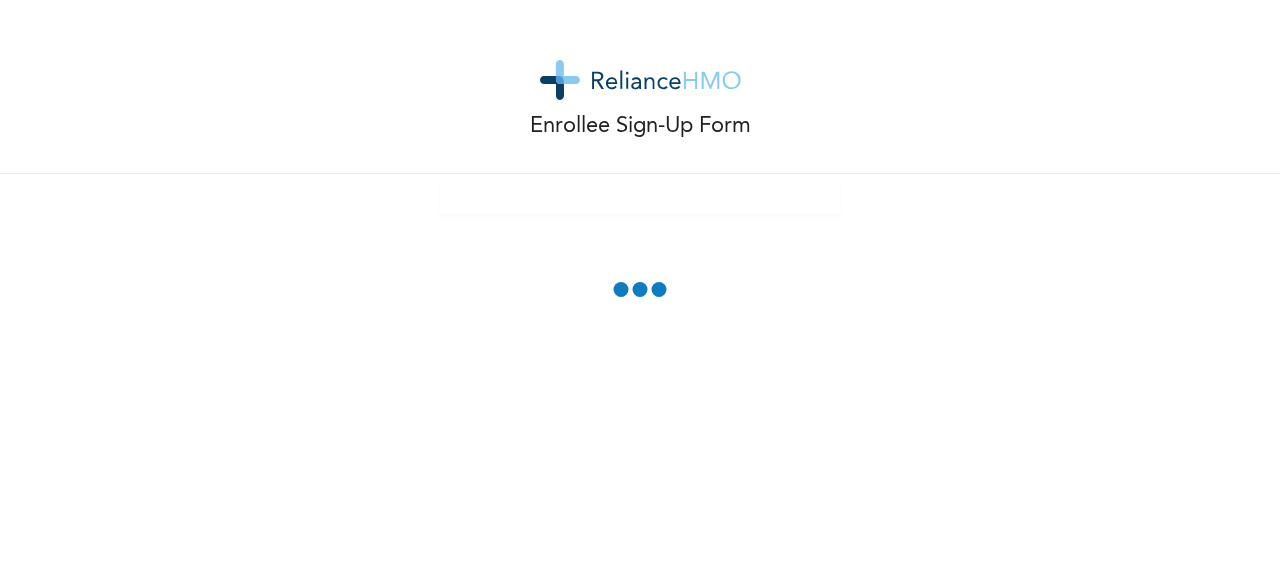 scroll, scrollTop: 0, scrollLeft: 0, axis: both 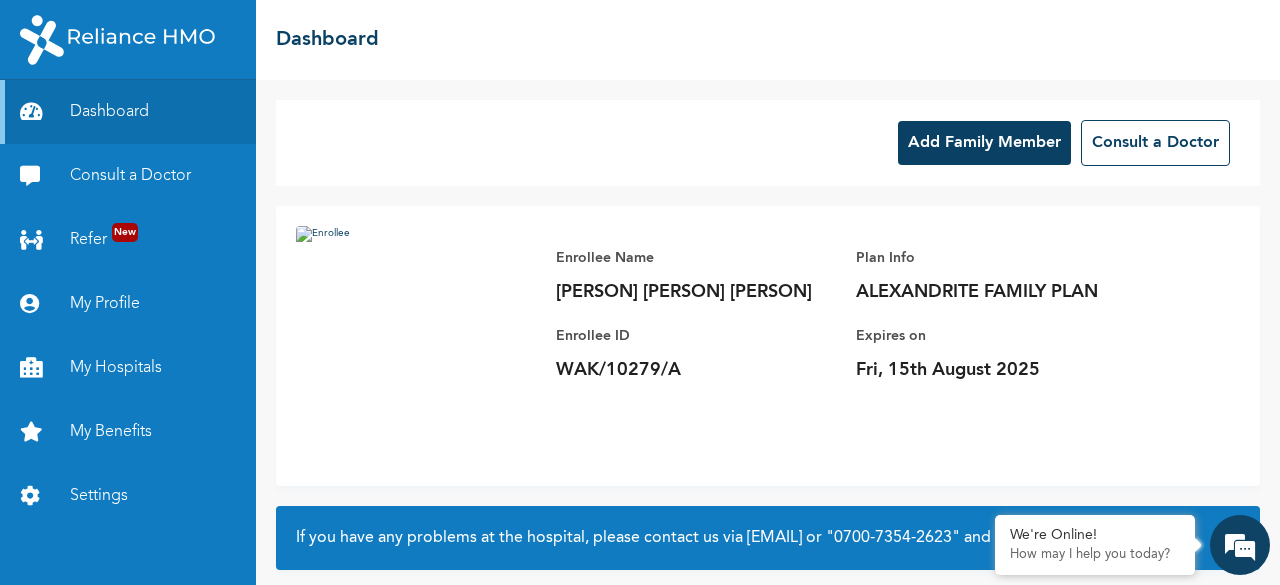 click on "Add Family Member" at bounding box center (984, 143) 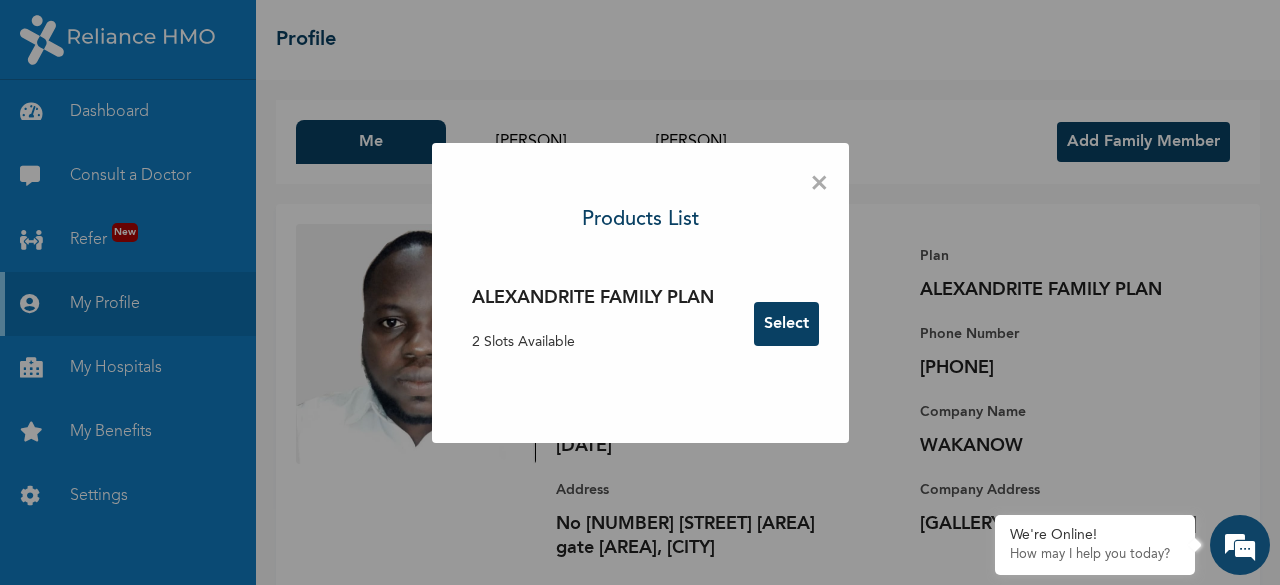 click on "Select" at bounding box center (786, 324) 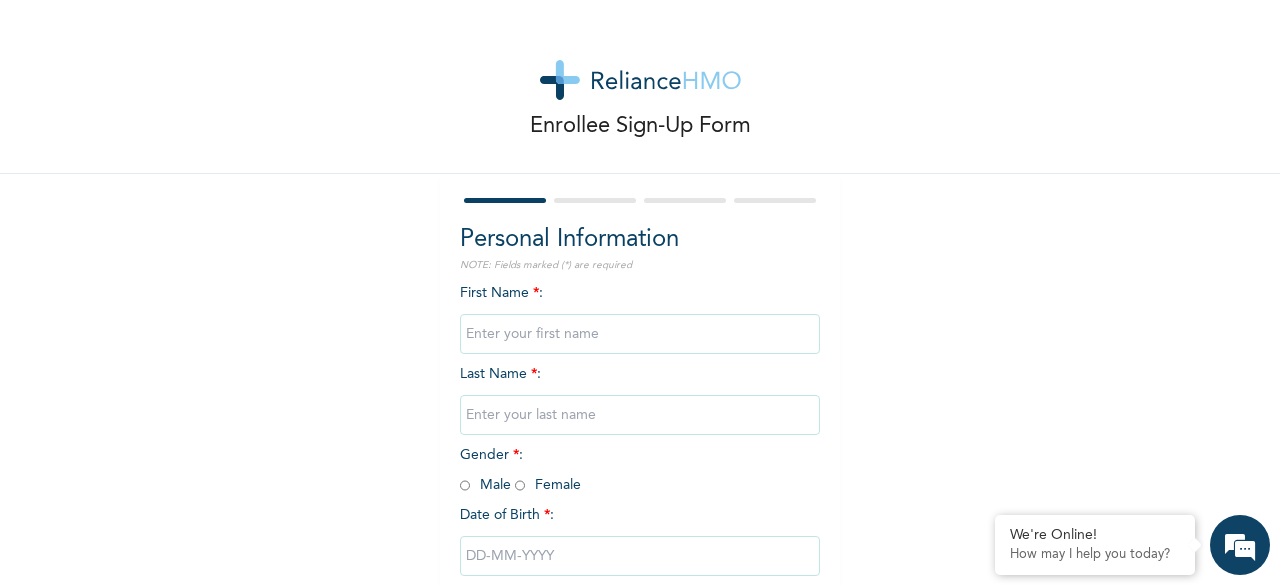 click at bounding box center (640, 334) 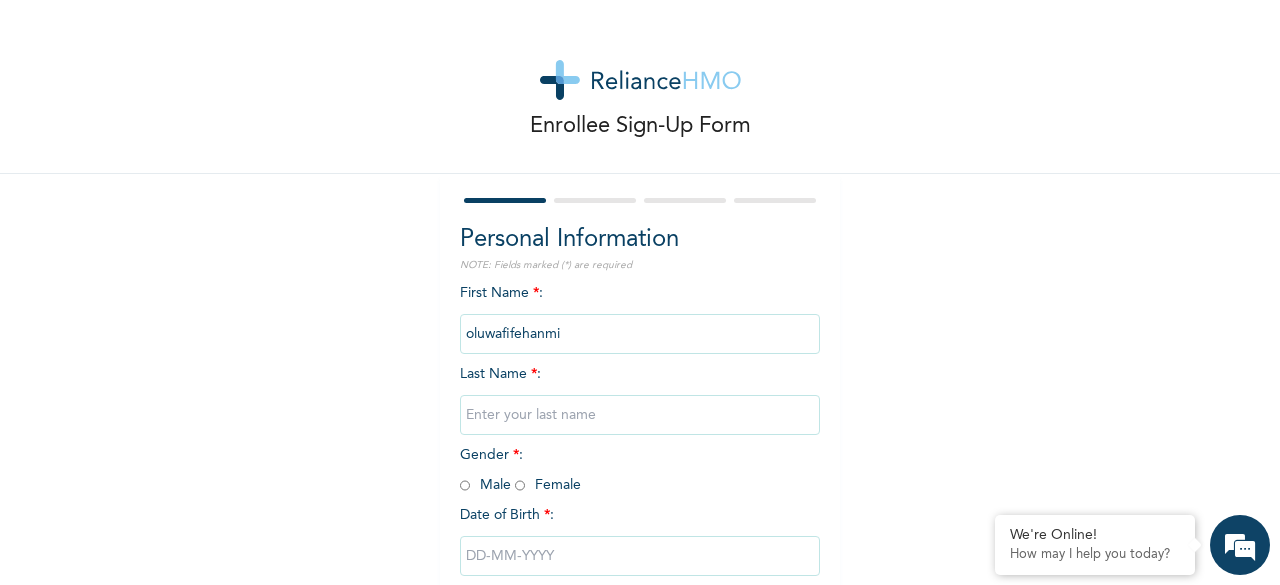 click at bounding box center (640, 415) 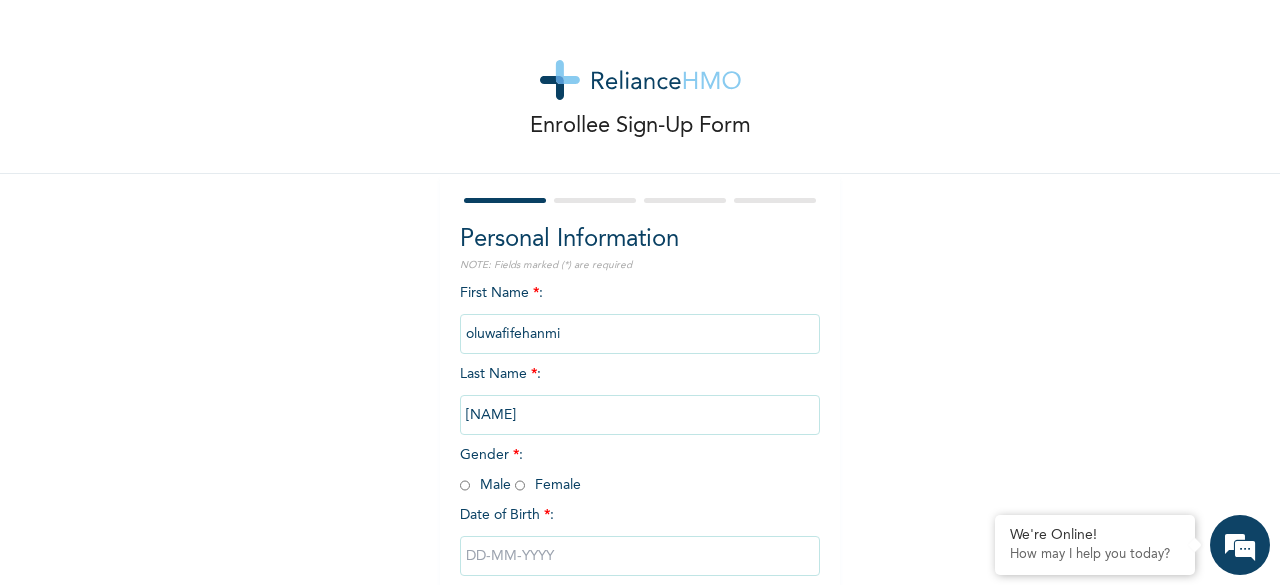 click at bounding box center [465, 485] 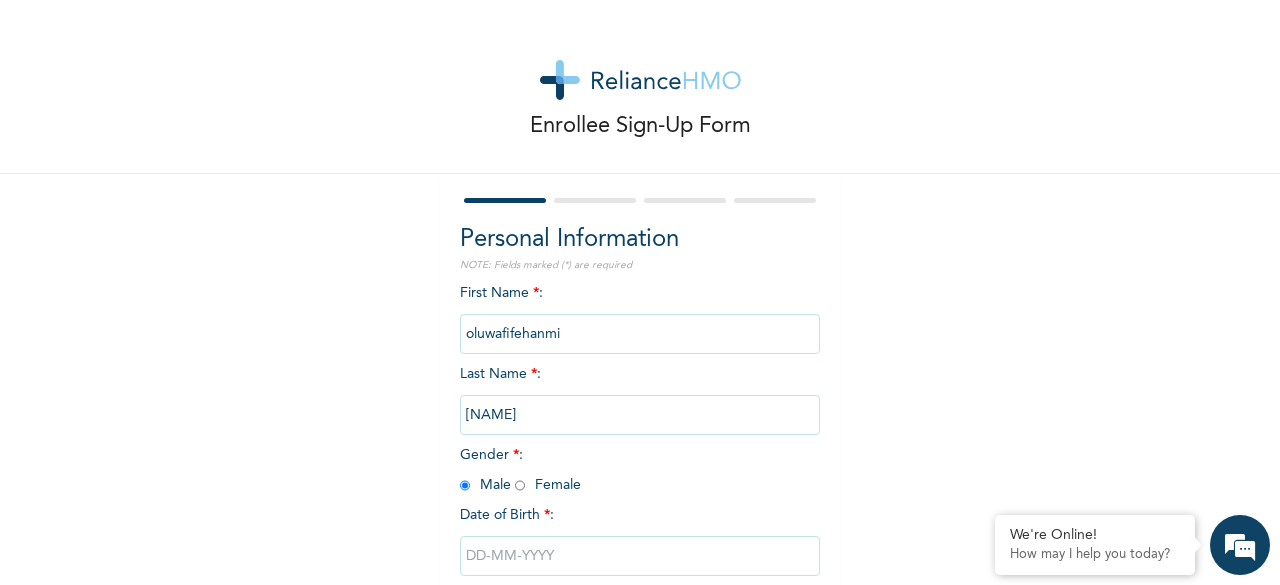 radio on "true" 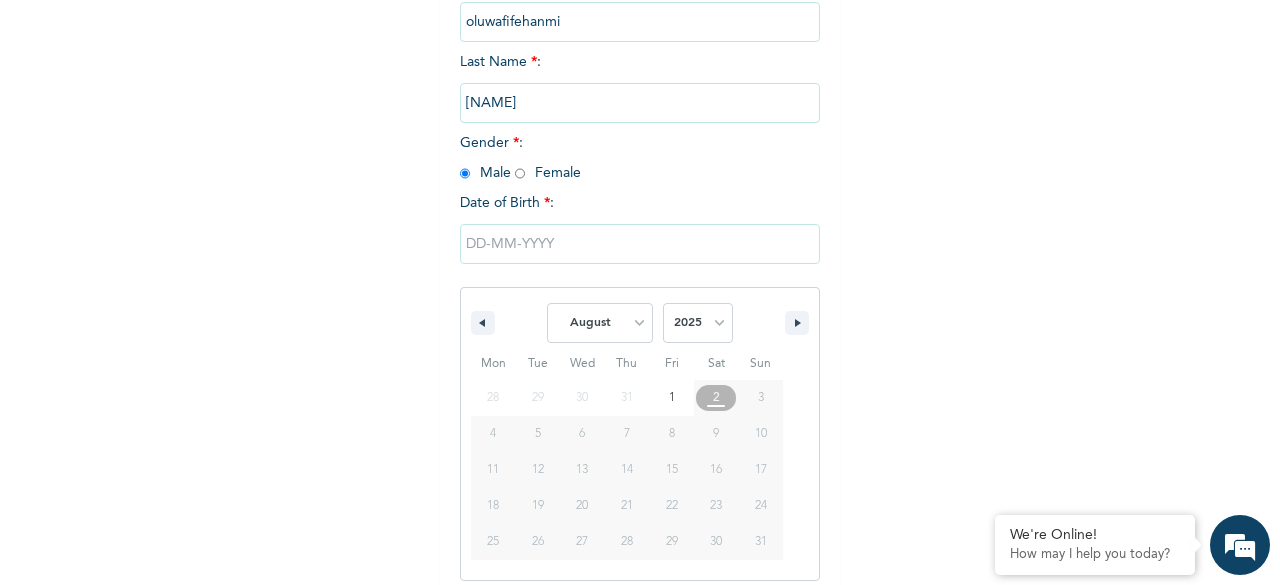 scroll, scrollTop: 325, scrollLeft: 0, axis: vertical 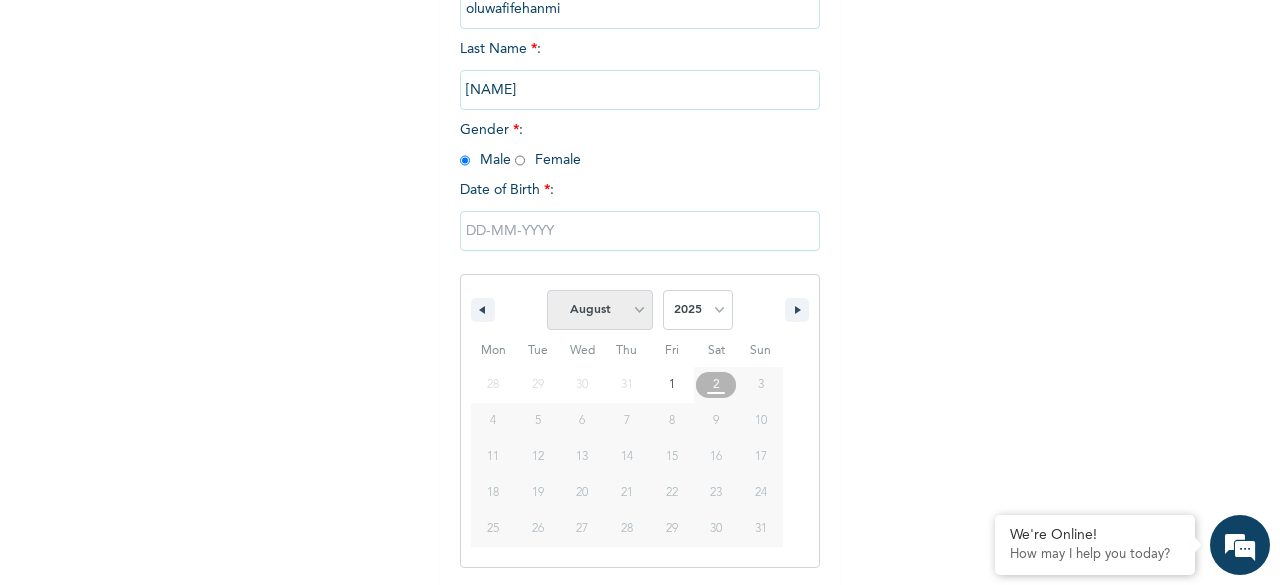 click on "January February March April May June July August September October November December" at bounding box center (600, 310) 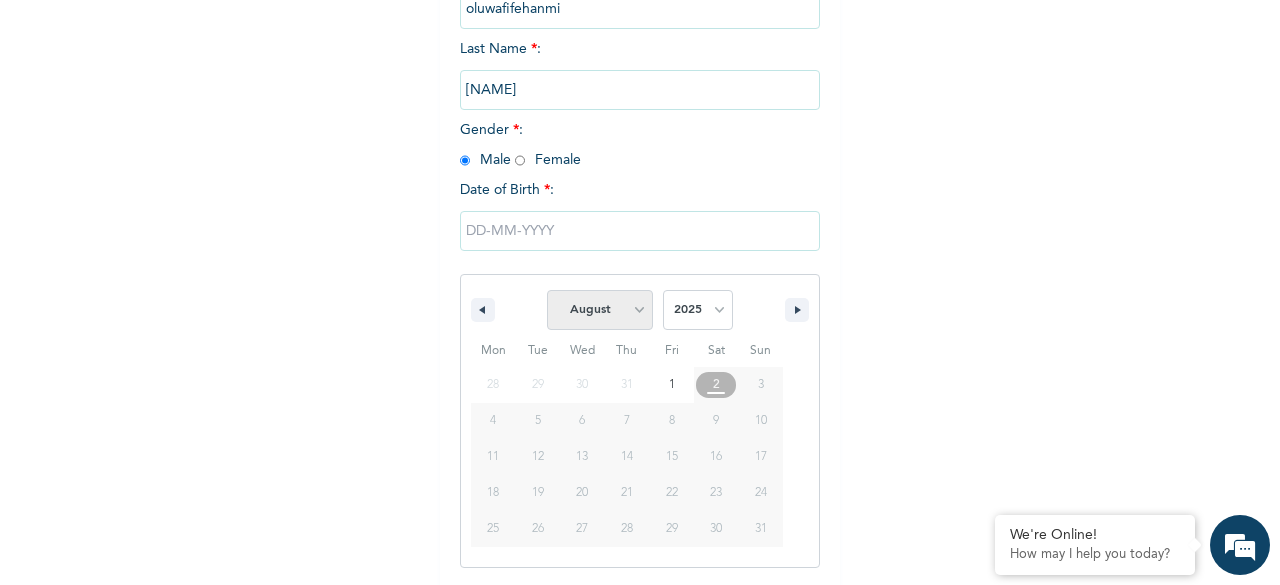 select on "5" 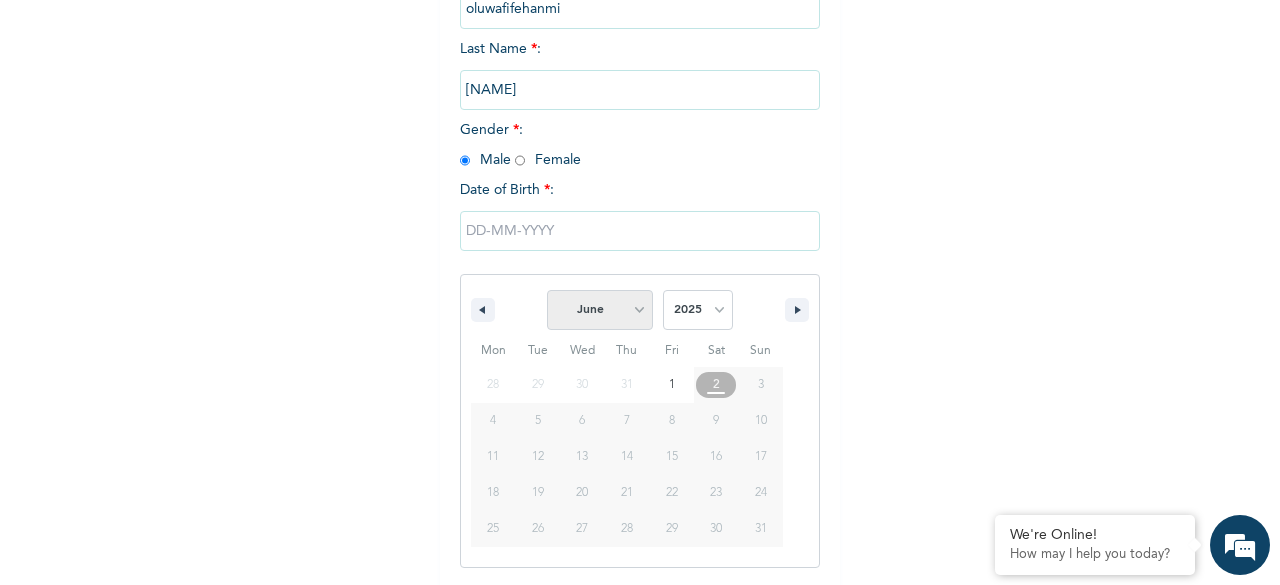 click on "January February March April May June July August September October November December" at bounding box center [600, 310] 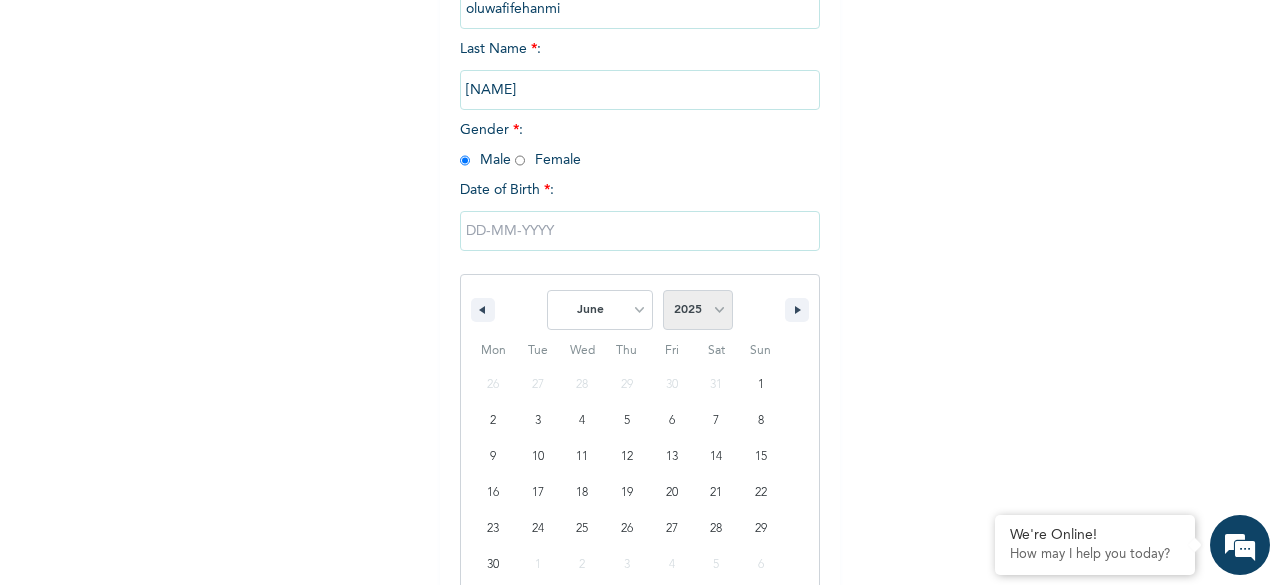 click on "2025 2024 2023 2022 2021 2020 2019 2018 2017 2016 2015 2014 2013 2012 2011 2010 2009 2008 2007 2006 2005 2004 2003 2002 2001 2000 1999 1998 1997 1996 1995 1994 1993 1992 1991 1990 1989 1988 1987 1986 1985 1984 1983 1982 1981 1980 1979 1978 1977 1976 1975 1974 1973 1972 1971 1970 1969 1968 1967 1966 1965 1964 1963 1962 1961 1960 1959 1958 1957 1956 1955 1954 1953 1952 1951 1950 1949 1948 1947 1946 1945 1944 1943 1942 1941 1940 1939 1938 1937 1936 1935 1934 1933 1932 1931 1930 1929 1928 1927 1926 1925 1924 1923 1922 1921 1920 1919 1918 1917 1916 1915 1914 1913 1912 1911 1910 1909 1908 1907 1906 1905" at bounding box center (698, 310) 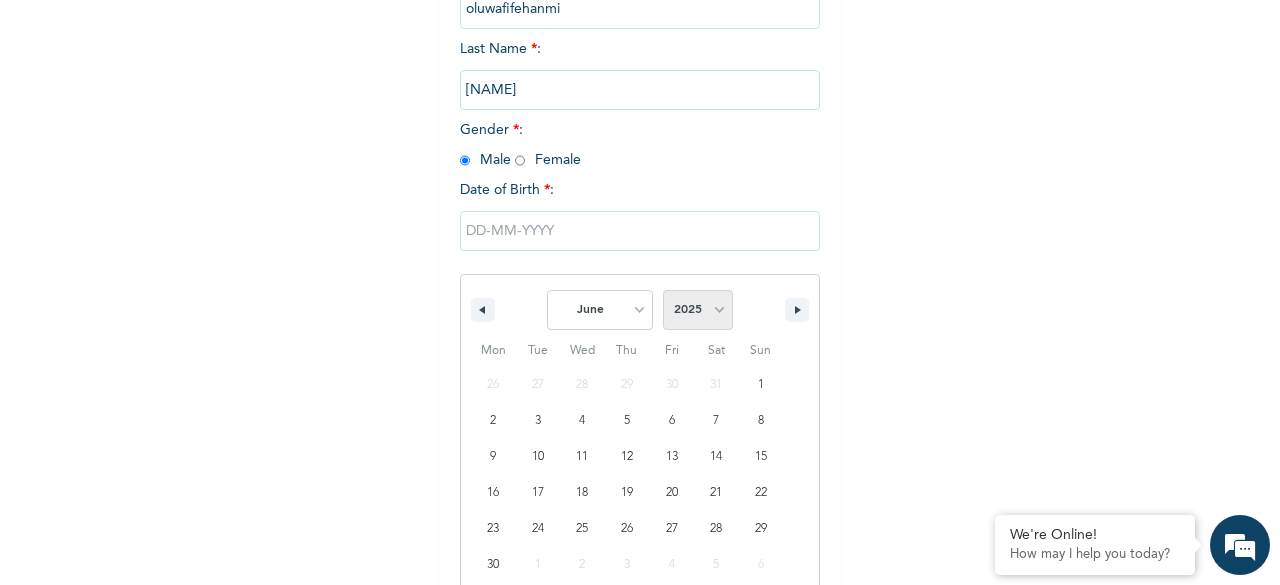 select on "2022" 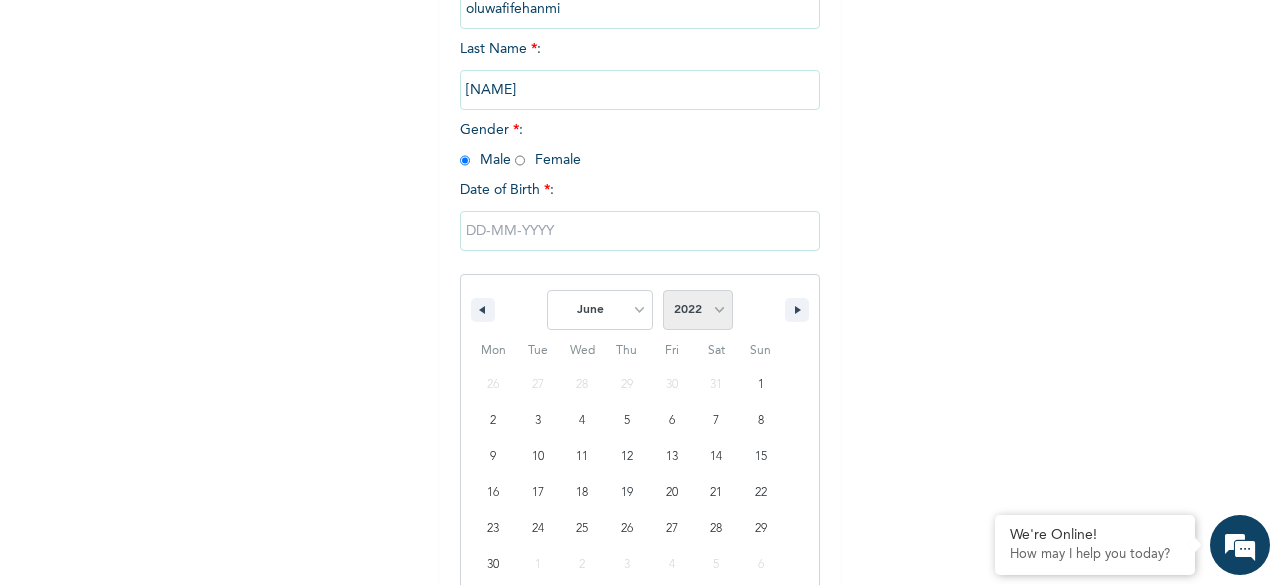 click on "2025 2024 2023 2022 2021 2020 2019 2018 2017 2016 2015 2014 2013 2012 2011 2010 2009 2008 2007 2006 2005 2004 2003 2002 2001 2000 1999 1998 1997 1996 1995 1994 1993 1992 1991 1990 1989 1988 1987 1986 1985 1984 1983 1982 1981 1980 1979 1978 1977 1976 1975 1974 1973 1972 1971 1970 1969 1968 1967 1966 1965 1964 1963 1962 1961 1960 1959 1958 1957 1956 1955 1954 1953 1952 1951 1950 1949 1948 1947 1946 1945 1944 1943 1942 1941 1940 1939 1938 1937 1936 1935 1934 1933 1932 1931 1930 1929 1928 1927 1926 1925 1924 1923 1922 1921 1920 1919 1918 1917 1916 1915 1914 1913 1912 1911 1910 1909 1908 1907 1906 1905" at bounding box center [698, 310] 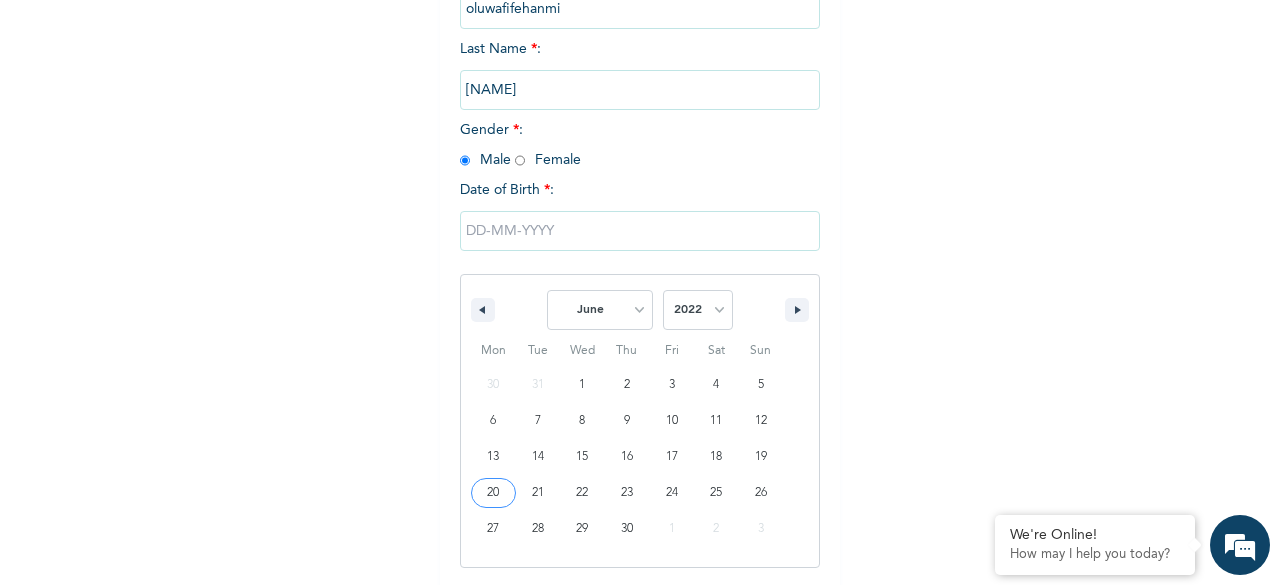 type on "[DATE]" 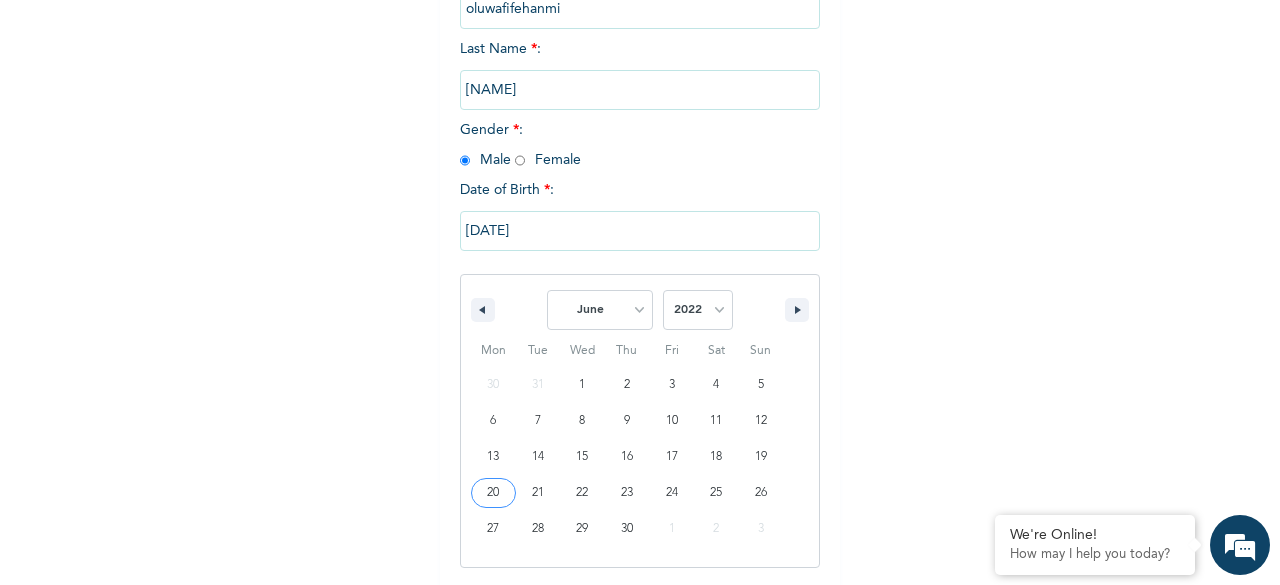 scroll, scrollTop: 120, scrollLeft: 0, axis: vertical 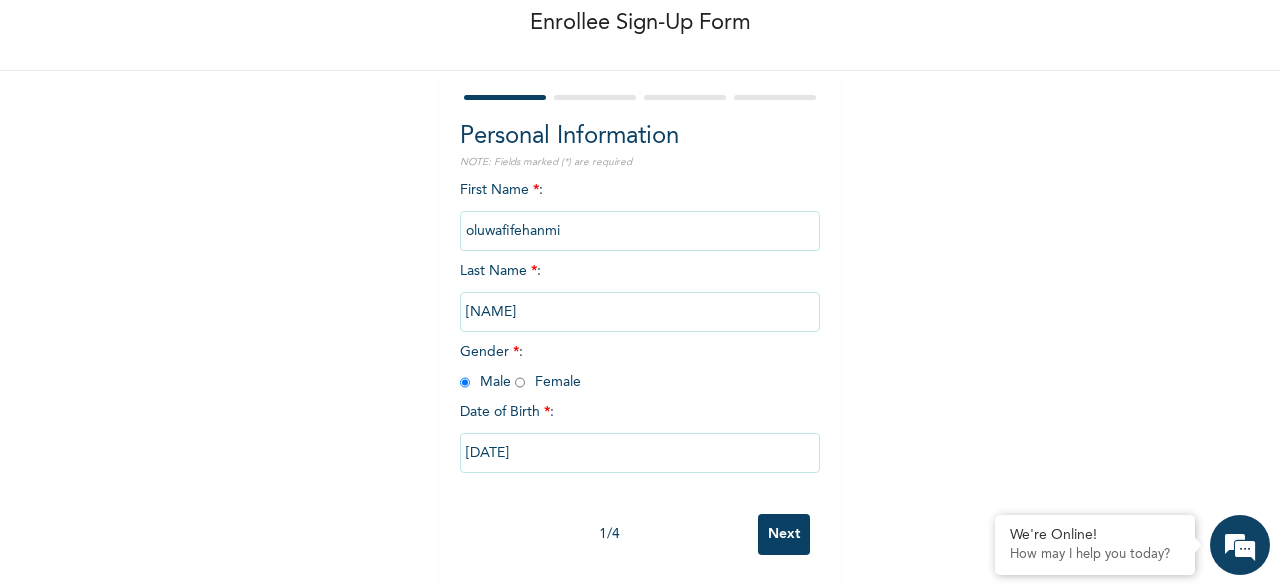 click on "Next" at bounding box center [784, 534] 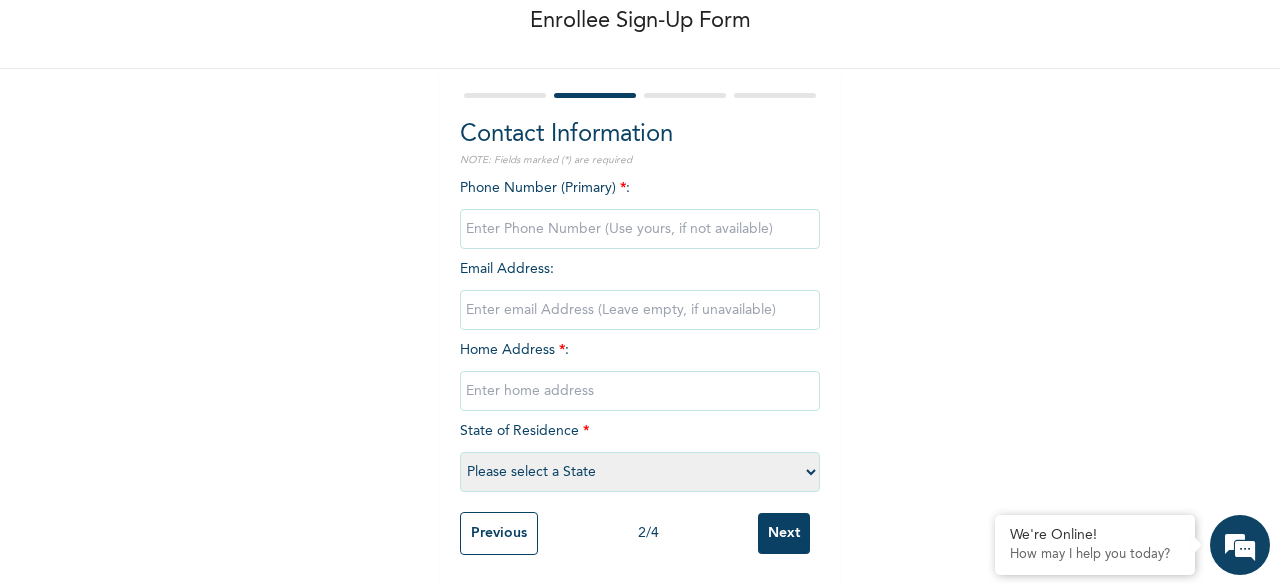 click at bounding box center (640, 229) 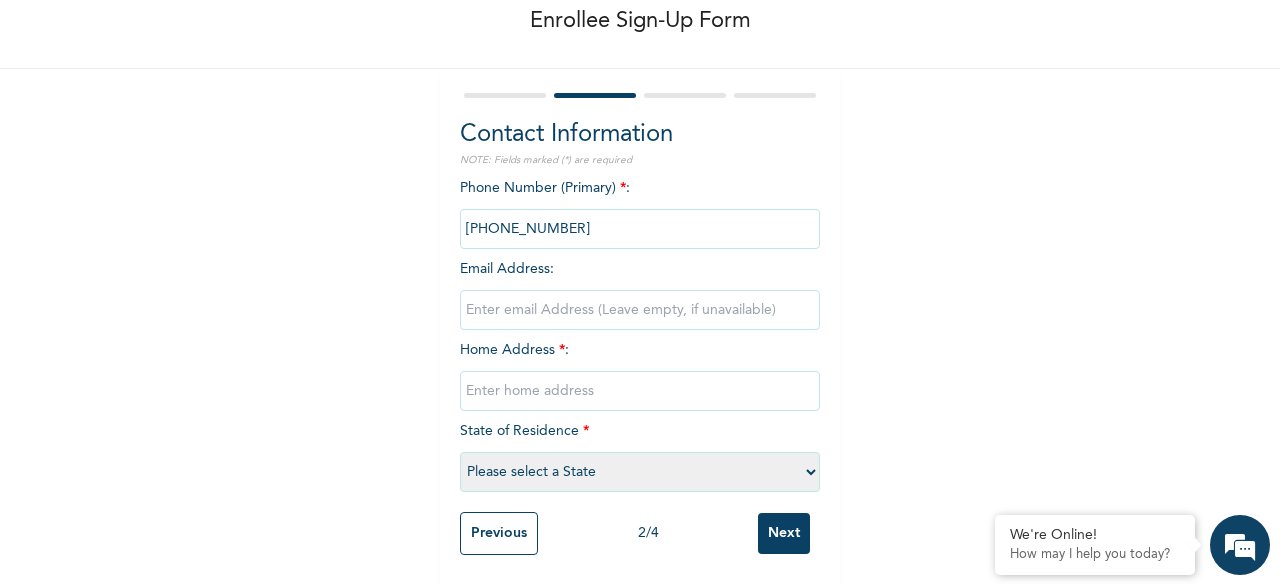 type on "[PHONE_NUMBER]" 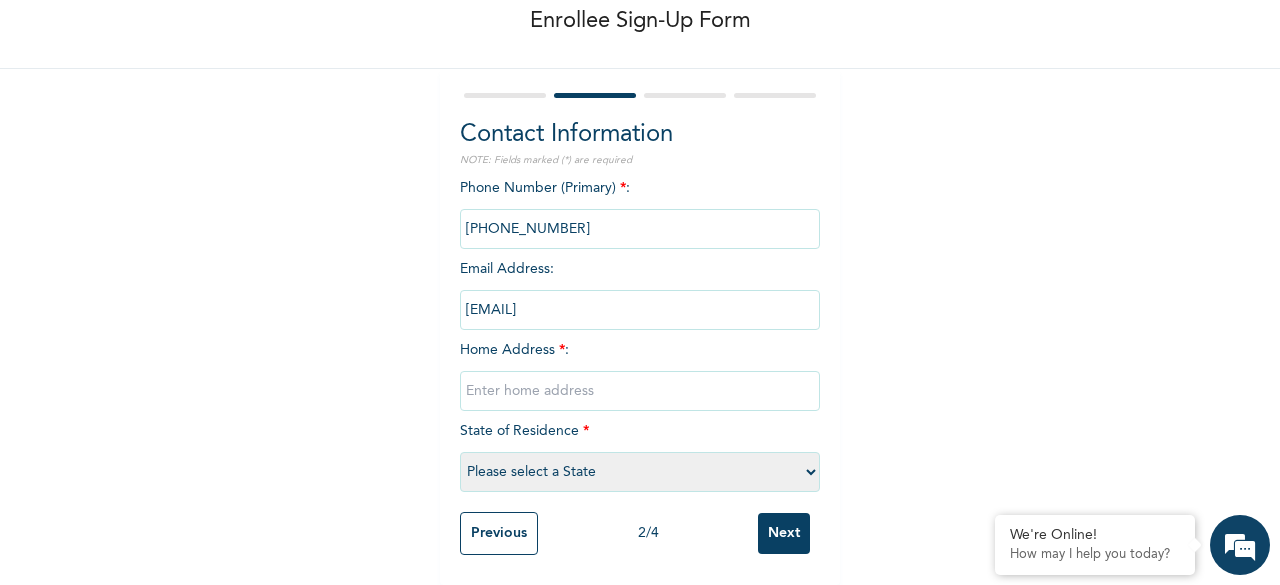 type on "[EMAIL]" 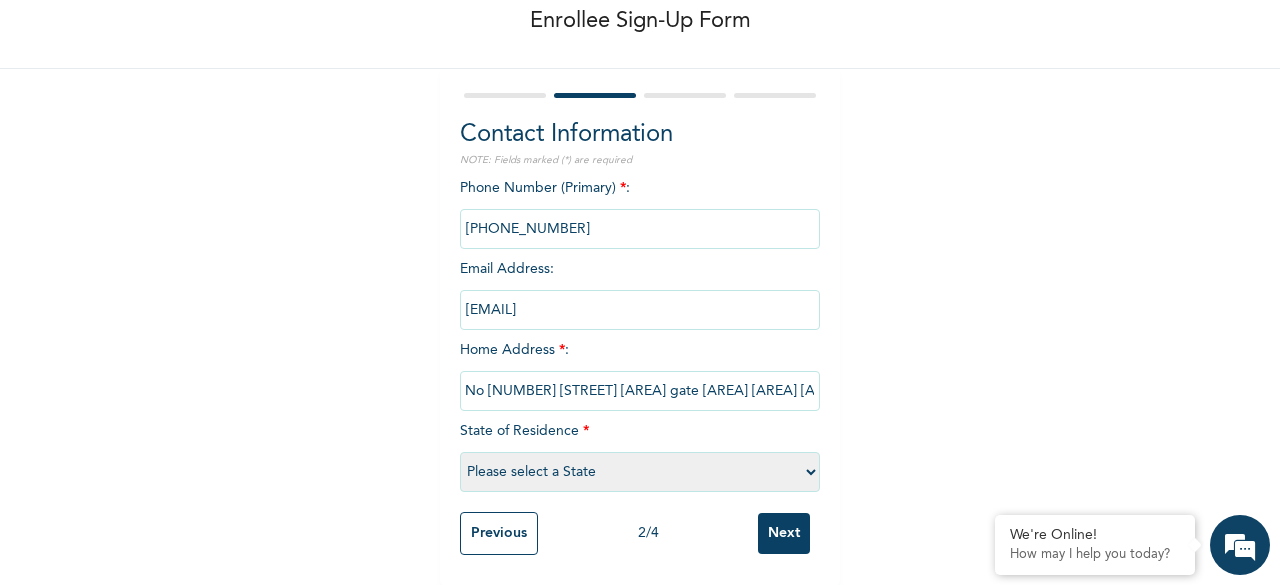 scroll, scrollTop: 0, scrollLeft: 9, axis: horizontal 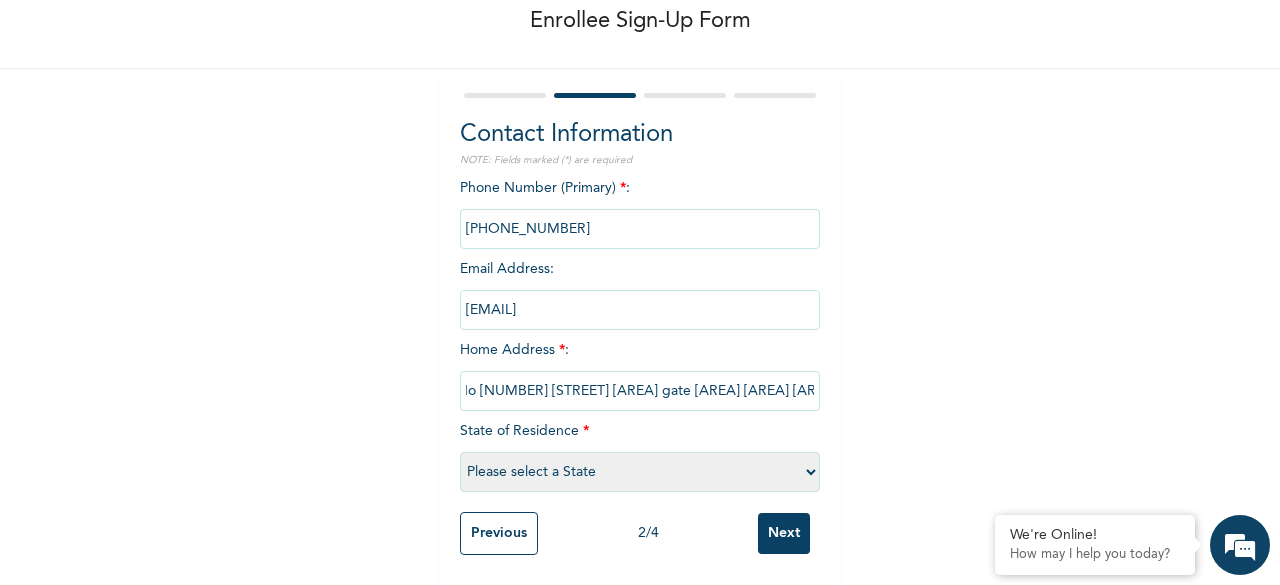 type on "No [NUMBER] [STREET] [AREA] gate [AREA] [AREA] [AREA]" 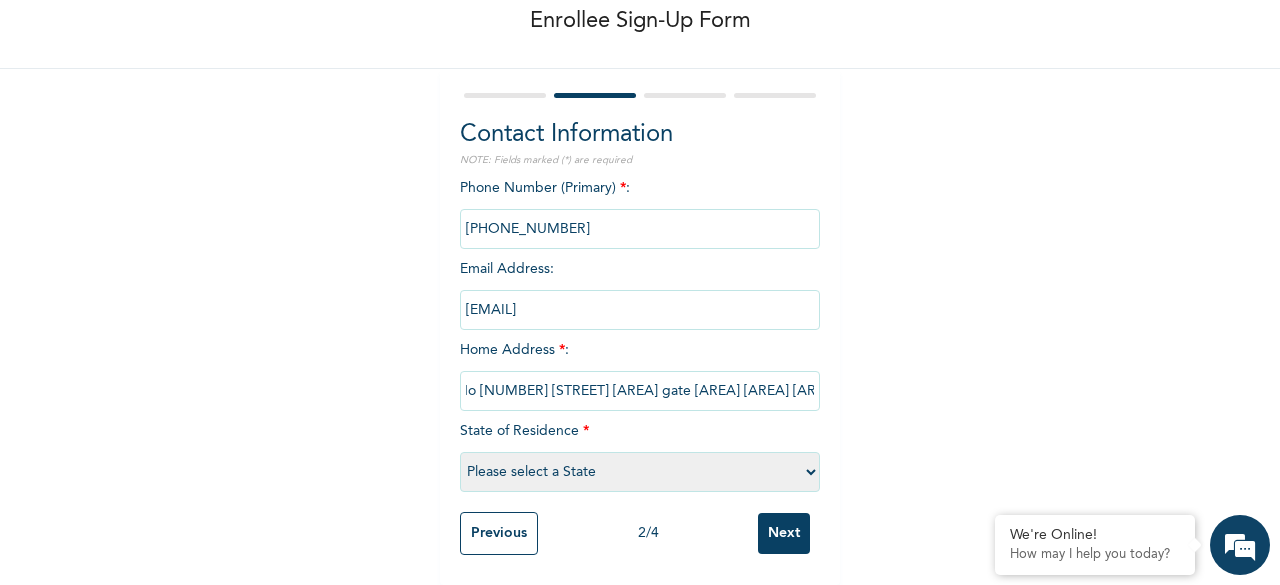 scroll, scrollTop: 0, scrollLeft: 0, axis: both 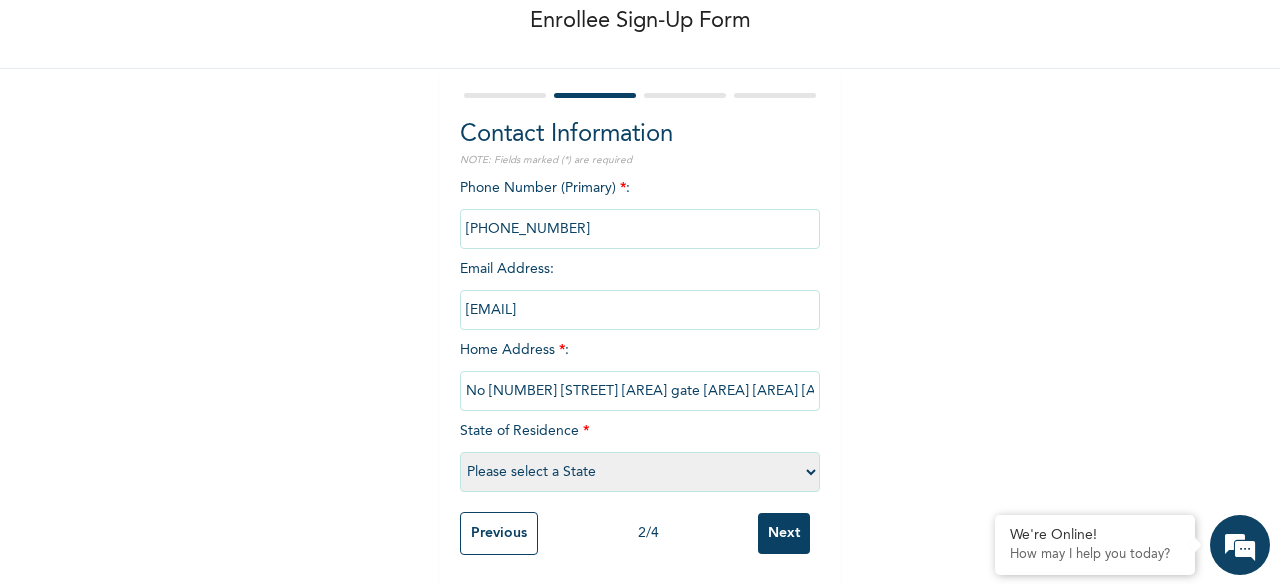click on "Please select a State Abia Abuja (FCT) Adamawa Akwa Ibom Anambra Bauchi Bayelsa Benue Borno Cross River Delta Ebonyi Edo Ekiti Enugu Gombe Imo Jigawa Kaduna Kano Katsina Kebbi Kogi Kwara Lagos Nasarawa Niger Ogun Ondo Osun Oyo Plateau Rivers Sokoto Taraba Yobe Zamfara" at bounding box center (640, 472) 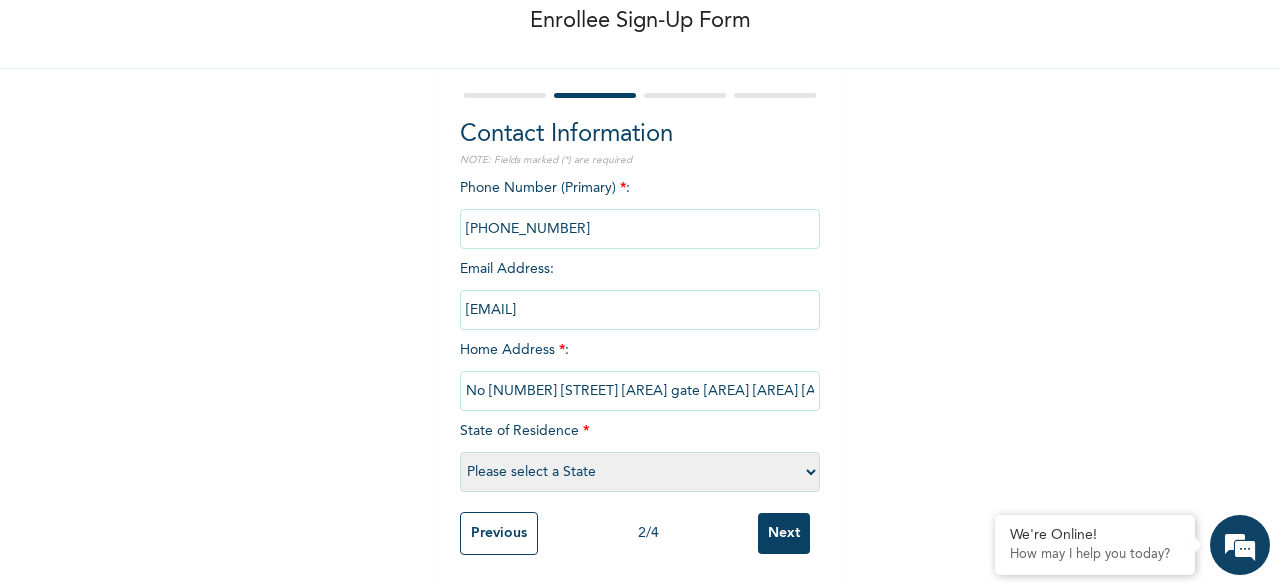 select on "25" 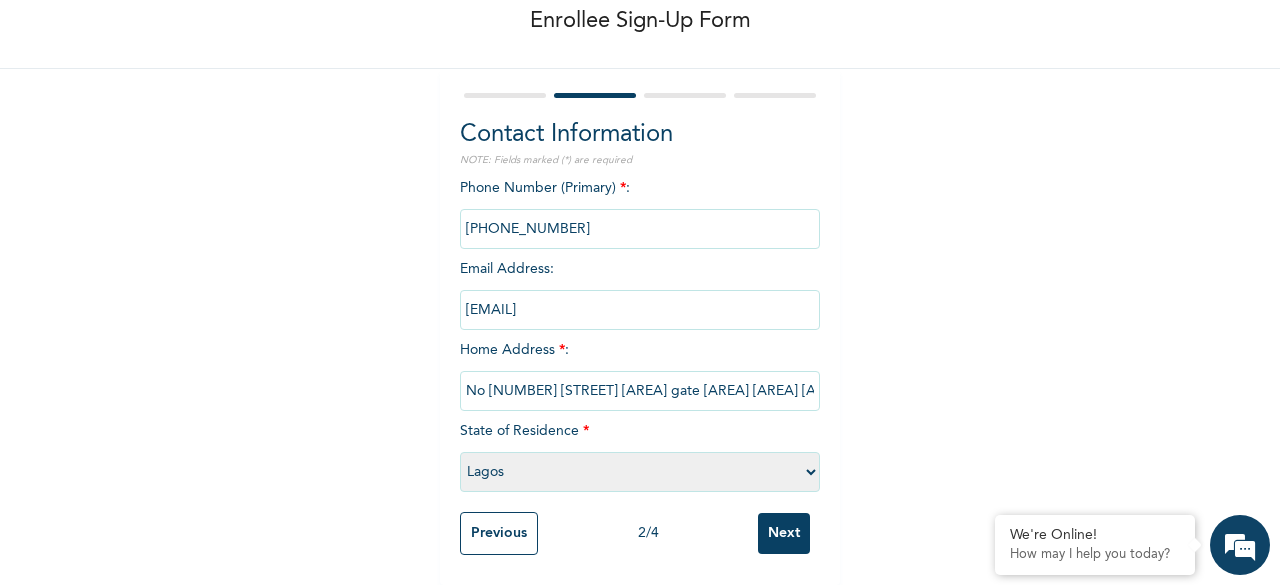 click on "Please select a State Abia Abuja (FCT) Adamawa Akwa Ibom Anambra Bauchi Bayelsa Benue Borno Cross River Delta Ebonyi Edo Ekiti Enugu Gombe Imo Jigawa Kaduna Kano Katsina Kebbi Kogi Kwara Lagos Nasarawa Niger Ogun Ondo Osun Oyo Plateau Rivers Sokoto Taraba Yobe Zamfara" at bounding box center [640, 472] 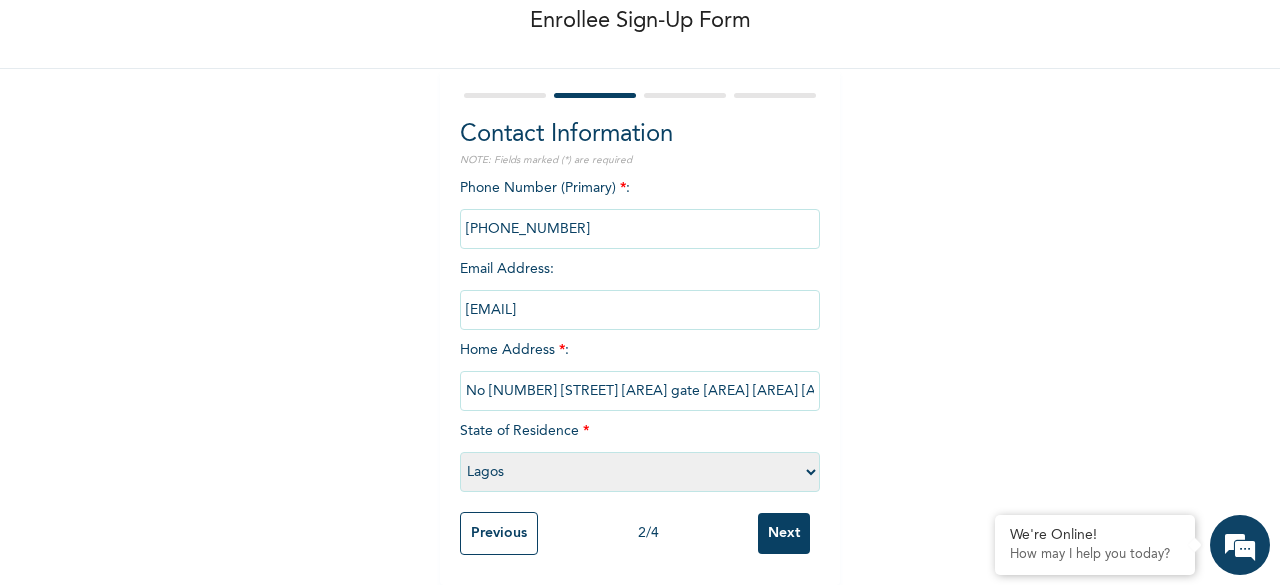 click on "Next" at bounding box center [784, 533] 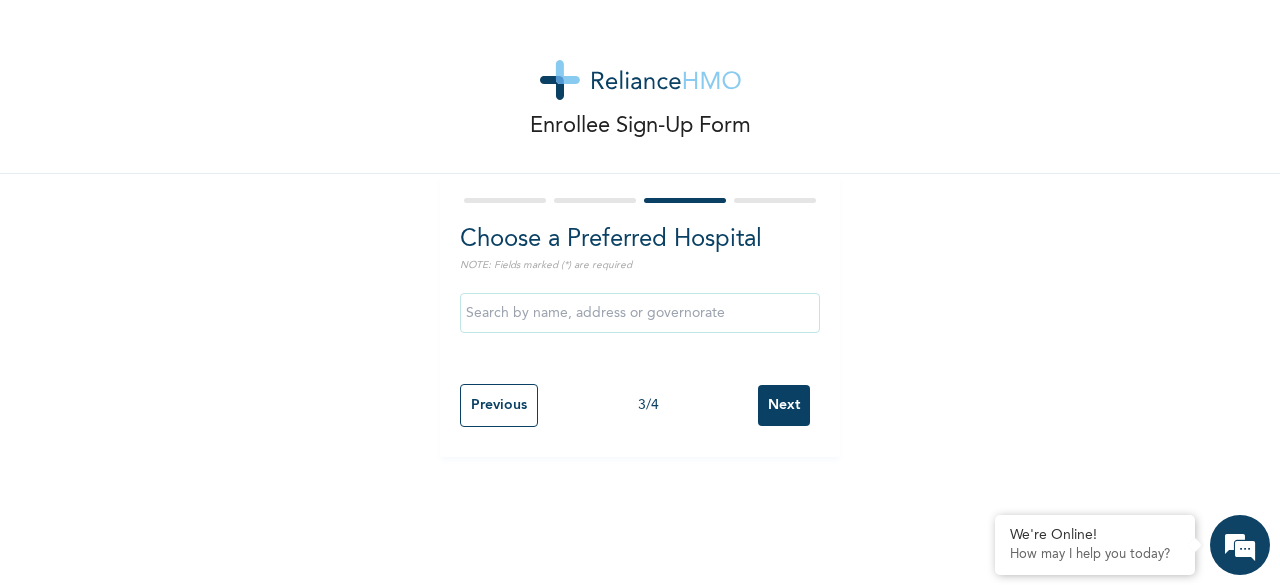 click at bounding box center (640, 313) 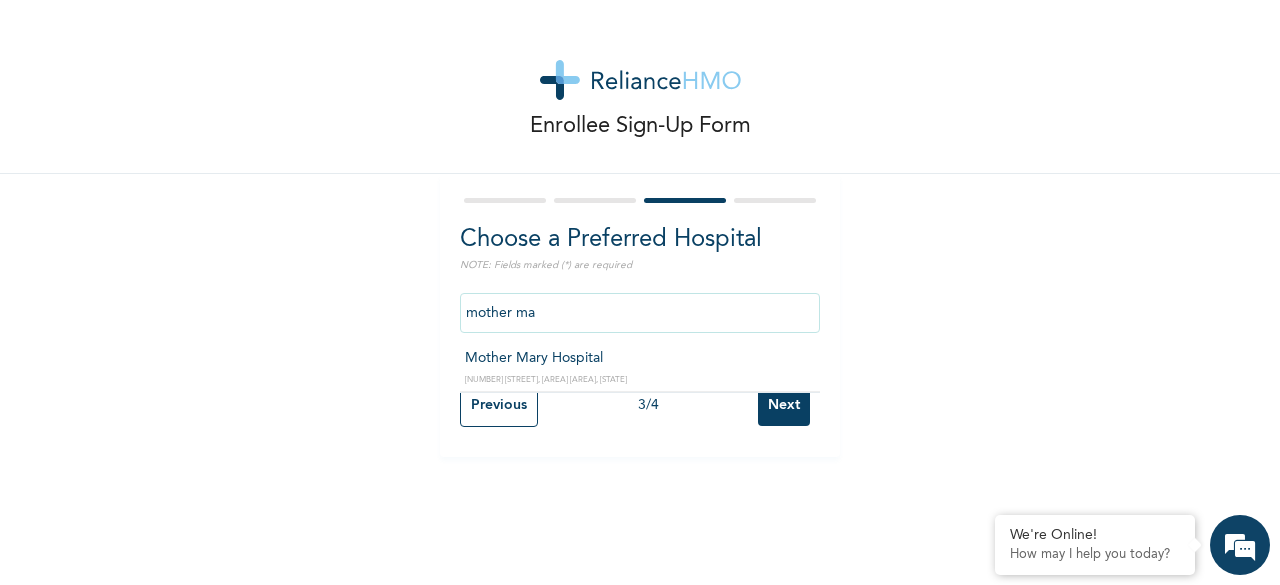 type on "Mother Mary Hospital" 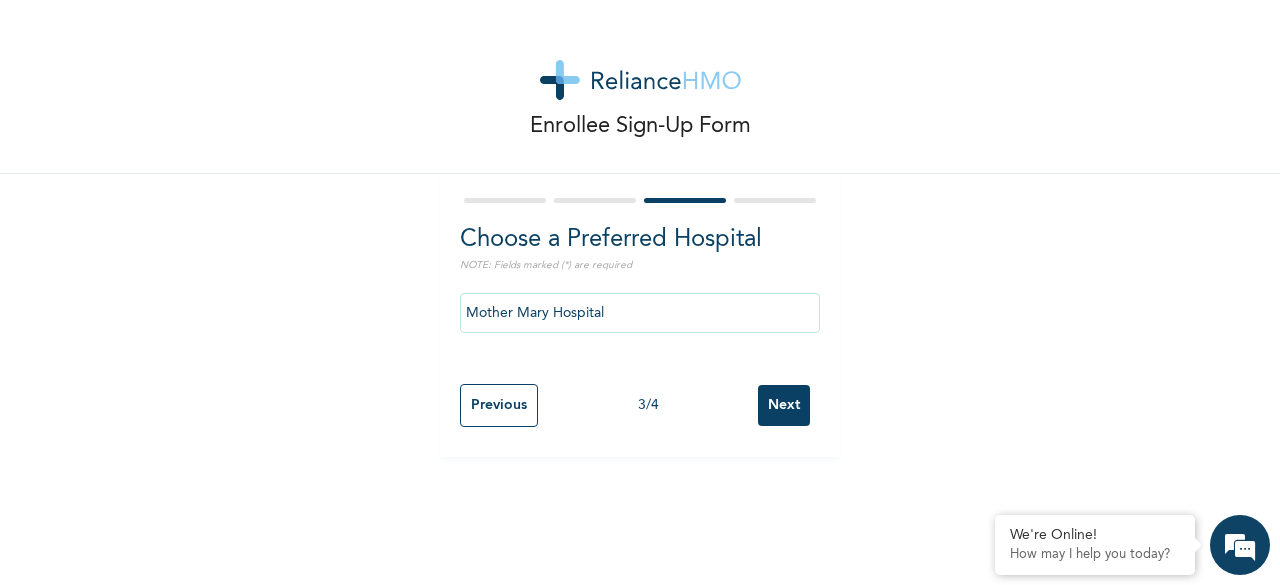 click on "Mother Mary Hospital" at bounding box center (640, 313) 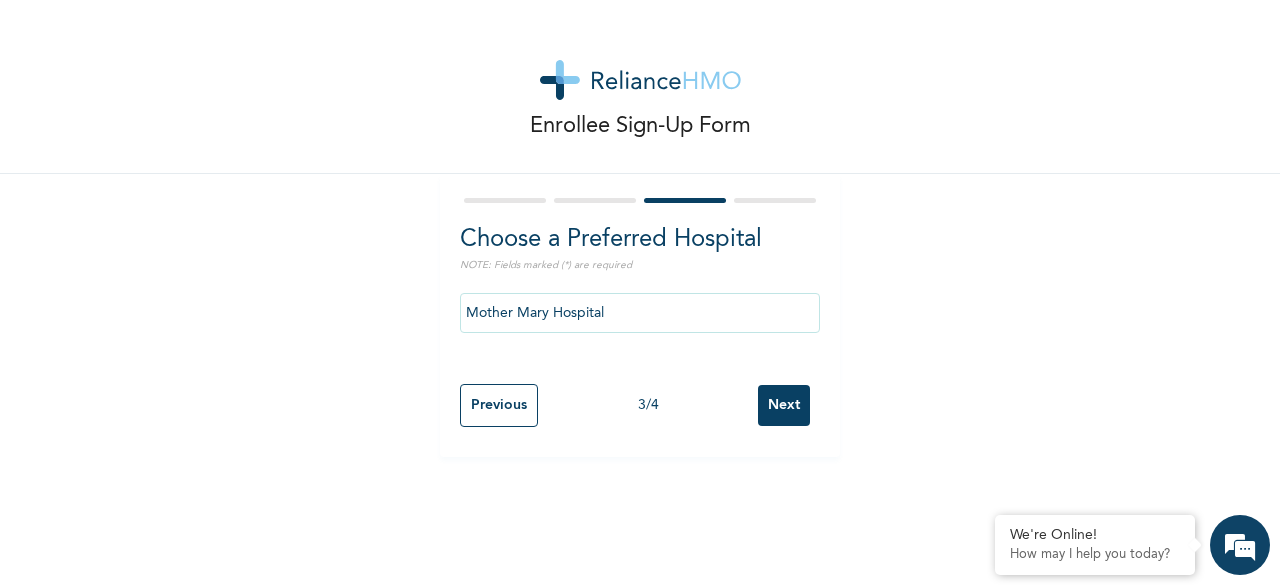 click on "Next" at bounding box center [784, 405] 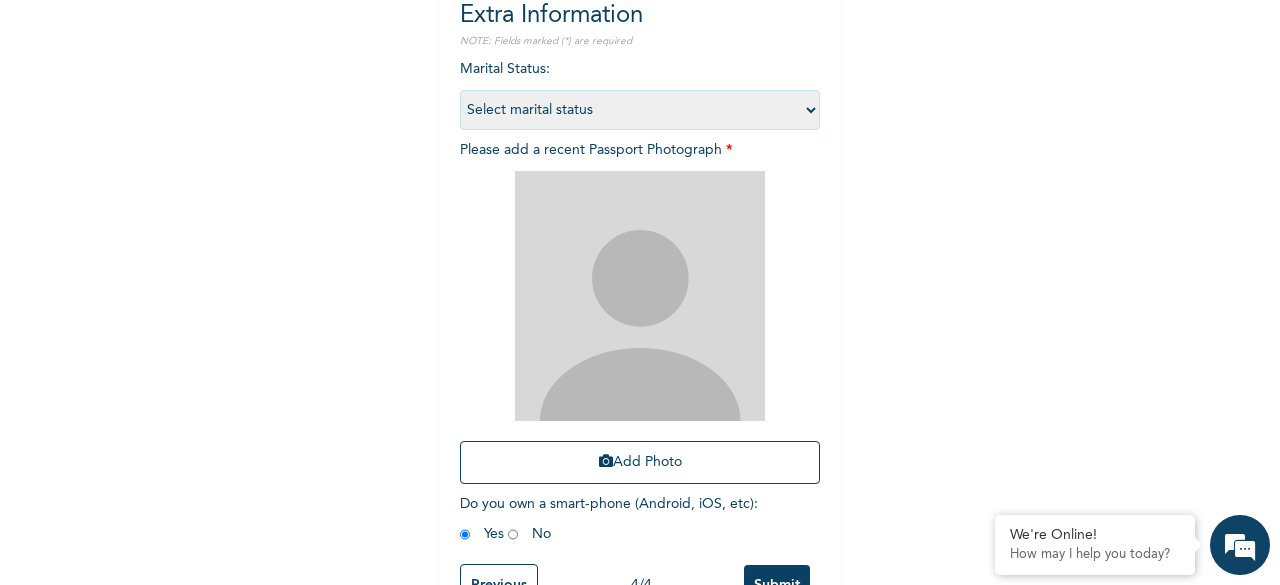 scroll, scrollTop: 192, scrollLeft: 0, axis: vertical 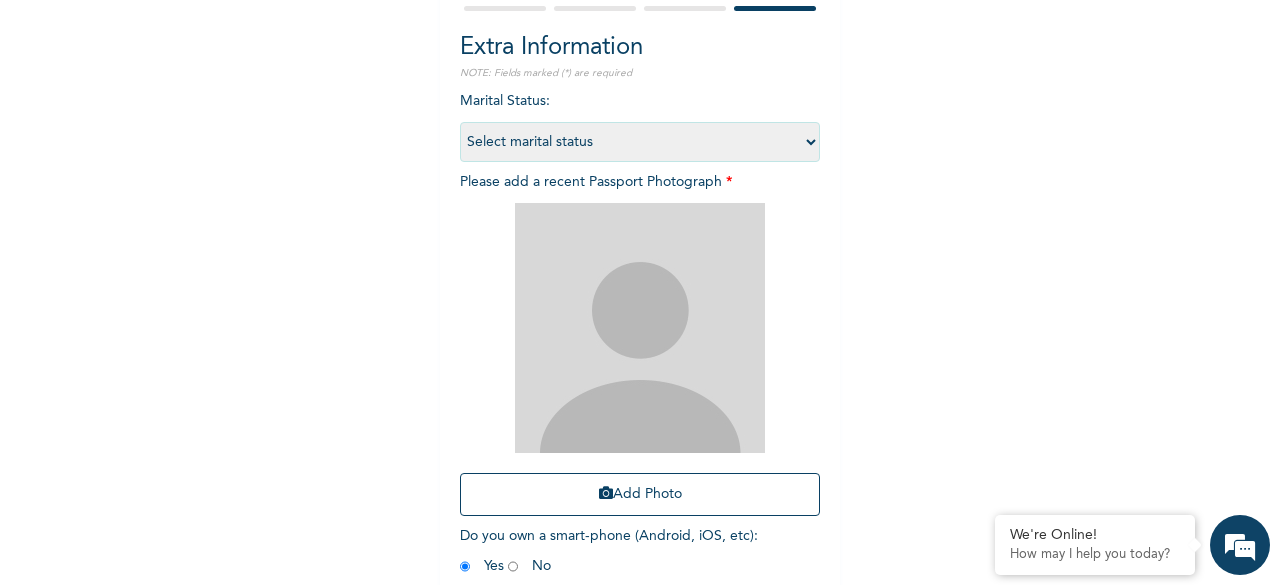 click on "Select marital status Single Married Divorced Widow/Widower" at bounding box center (640, 142) 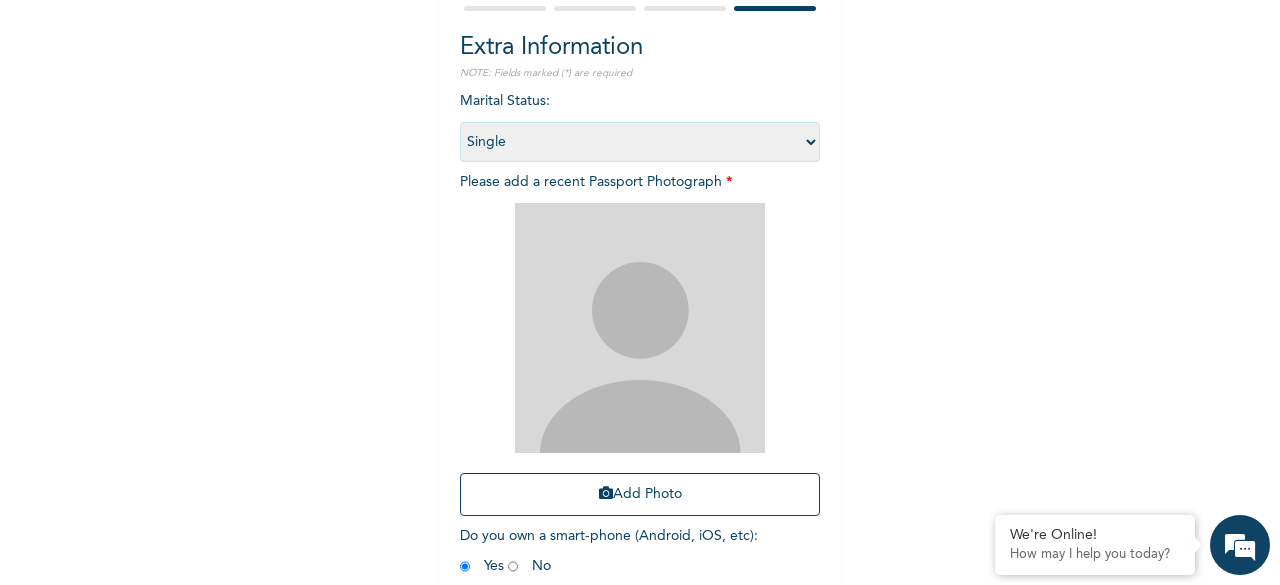 click on "Select marital status Single Married Divorced Widow/Widower" at bounding box center (640, 142) 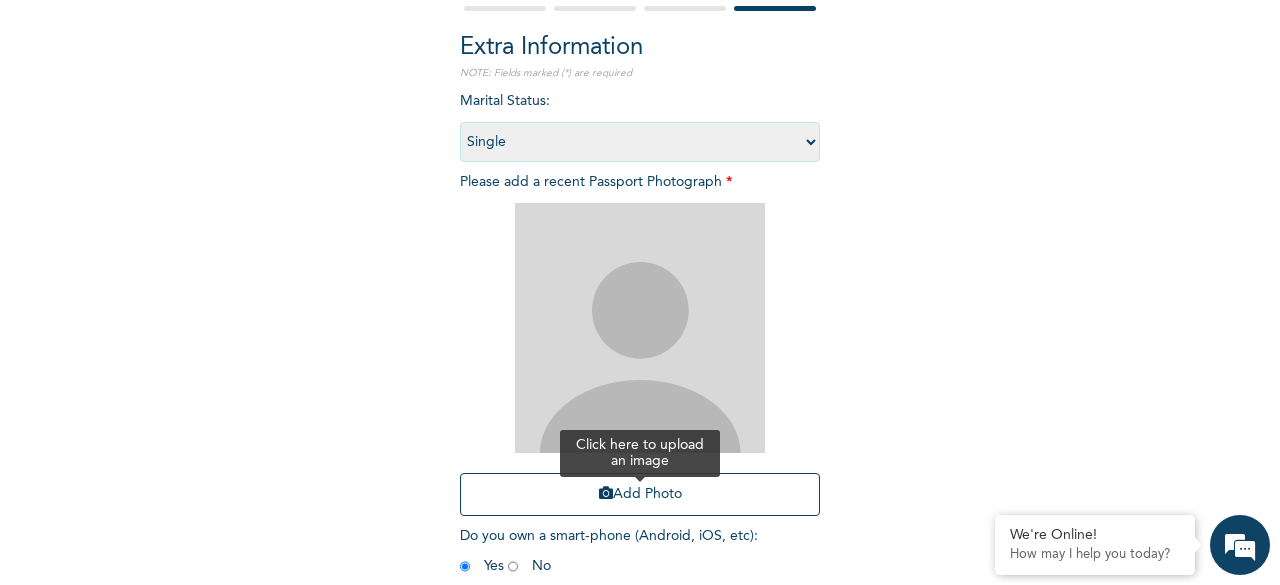click on "Add Photo" at bounding box center (640, 494) 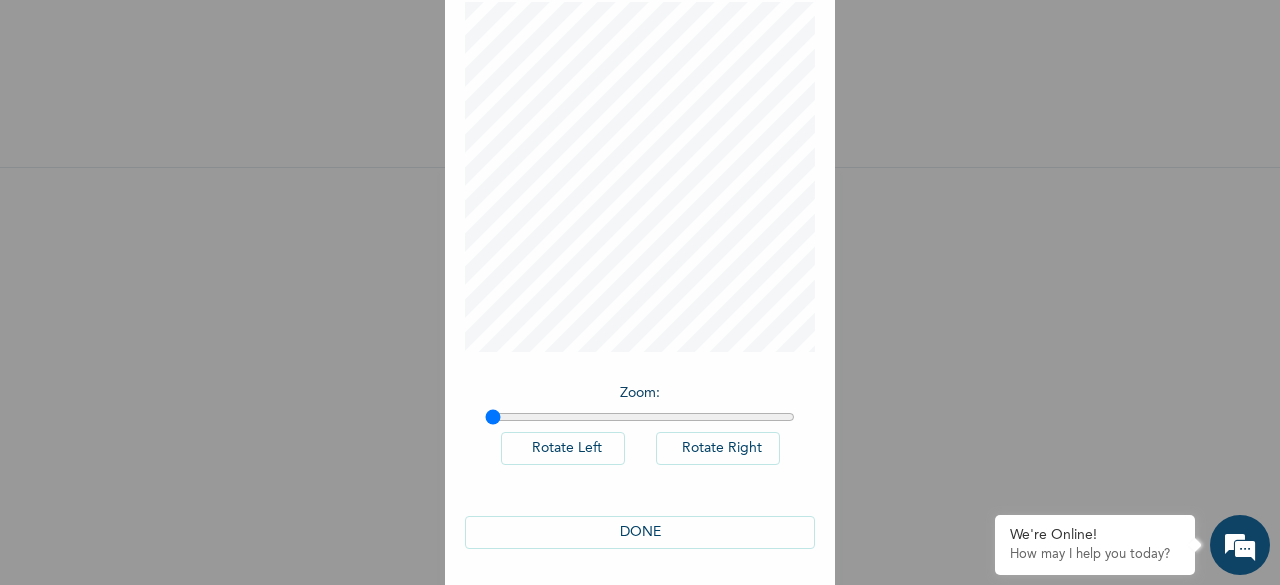 scroll, scrollTop: 112, scrollLeft: 0, axis: vertical 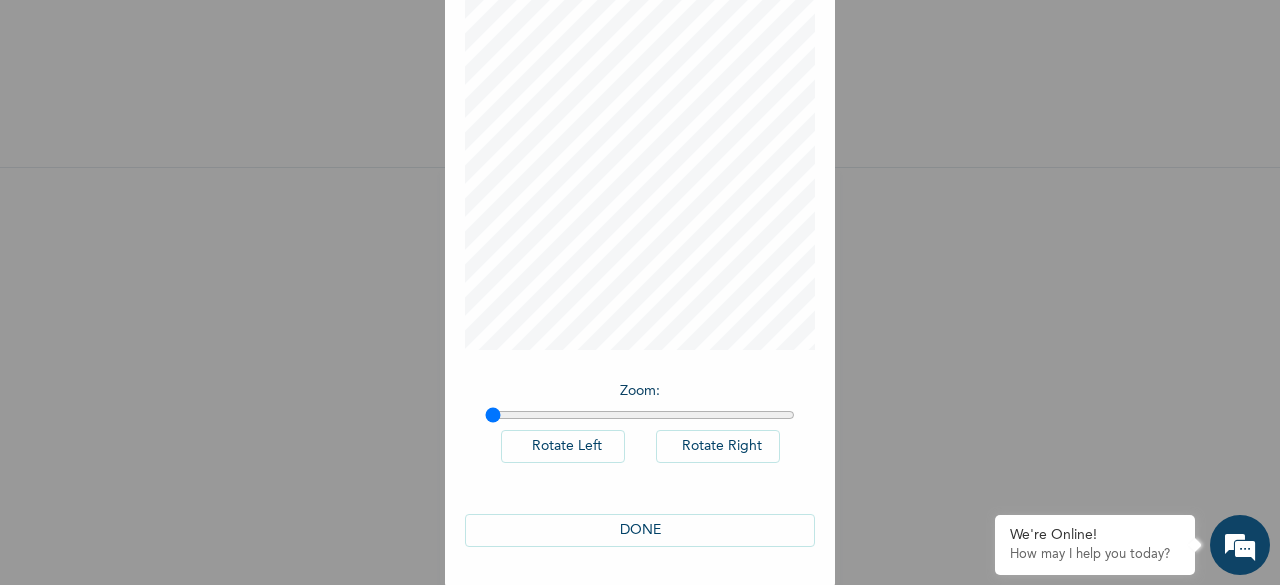 click on "DONE" at bounding box center [640, 530] 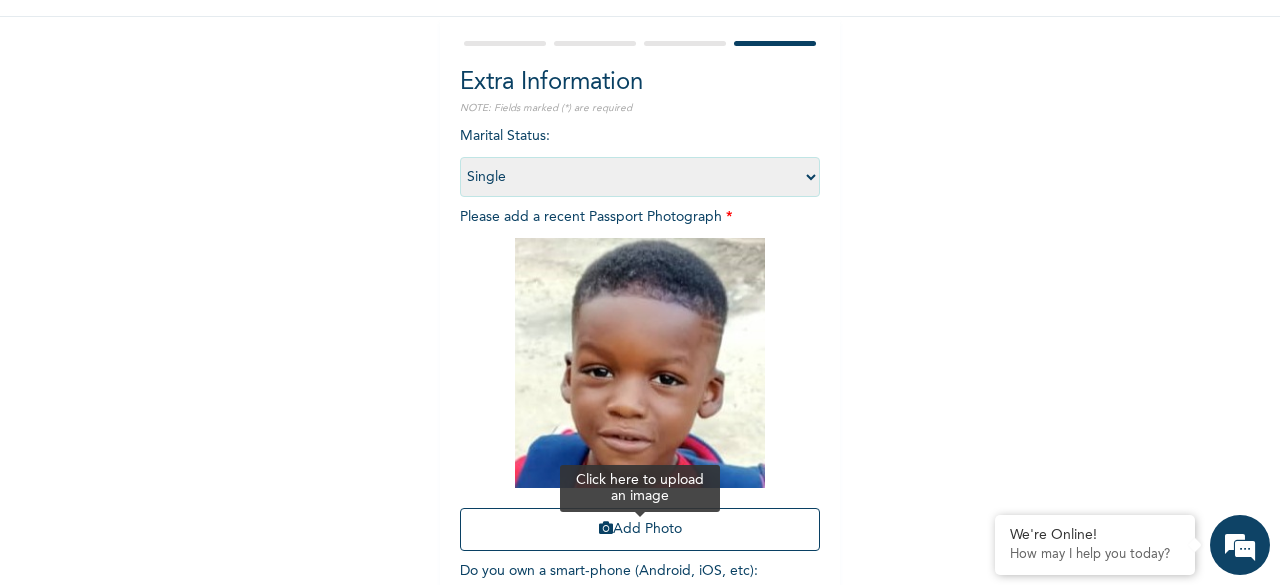 scroll, scrollTop: 292, scrollLeft: 0, axis: vertical 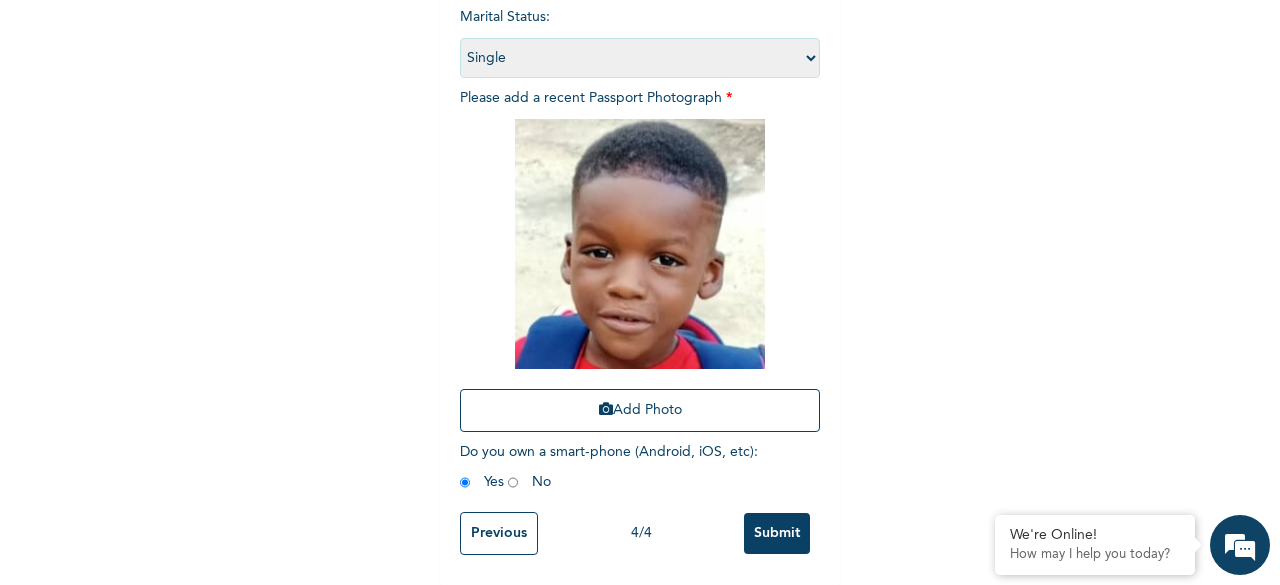 click on "Submit" at bounding box center [777, 533] 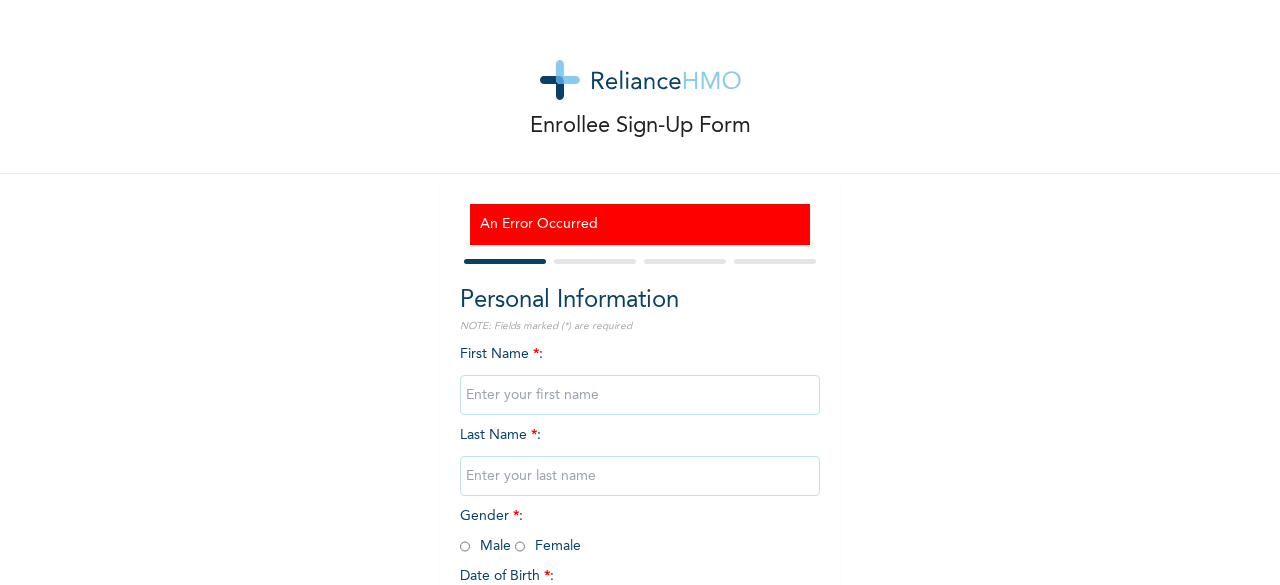 scroll, scrollTop: 0, scrollLeft: 0, axis: both 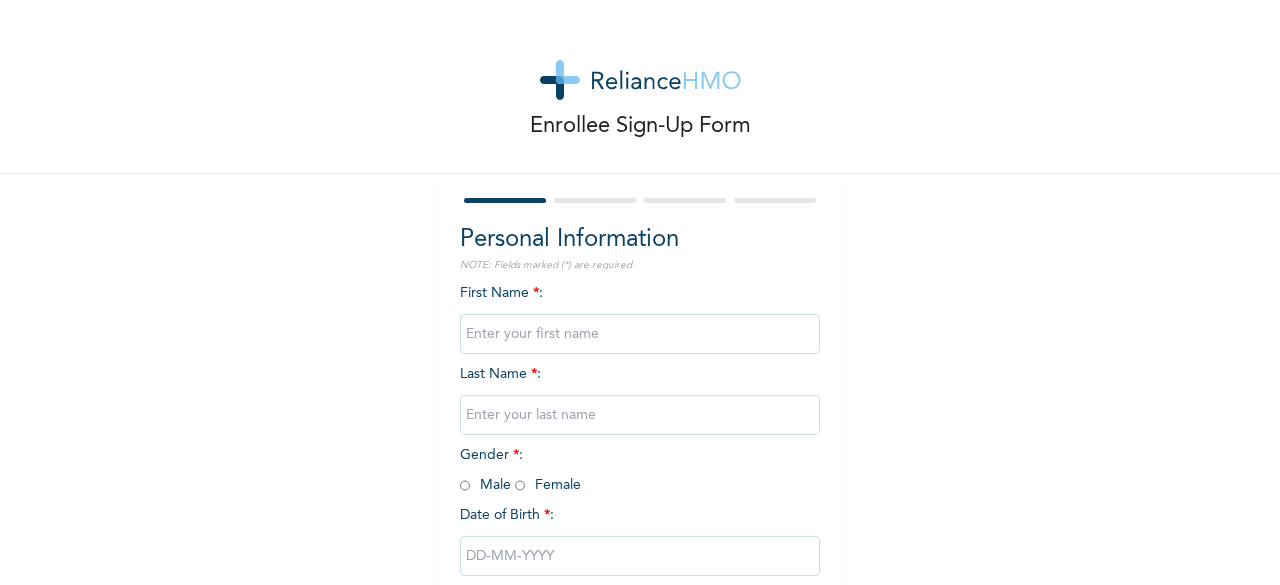 click at bounding box center (640, 334) 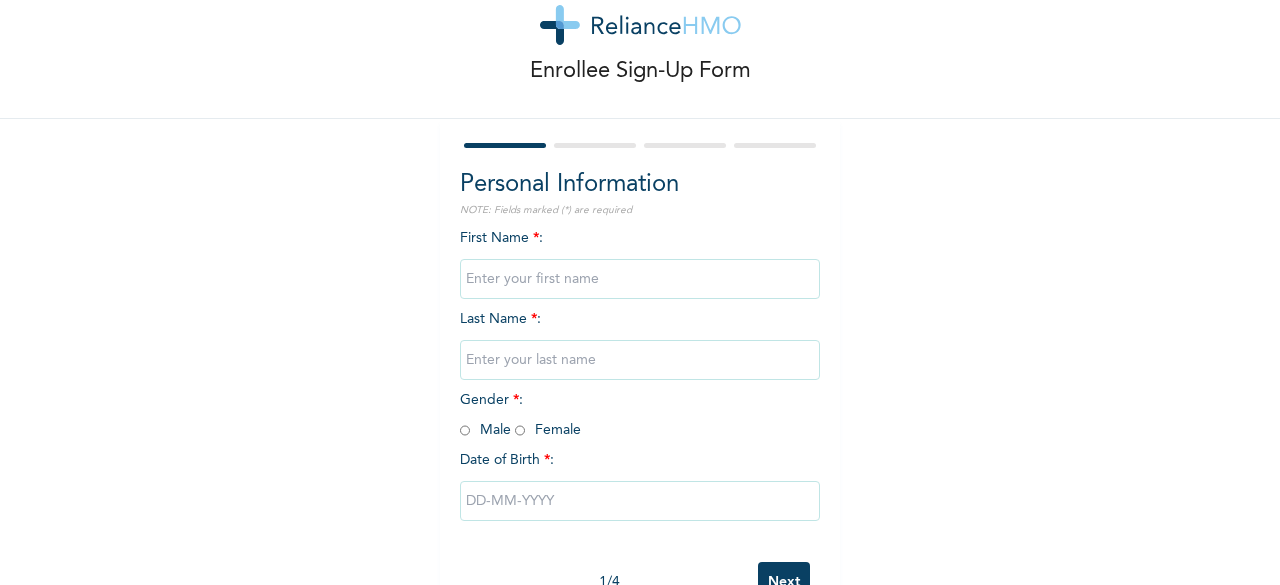 scroll, scrollTop: 100, scrollLeft: 0, axis: vertical 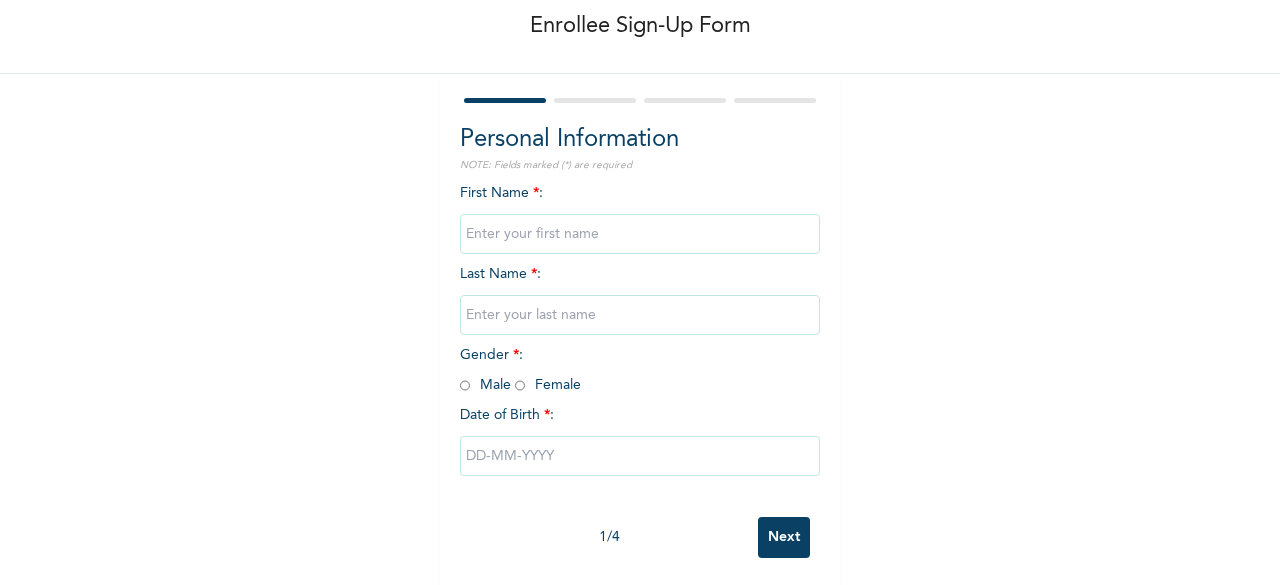 type on "oluwafifehanmi" 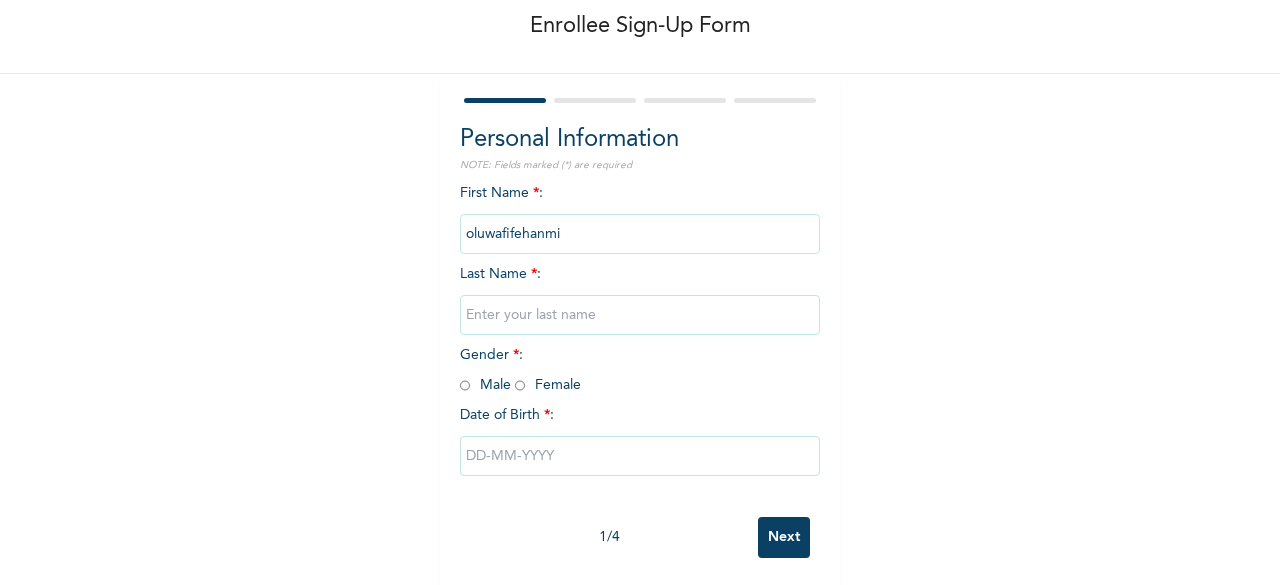click at bounding box center (640, 315) 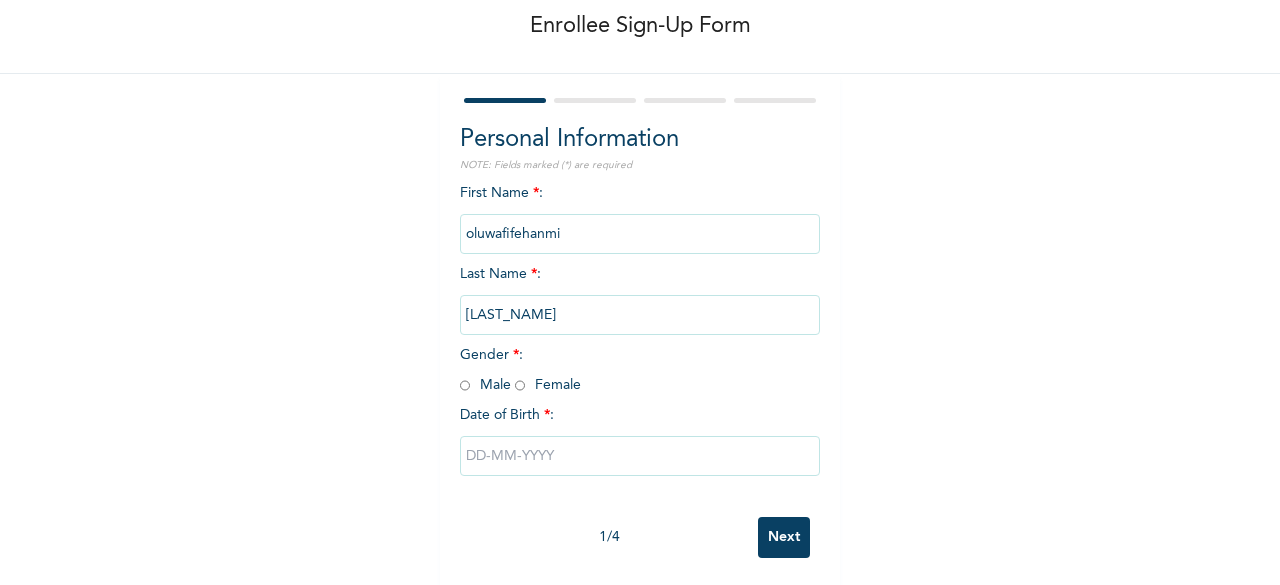 click at bounding box center (465, 385) 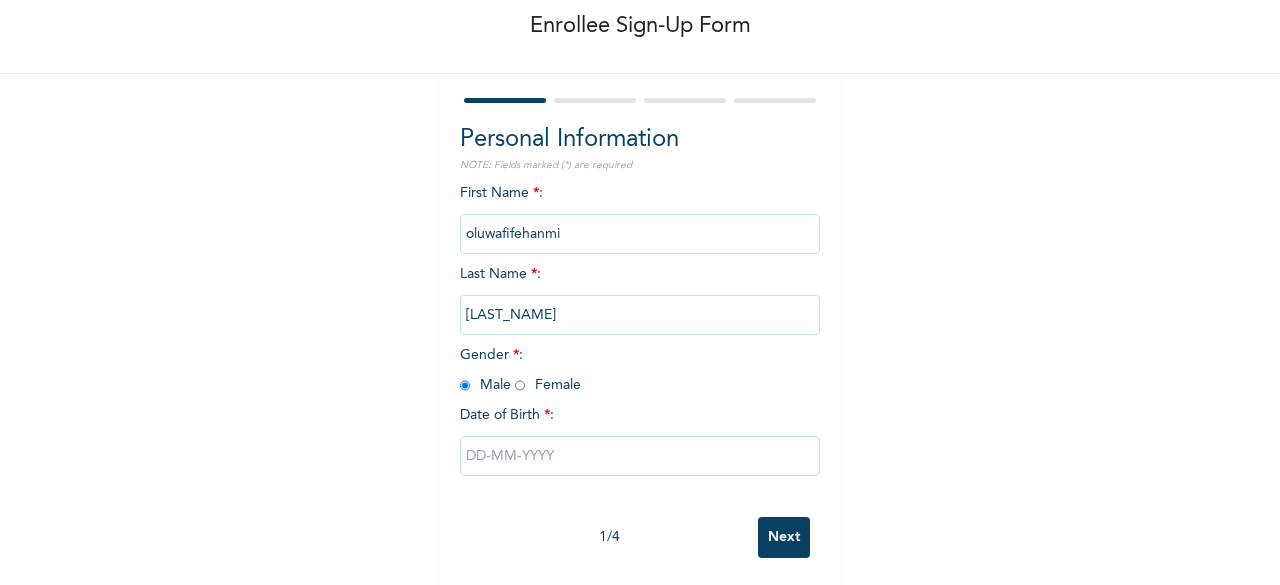 radio on "true" 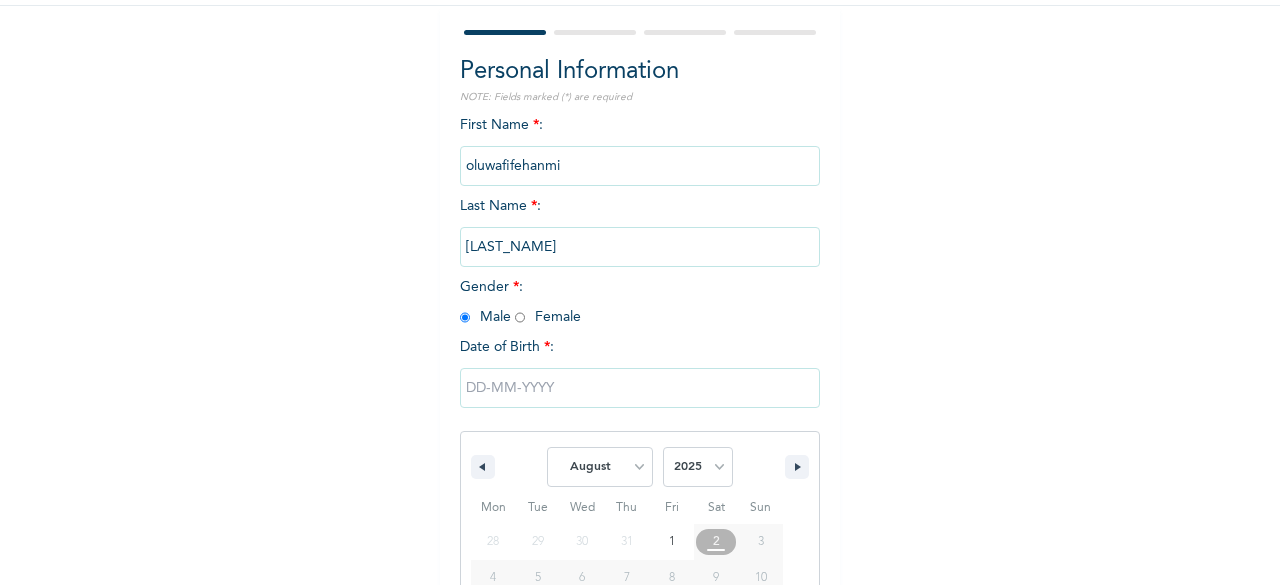 scroll, scrollTop: 325, scrollLeft: 0, axis: vertical 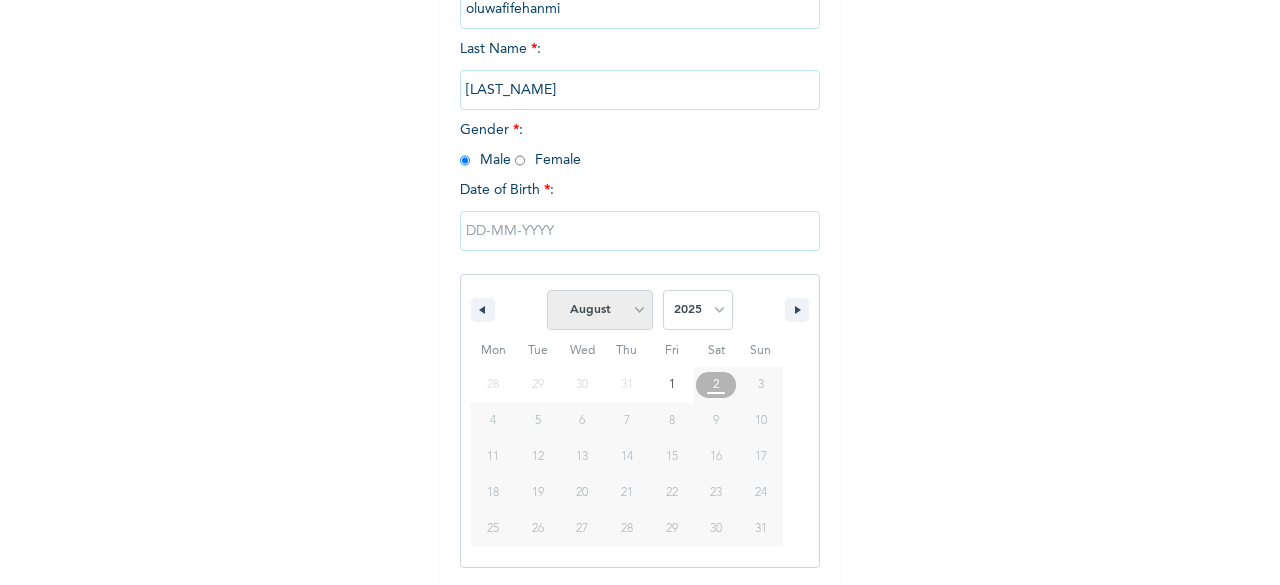 click on "January February March April May June July August September October November December" at bounding box center [600, 310] 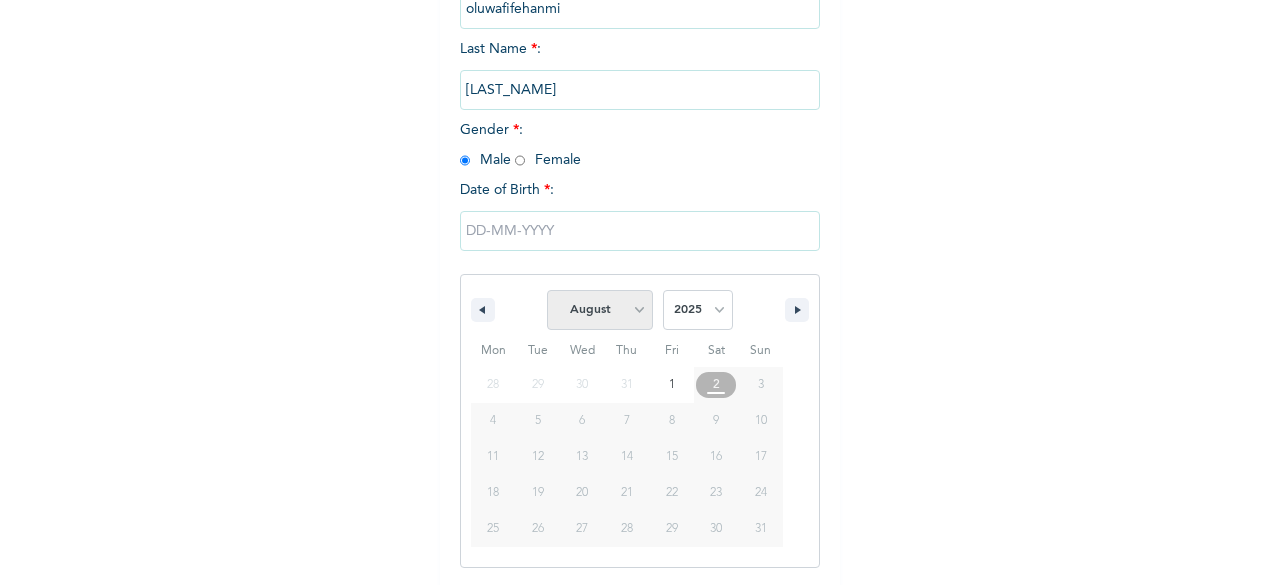 select on "5" 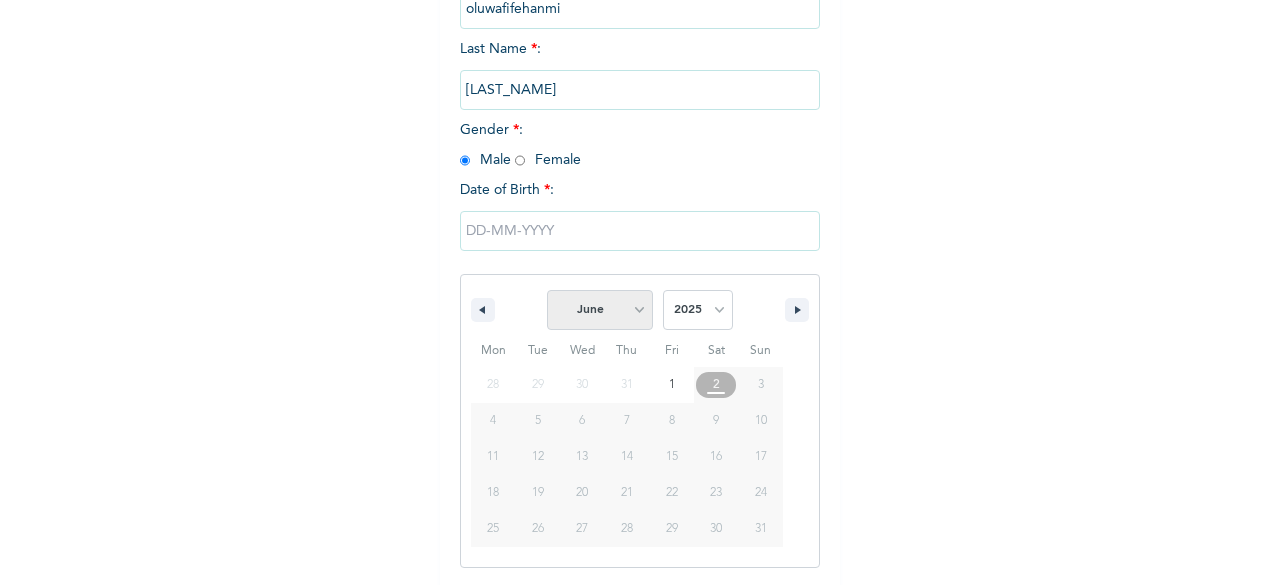click on "January February March April May June July August September October November December" at bounding box center (600, 310) 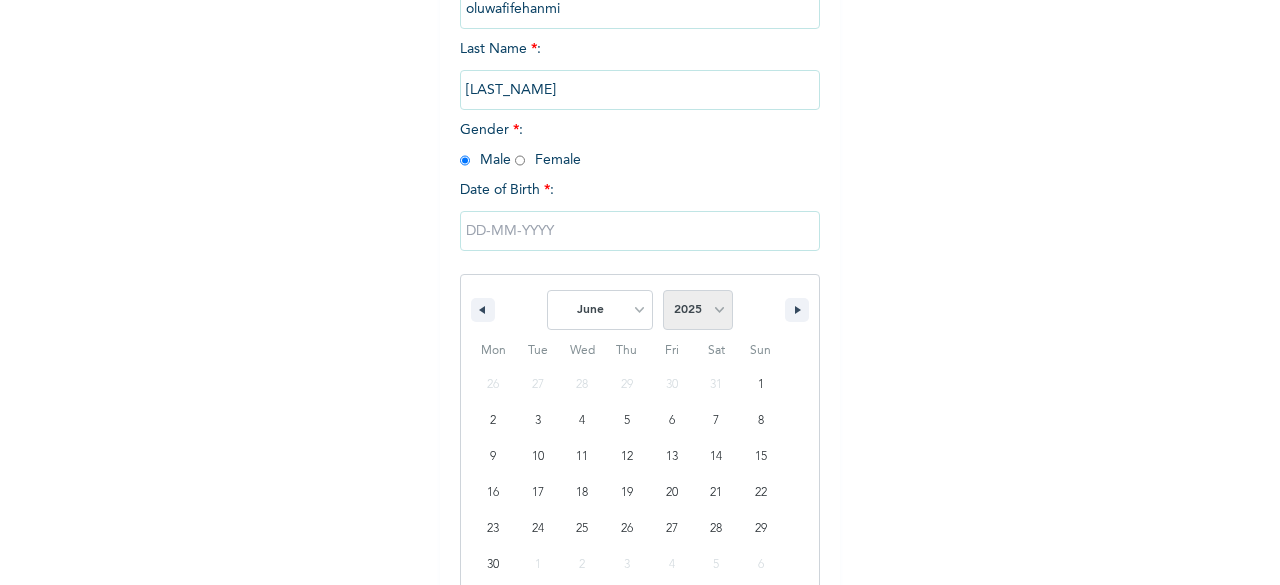 click on "2025 2024 2023 2022 2021 2020 2019 2018 2017 2016 2015 2014 2013 2012 2011 2010 2009 2008 2007 2006 2005 2004 2003 2002 2001 2000 1999 1998 1997 1996 1995 1994 1993 1992 1991 1990 1989 1988 1987 1986 1985 1984 1983 1982 1981 1980 1979 1978 1977 1976 1975 1974 1973 1972 1971 1970 1969 1968 1967 1966 1965 1964 1963 1962 1961 1960 1959 1958 1957 1956 1955 1954 1953 1952 1951 1950 1949 1948 1947 1946 1945 1944 1943 1942 1941 1940 1939 1938 1937 1936 1935 1934 1933 1932 1931 1930 1929 1928 1927 1926 1925 1924 1923 1922 1921 1920 1919 1918 1917 1916 1915 1914 1913 1912 1911 1910 1909 1908 1907 1906 1905" at bounding box center [698, 310] 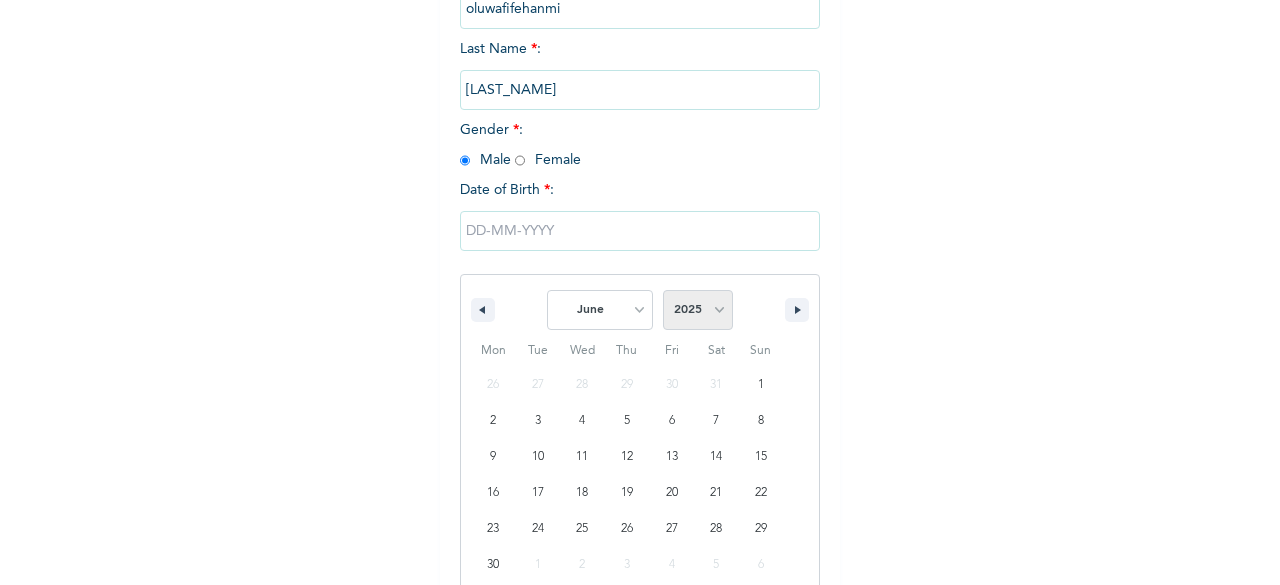 select on "2022" 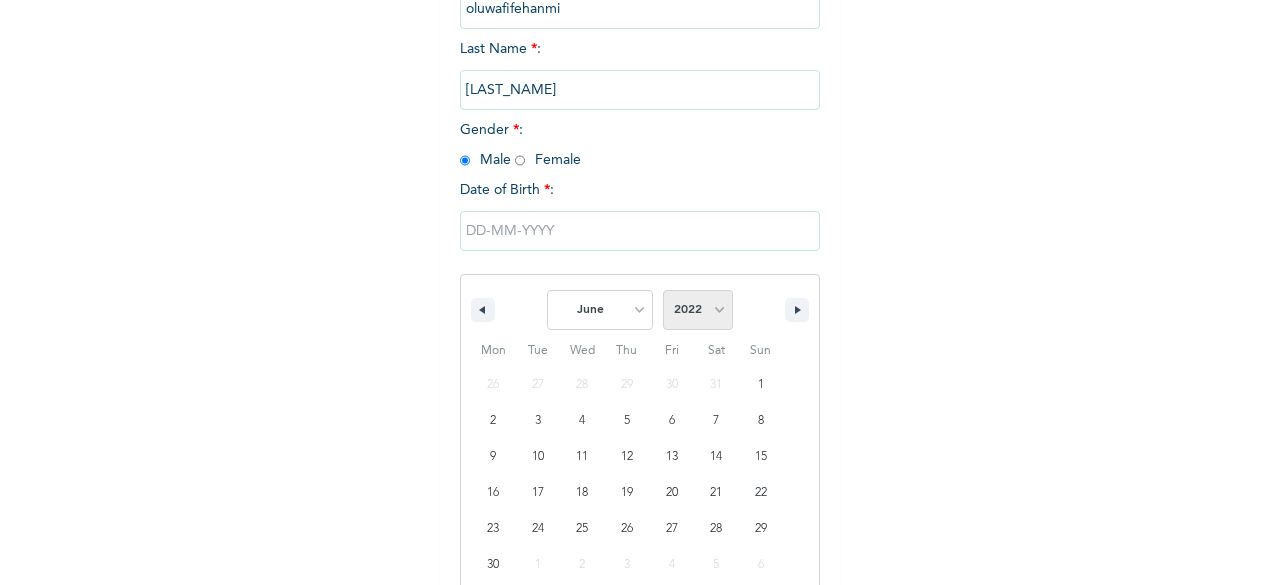click on "2025 2024 2023 2022 2021 2020 2019 2018 2017 2016 2015 2014 2013 2012 2011 2010 2009 2008 2007 2006 2005 2004 2003 2002 2001 2000 1999 1998 1997 1996 1995 1994 1993 1992 1991 1990 1989 1988 1987 1986 1985 1984 1983 1982 1981 1980 1979 1978 1977 1976 1975 1974 1973 1972 1971 1970 1969 1968 1967 1966 1965 1964 1963 1962 1961 1960 1959 1958 1957 1956 1955 1954 1953 1952 1951 1950 1949 1948 1947 1946 1945 1944 1943 1942 1941 1940 1939 1938 1937 1936 1935 1934 1933 1932 1931 1930 1929 1928 1927 1926 1925 1924 1923 1922 1921 1920 1919 1918 1917 1916 1915 1914 1913 1912 1911 1910 1909 1908 1907 1906 1905" at bounding box center [698, 310] 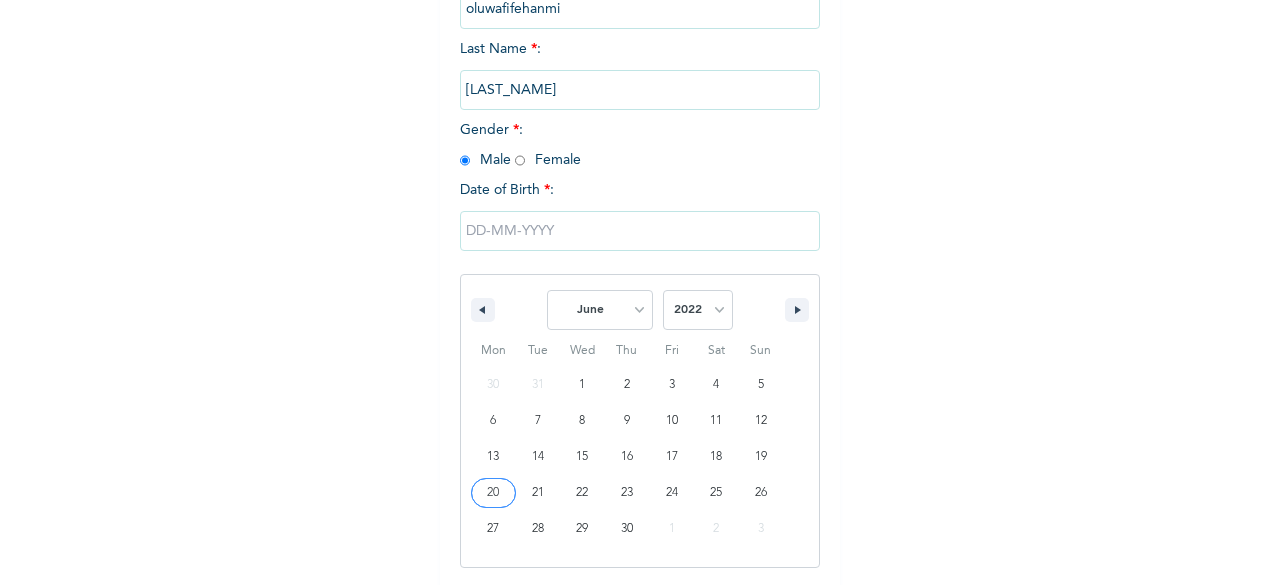 type on "[DATE]" 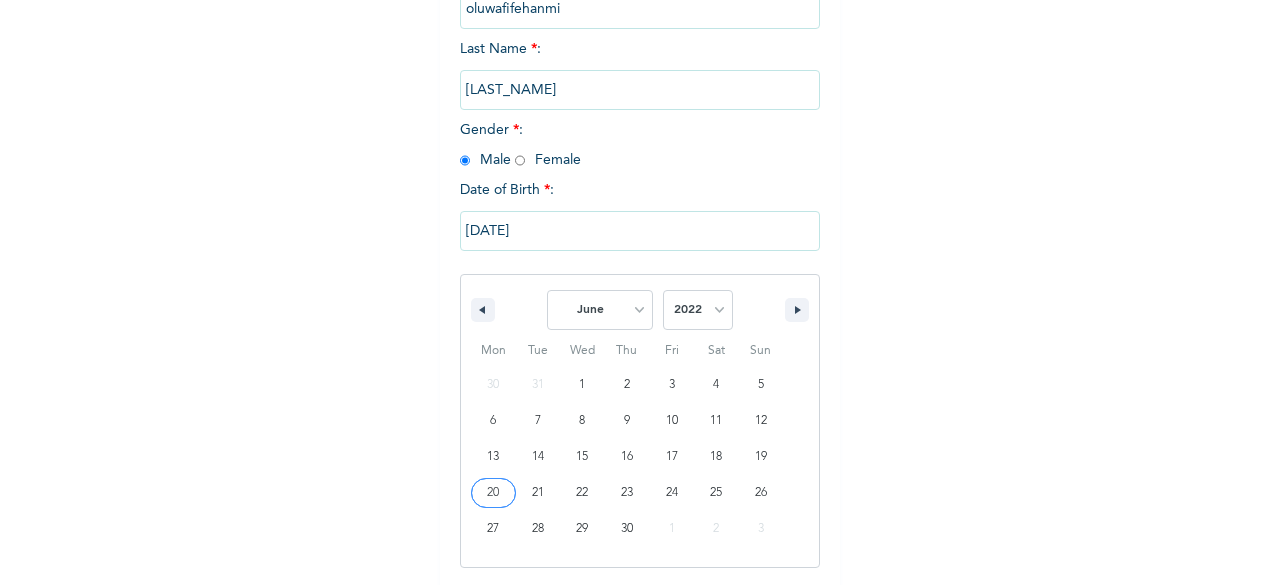 scroll, scrollTop: 120, scrollLeft: 0, axis: vertical 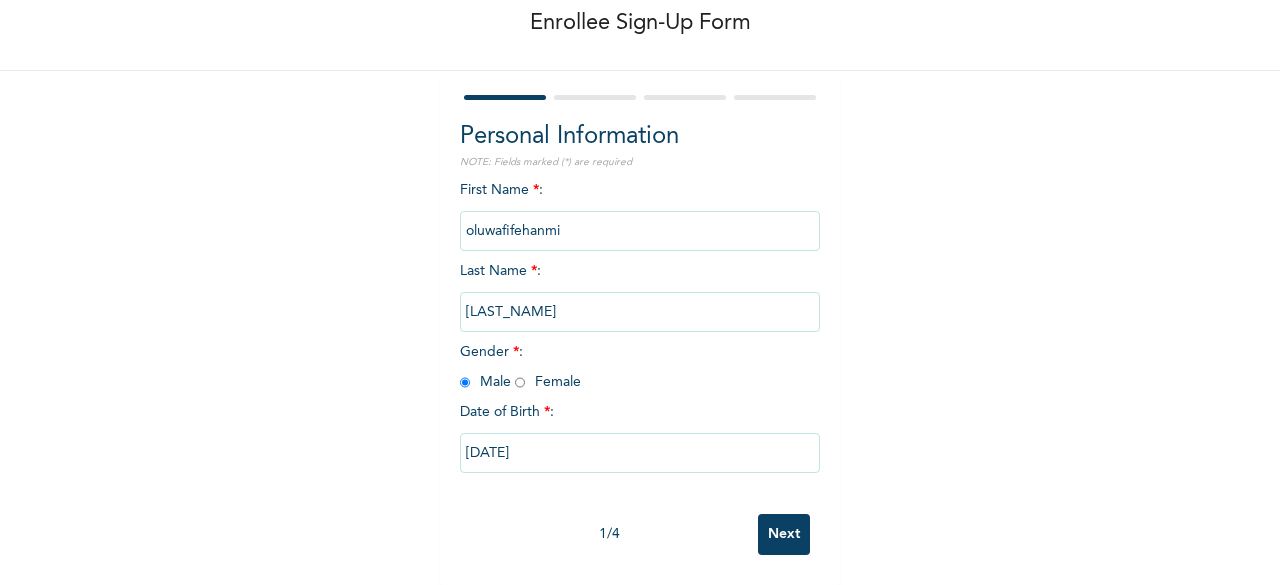 click on "Next" at bounding box center (784, 534) 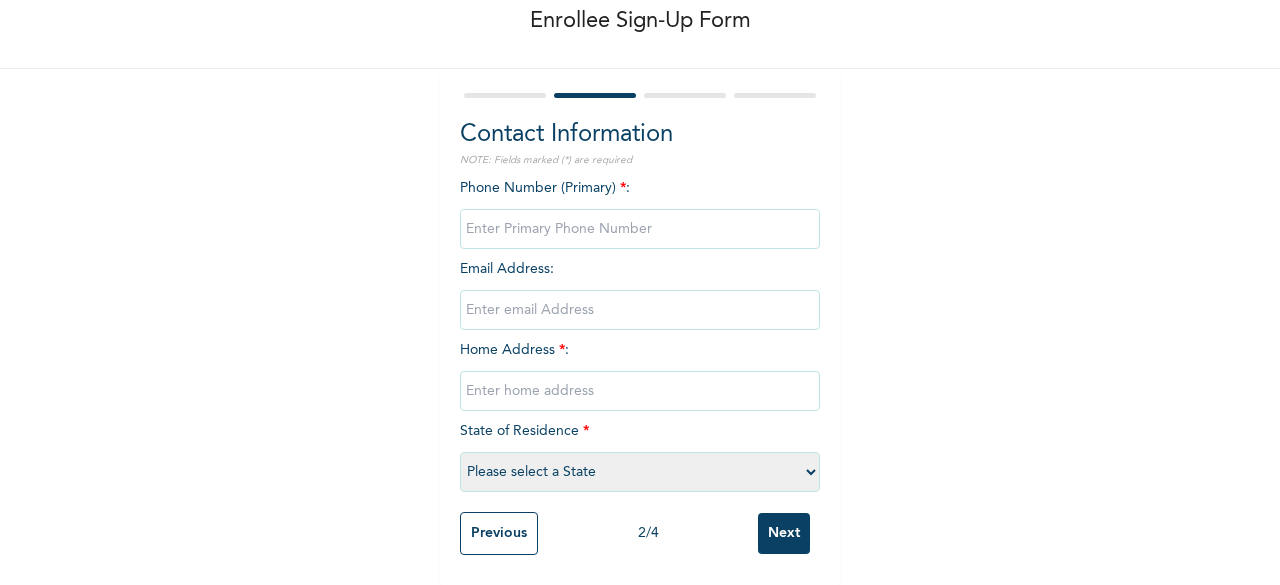 click at bounding box center (640, 229) 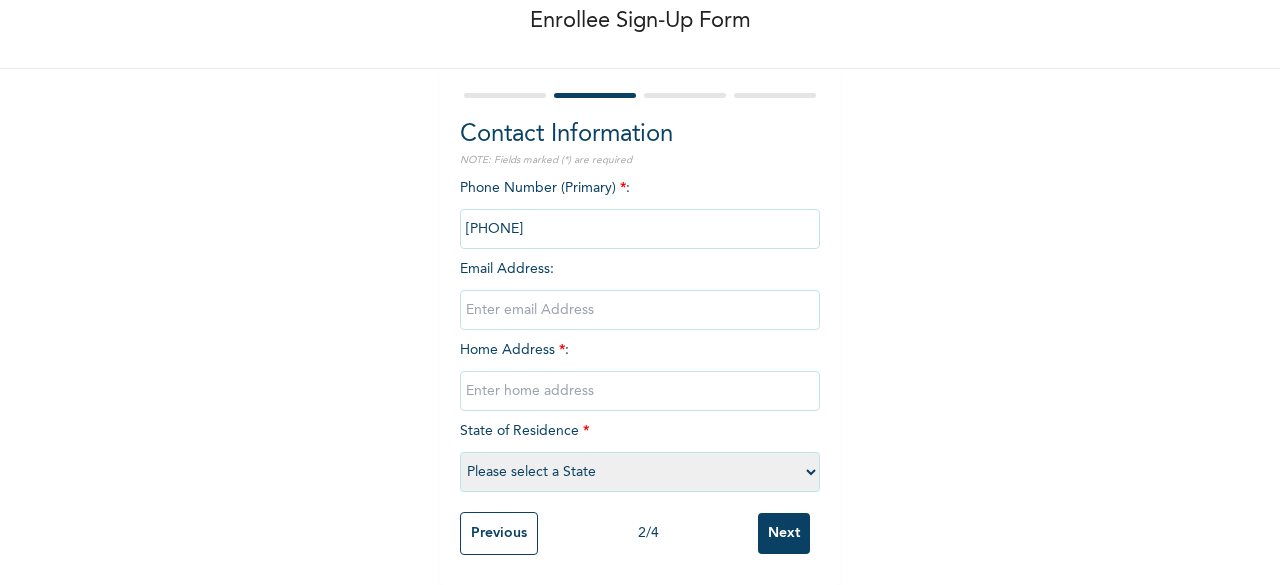 type on "[PHONE]" 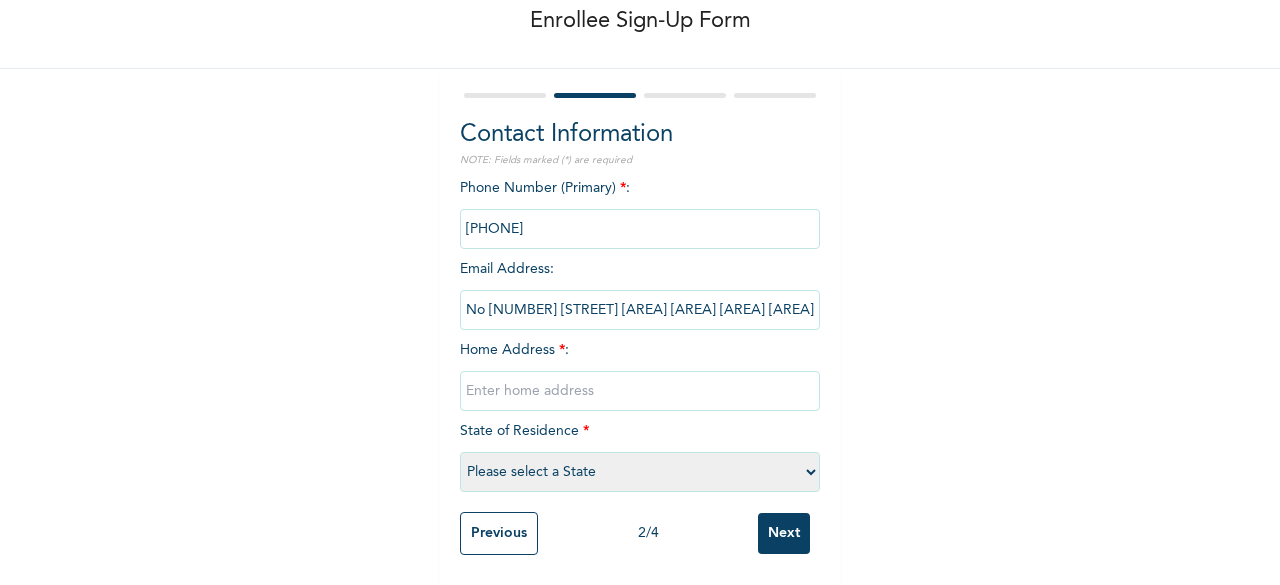 scroll, scrollTop: 0, scrollLeft: 8, axis: horizontal 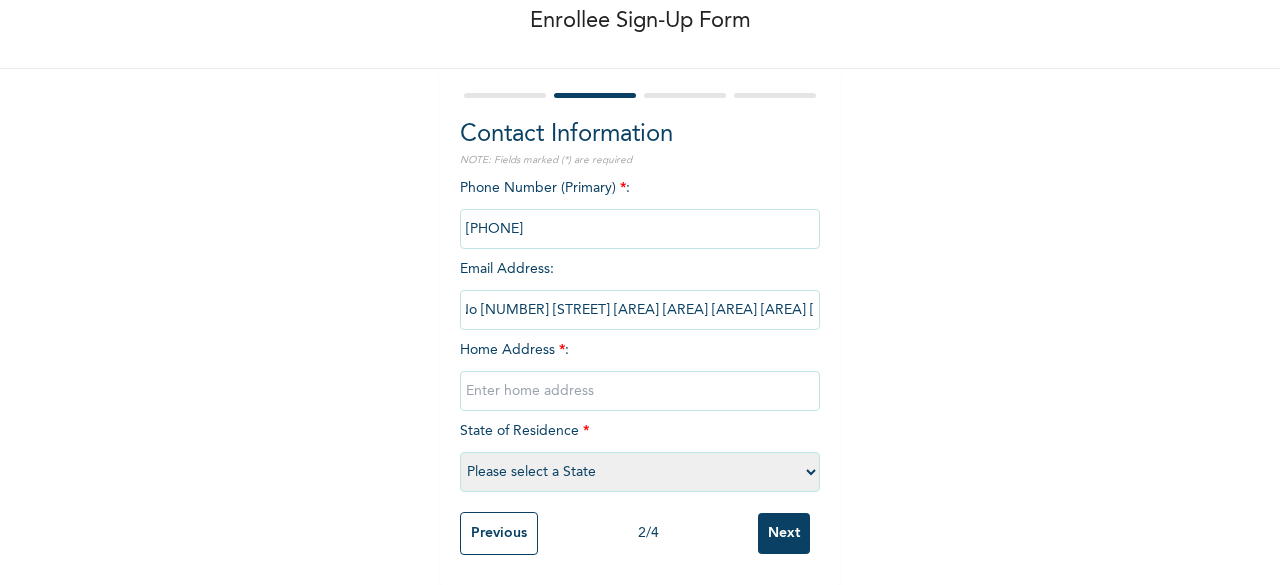 type on "No 28 Benson Akinyele street Jakance gate oke afa isolo" 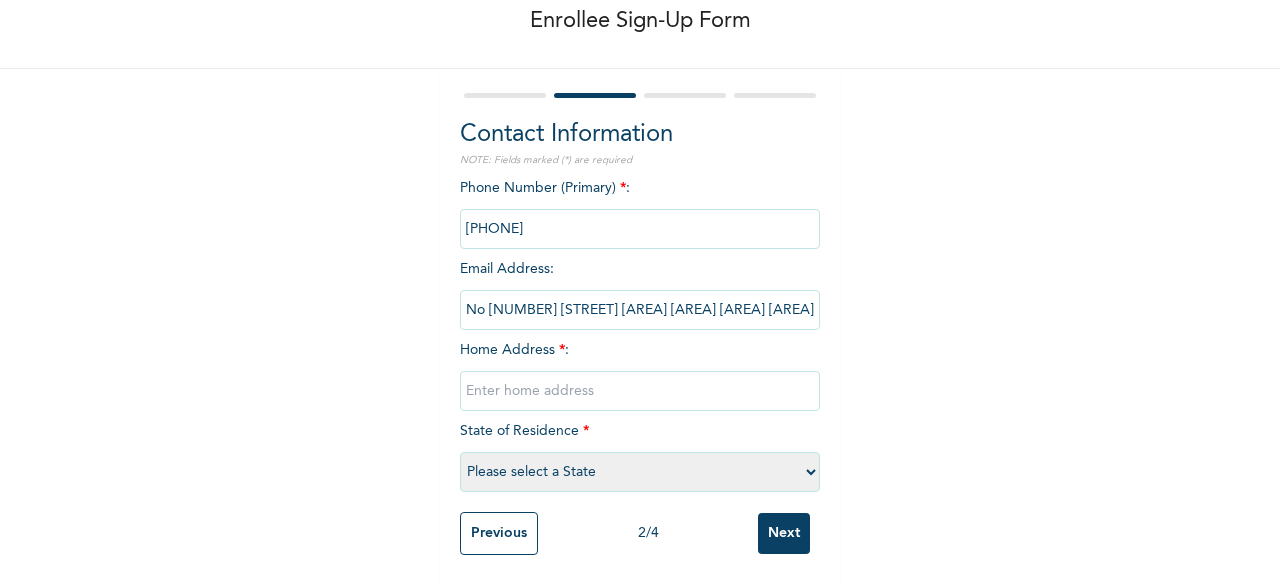 click at bounding box center [640, 391] 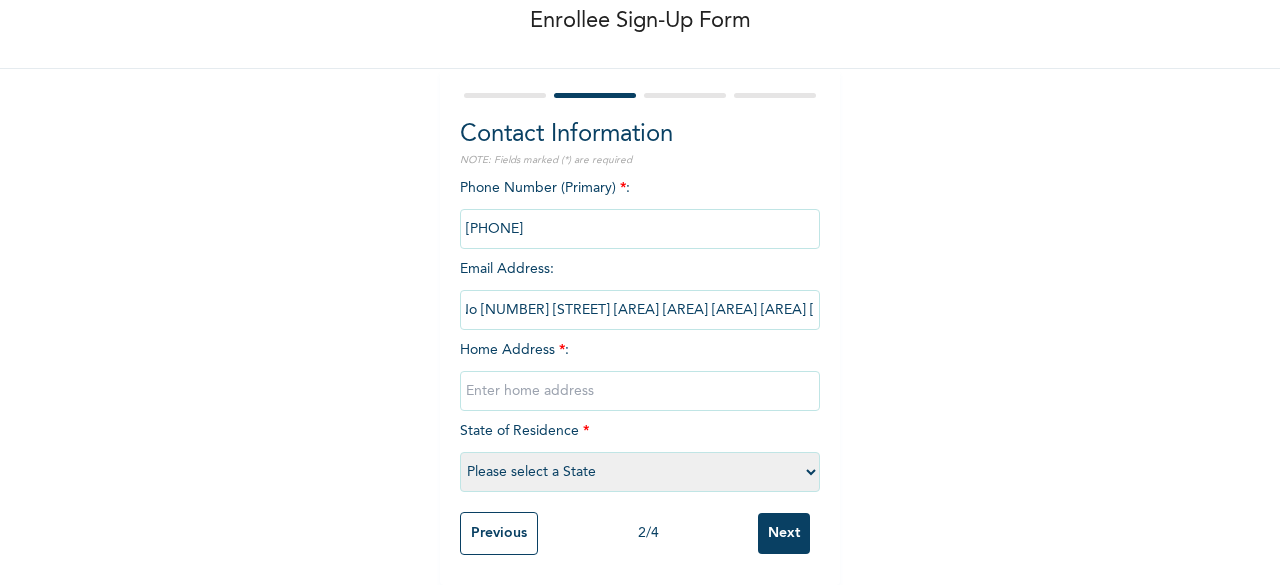 drag, startPoint x: 460, startPoint y: 293, endPoint x: 864, endPoint y: 345, distance: 407.3328 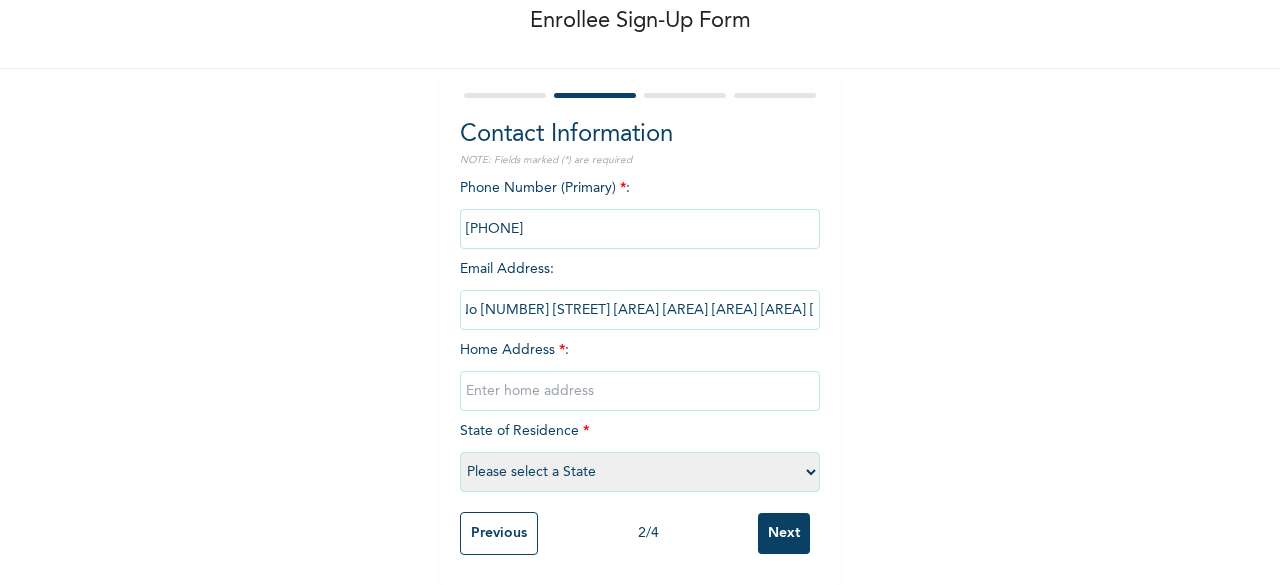 scroll, scrollTop: 0, scrollLeft: 0, axis: both 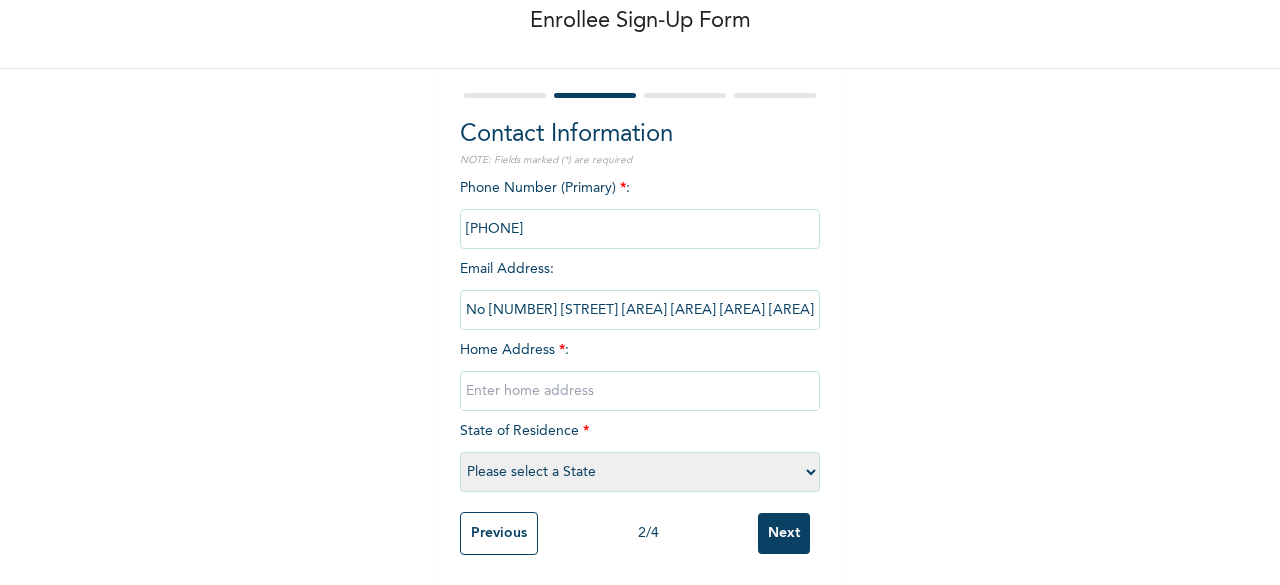 click on "Enrollee Sign-Up Form Contact Information NOTE: Fields marked (*) are required Phone Number (Primary)   * : Email Address : No 28 Benson Akinyele street Jakance gate oke afa isolo Home Address   * : State of Residence   * Please select a State Abia Abuja (FCT) Adamawa Akwa Ibom Anambra Bauchi Bayelsa Benue Borno Cross River Delta Ebonyi Edo Ekiti Enugu Gombe Imo Jigawa Kaduna Kano Katsina Kebbi Kogi Kwara Lagos Nasarawa Niger Ogun Ondo Osun Oyo Plateau Rivers Sokoto Taraba Yobe Zamfara Previous 2  / 4 Next" at bounding box center [640, 240] 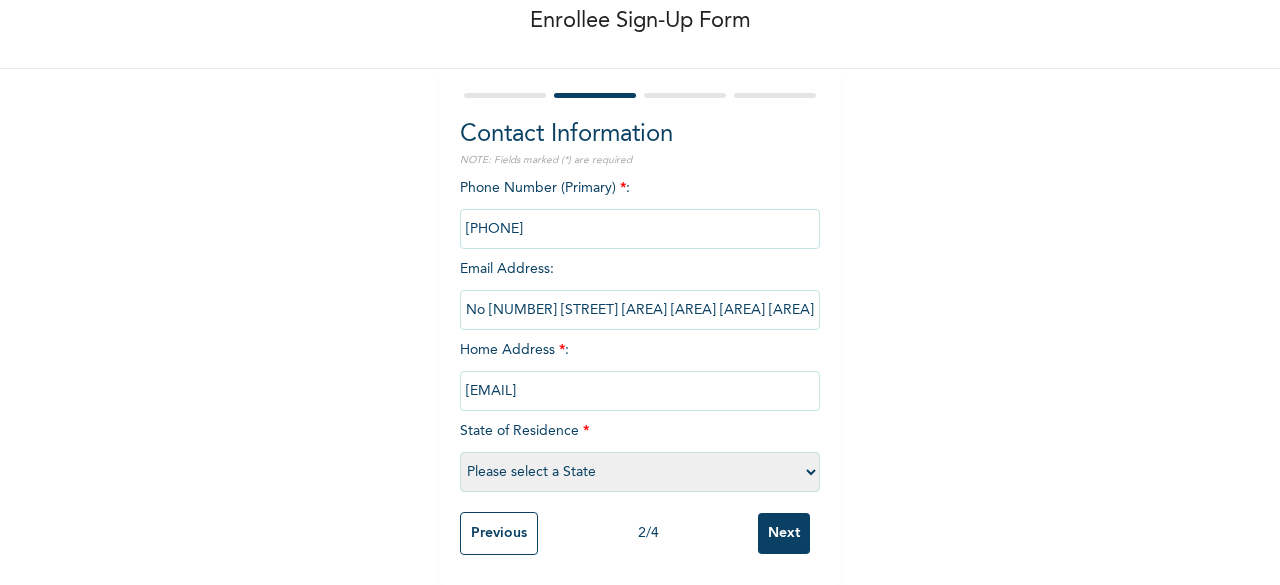 type on "[EMAIL]" 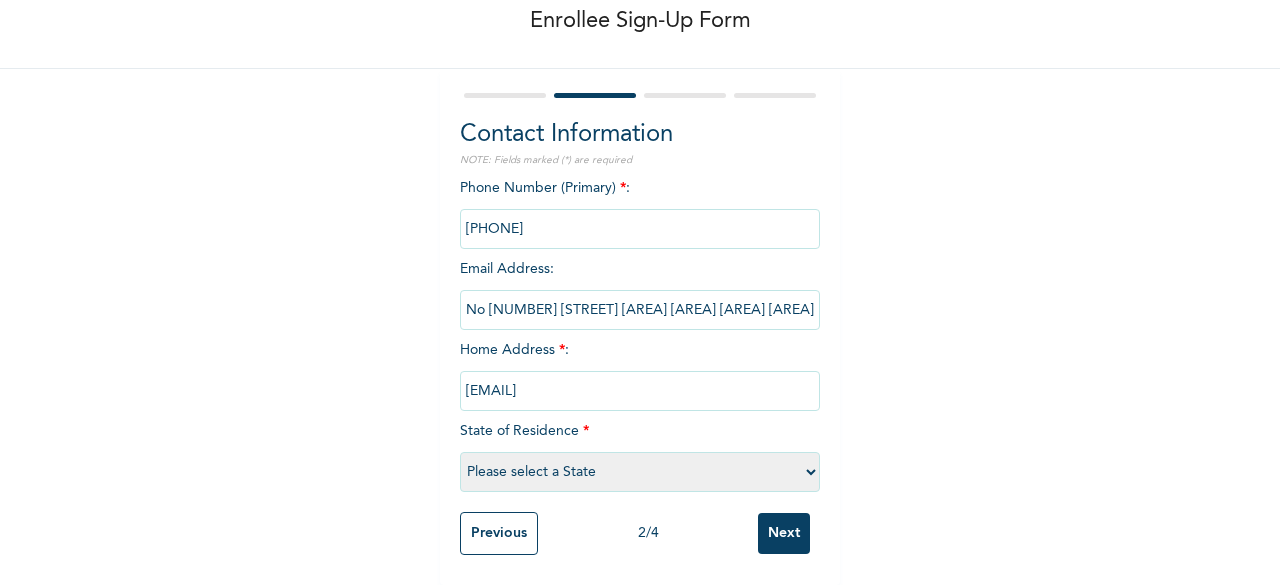 click on "Please select a State Abia Abuja (FCT) Adamawa Akwa Ibom Anambra Bauchi Bayelsa Benue Borno Cross River Delta Ebonyi Edo Ekiti Enugu Gombe Imo Jigawa Kaduna Kano Katsina Kebbi Kogi Kwara Lagos Nasarawa Niger Ogun Ondo Osun Oyo Plateau Rivers Sokoto Taraba Yobe Zamfara" at bounding box center (640, 472) 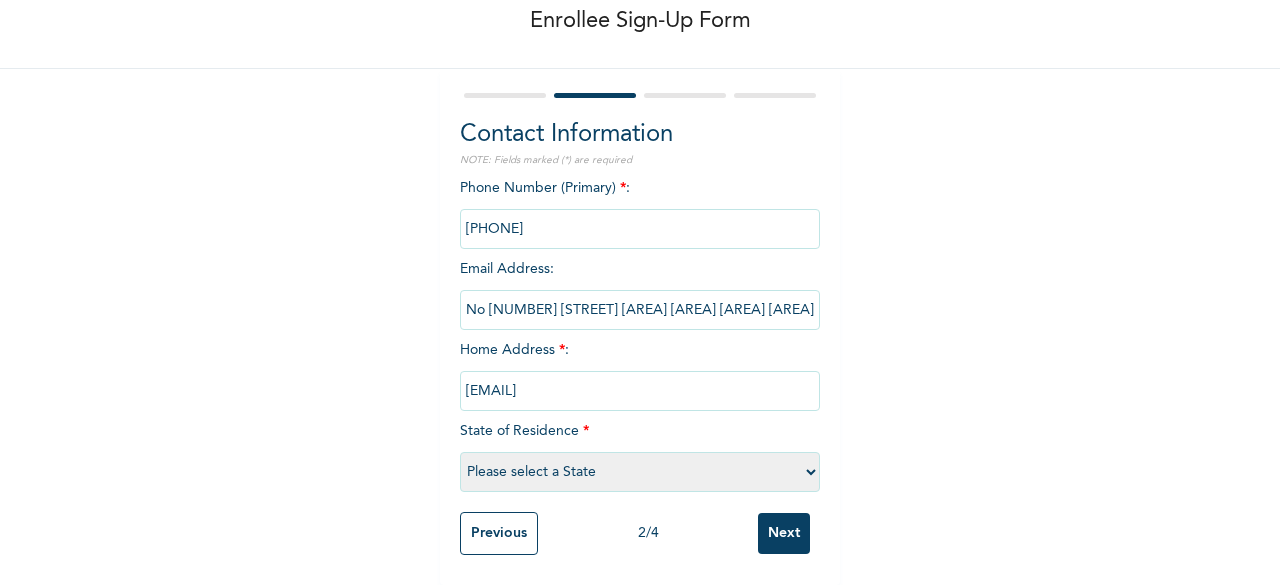 select on "25" 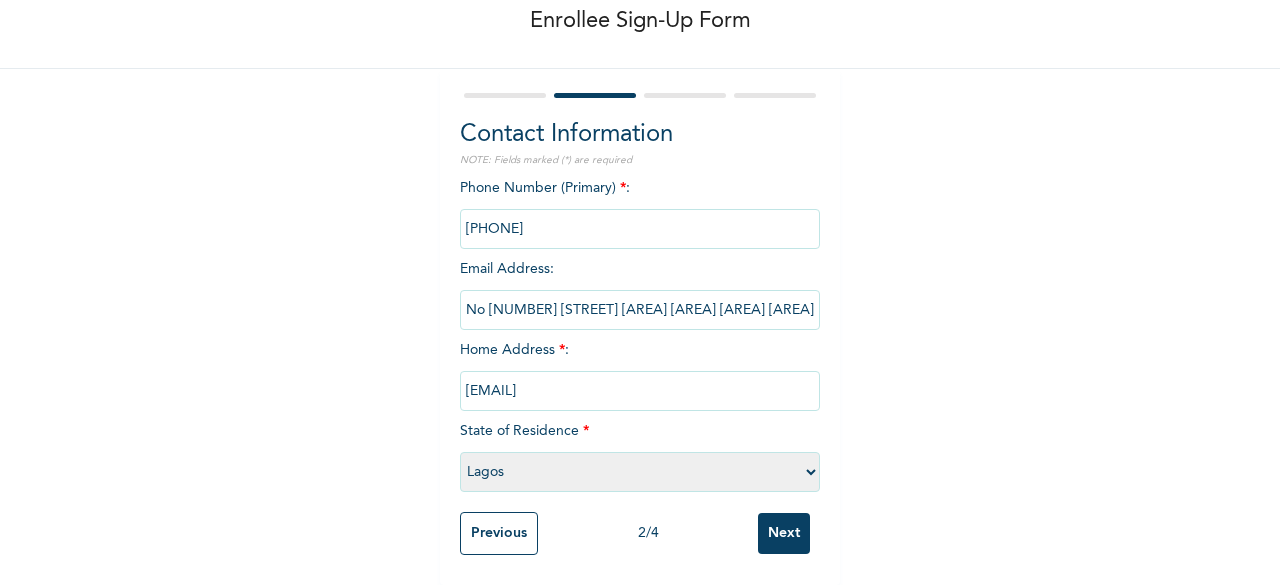 click on "Please select a State Abia Abuja (FCT) Adamawa Akwa Ibom Anambra Bauchi Bayelsa Benue Borno Cross River Delta Ebonyi Edo Ekiti Enugu Gombe Imo Jigawa Kaduna Kano Katsina Kebbi Kogi Kwara Lagos Nasarawa Niger Ogun Ondo Osun Oyo Plateau Rivers Sokoto Taraba Yobe Zamfara" at bounding box center (640, 472) 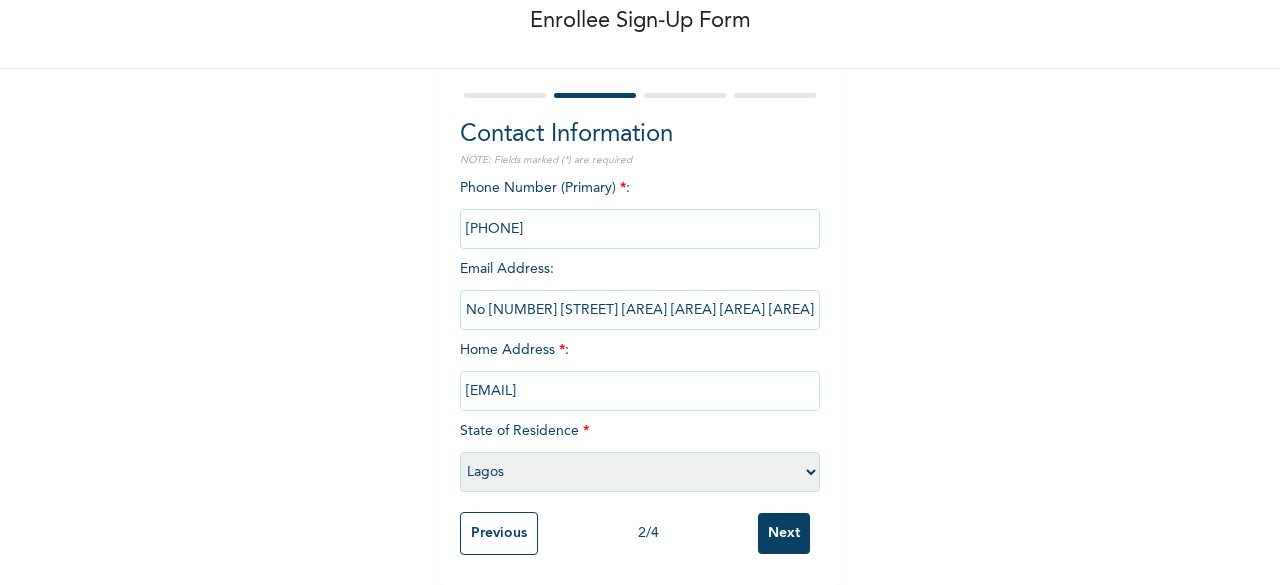 click on "Next" at bounding box center [784, 533] 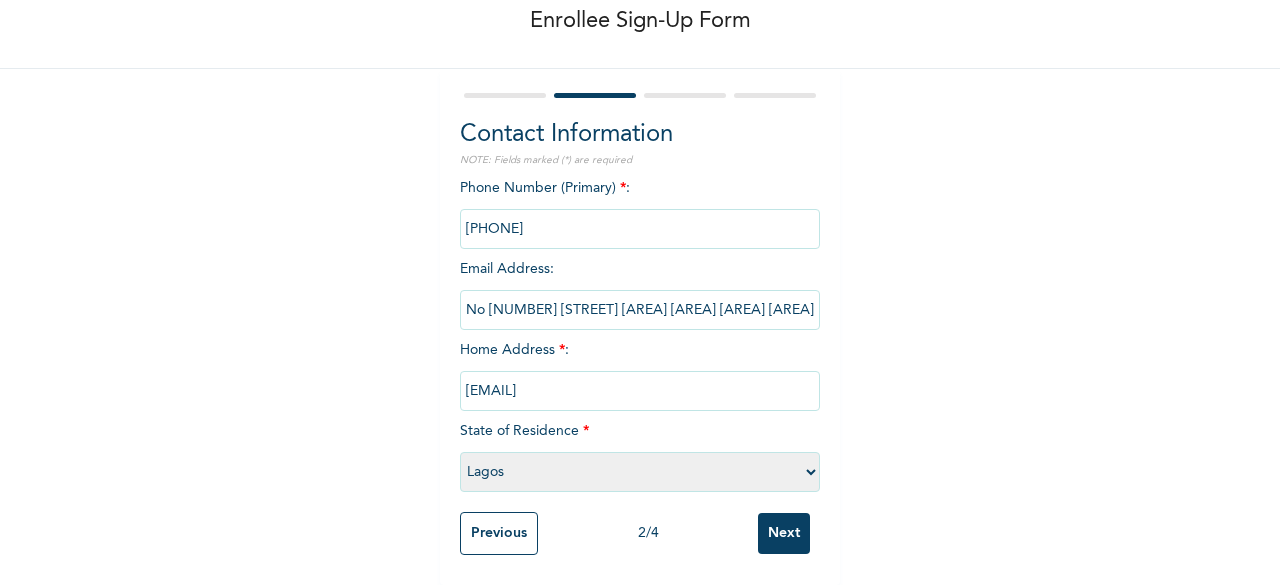 click on "Next" at bounding box center [784, 533] 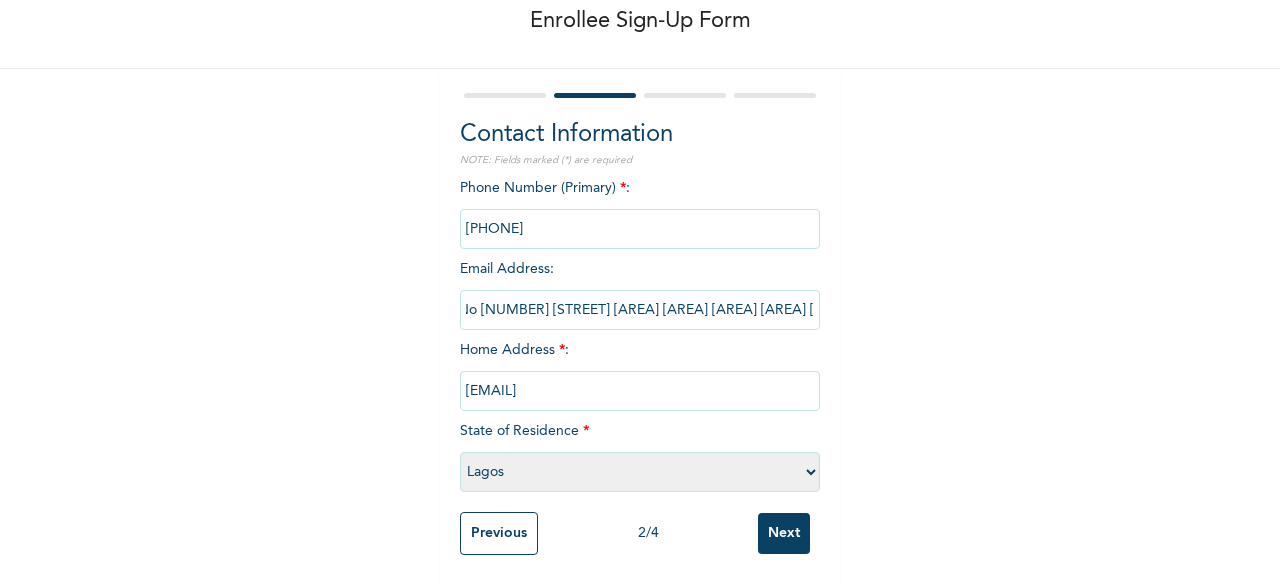 drag, startPoint x: 460, startPoint y: 294, endPoint x: 842, endPoint y: 297, distance: 382.01178 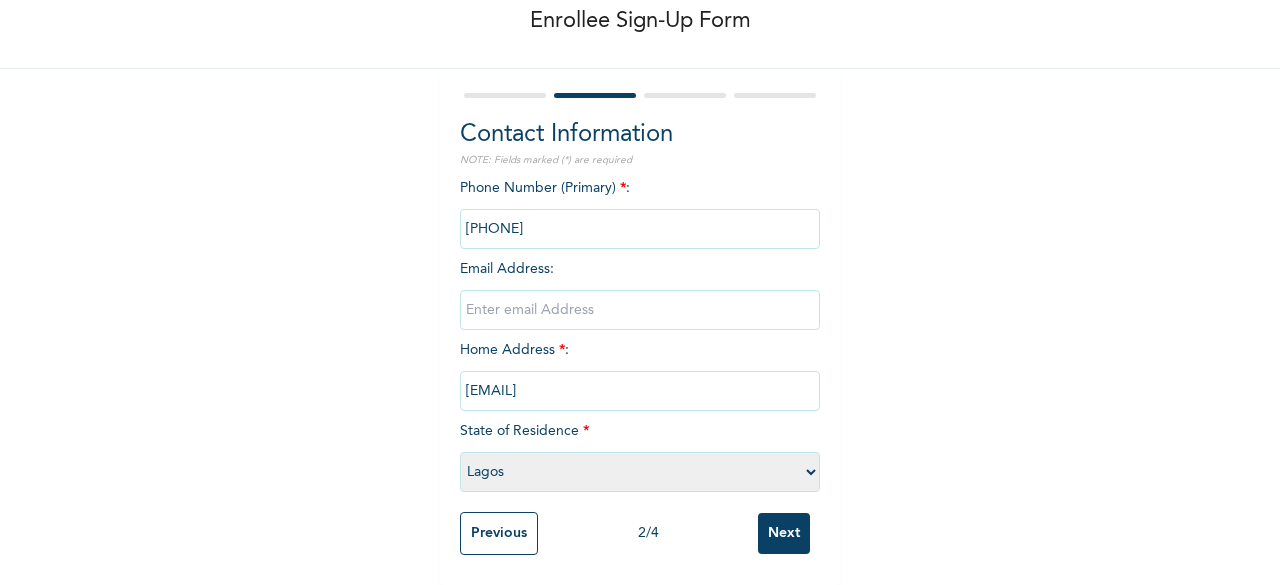 scroll, scrollTop: 0, scrollLeft: 0, axis: both 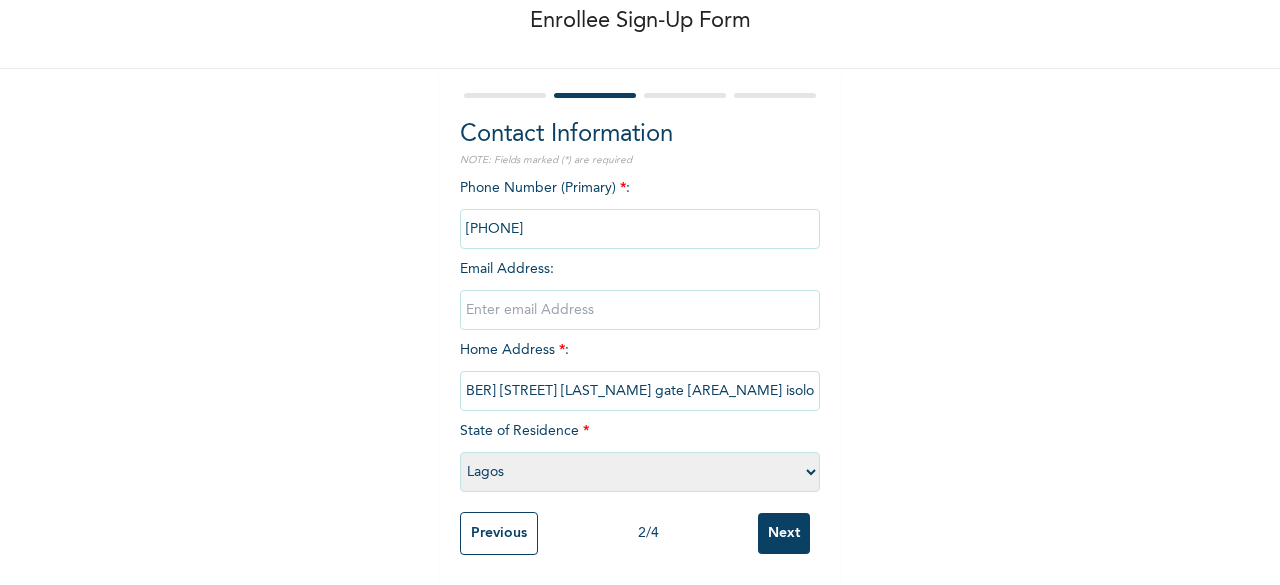 click on "oluwatayoabobade@gmail.comNo 28 Benson Akinyele street Jakance gate oke afa isolo" at bounding box center [640, 391] 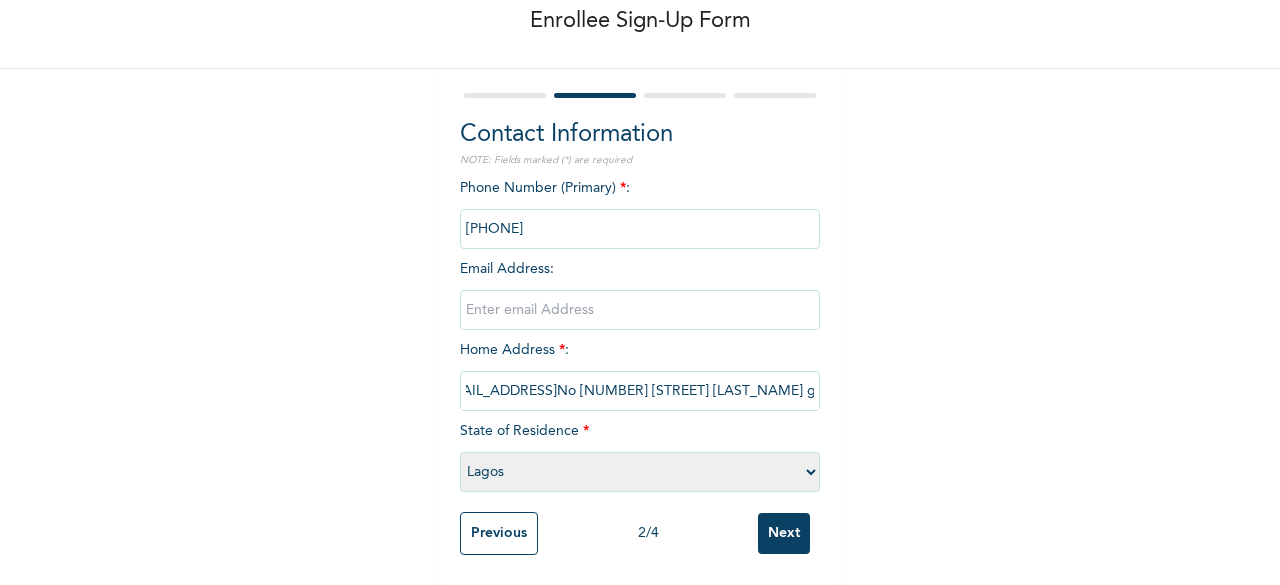 scroll, scrollTop: 0, scrollLeft: 0, axis: both 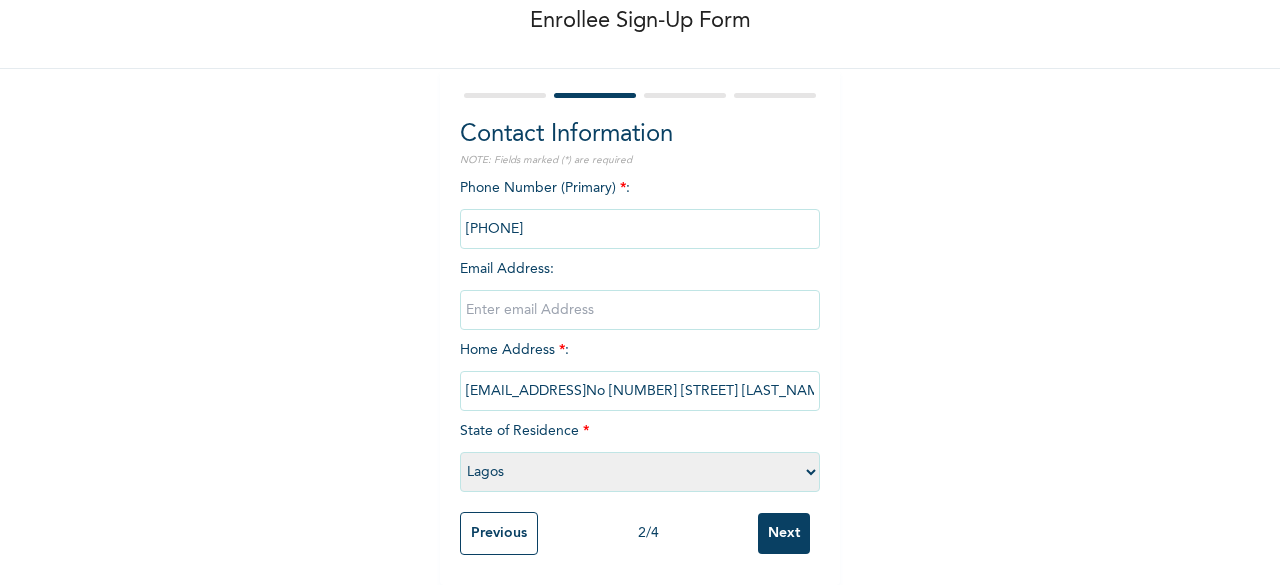 drag, startPoint x: 468, startPoint y: 377, endPoint x: 654, endPoint y: 379, distance: 186.01076 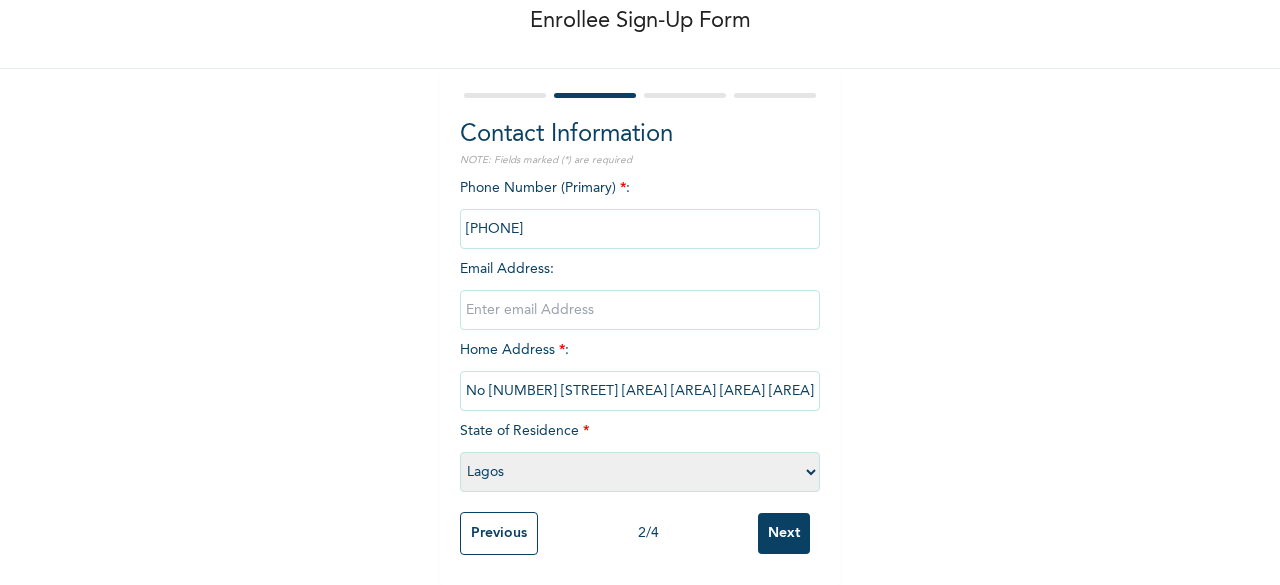type on "No 28 Benson Akinyele street Jakance gate oke afa isolo" 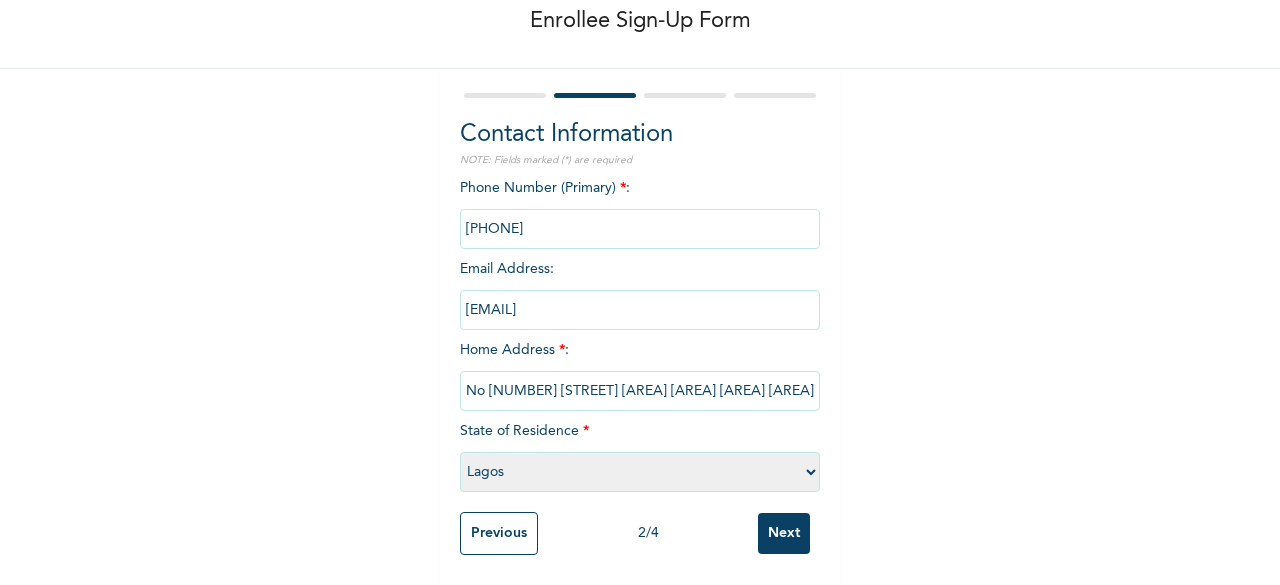type on "[EMAIL]" 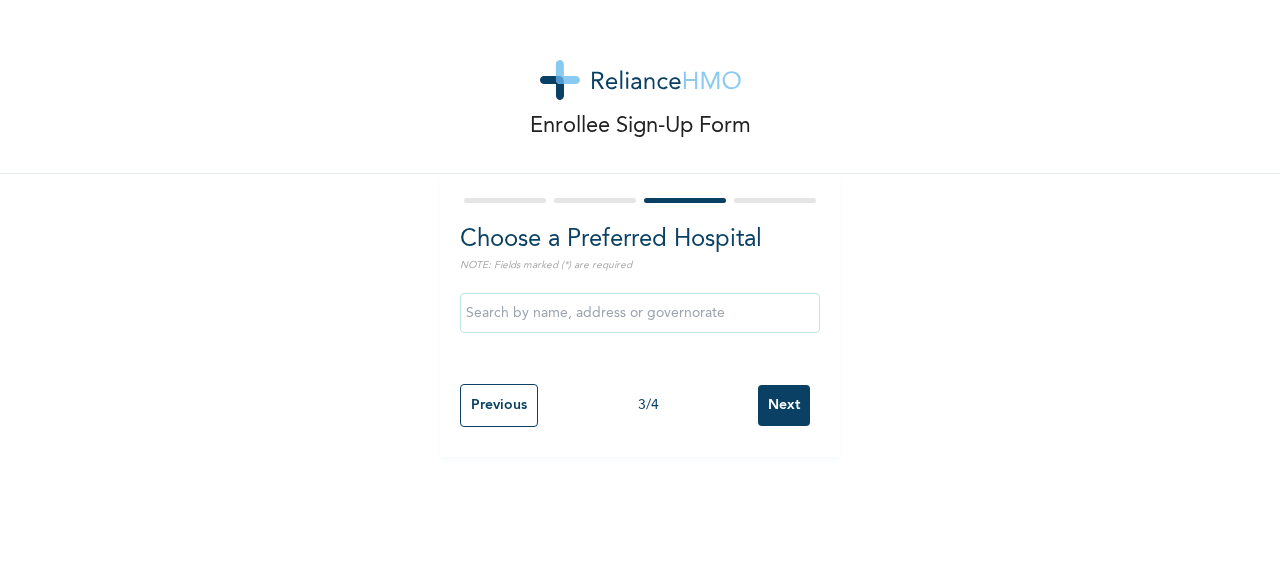 click at bounding box center (640, 313) 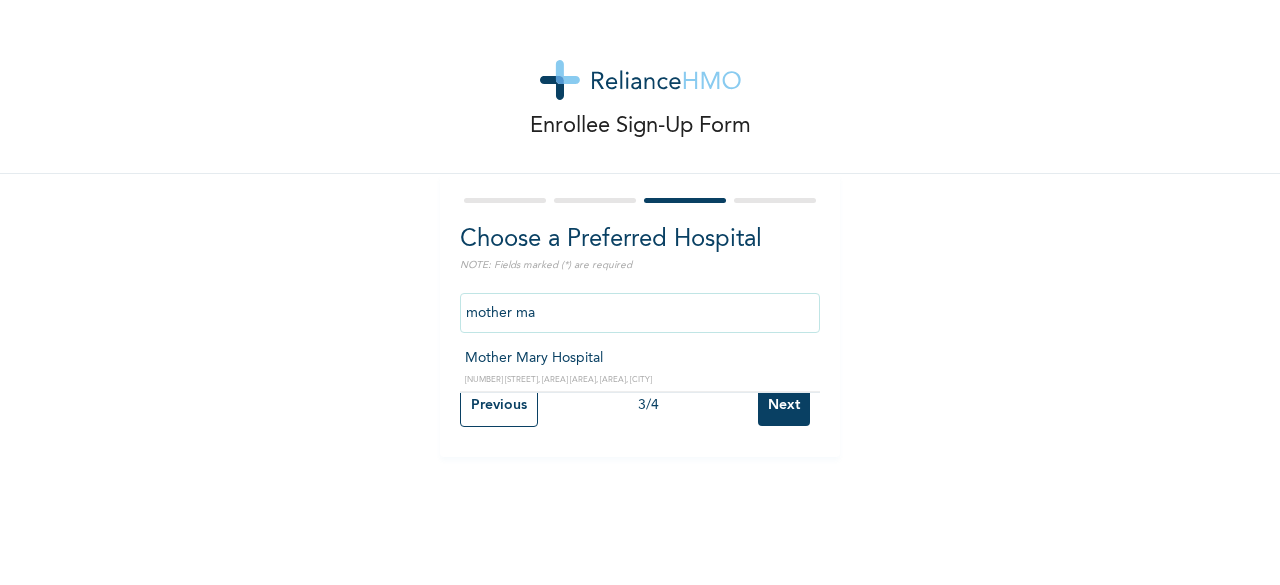 type on "Mother Mary Hospital" 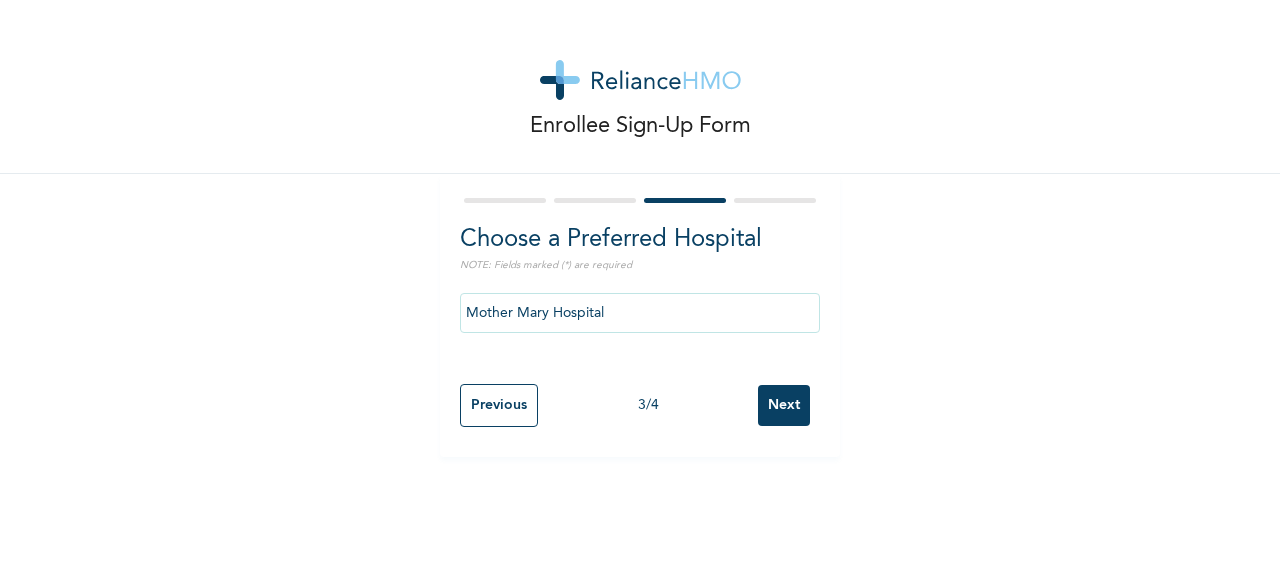 click on "Next" at bounding box center (784, 405) 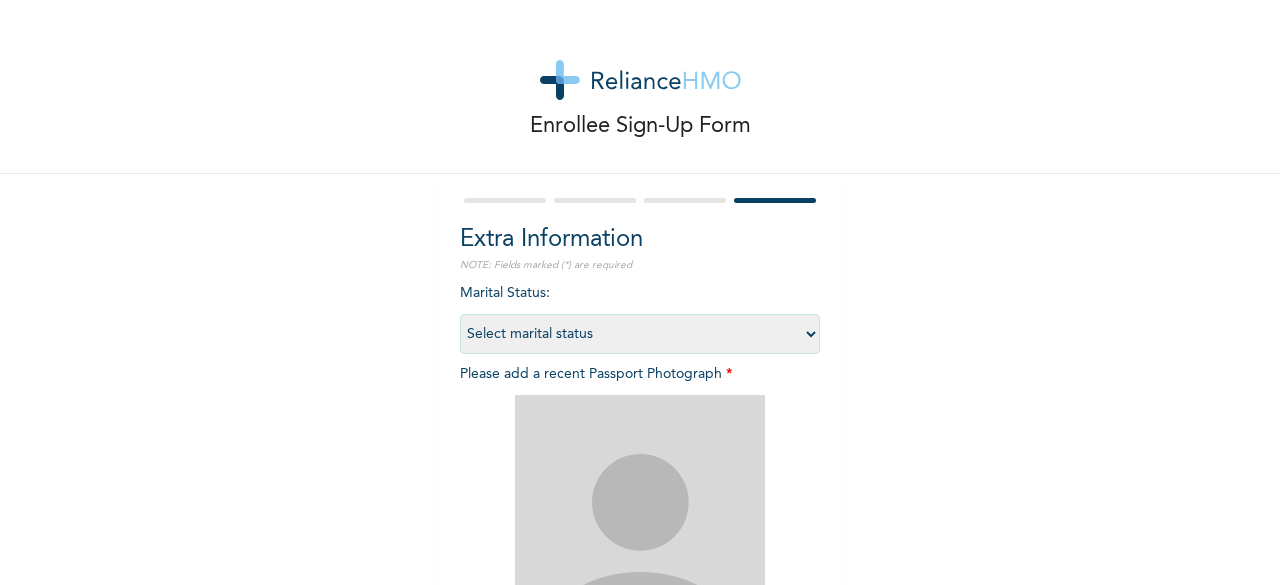 click on "Select marital status Single Married Divorced Widow/Widower" at bounding box center (640, 334) 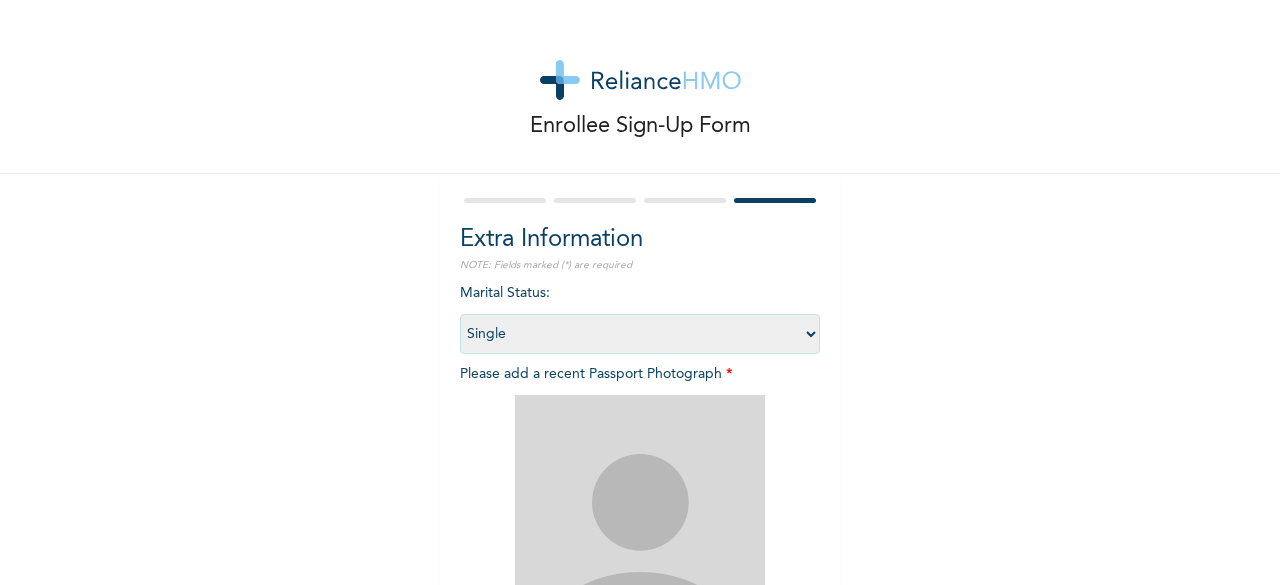 click on "Select marital status Single Married Divorced Widow/Widower" at bounding box center [640, 334] 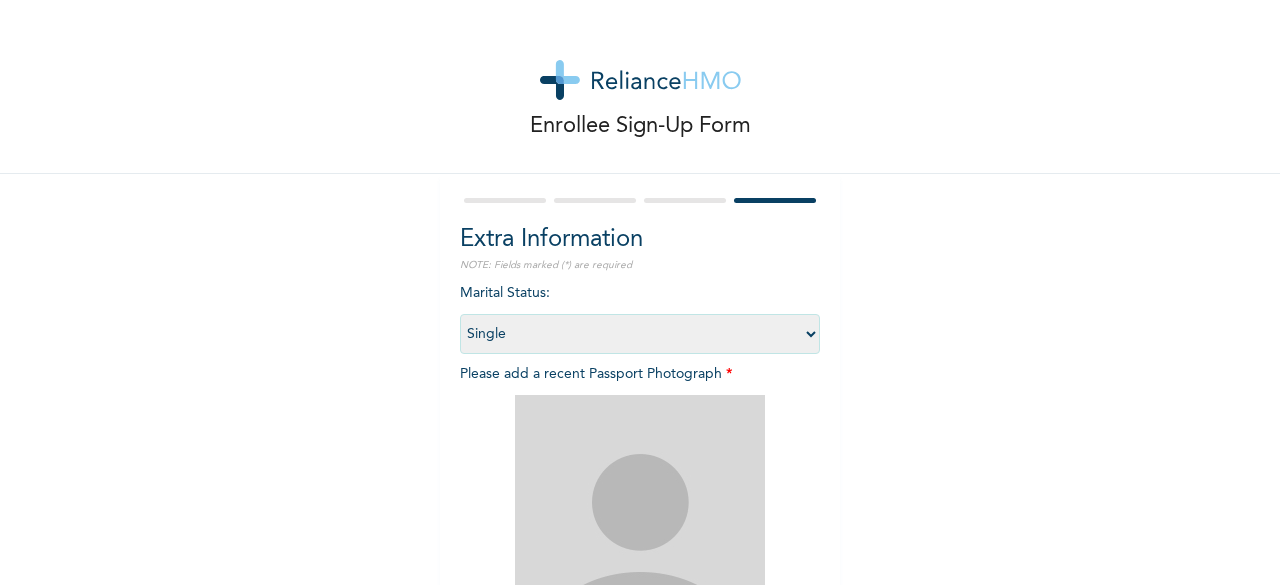 scroll, scrollTop: 200, scrollLeft: 0, axis: vertical 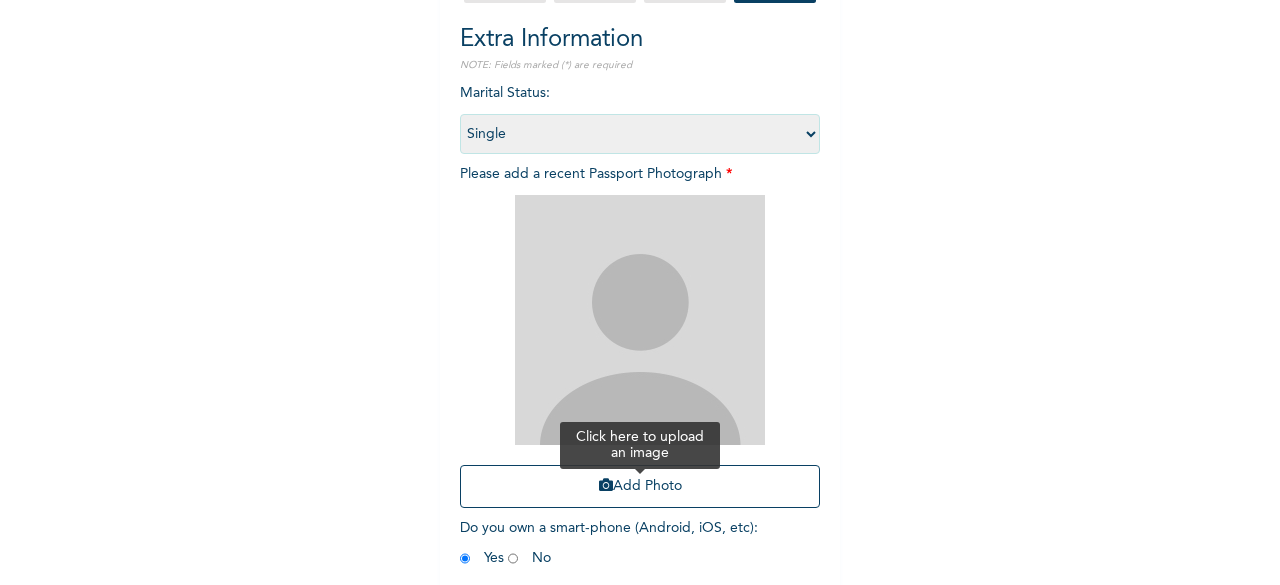 click on "Add Photo" at bounding box center (640, 486) 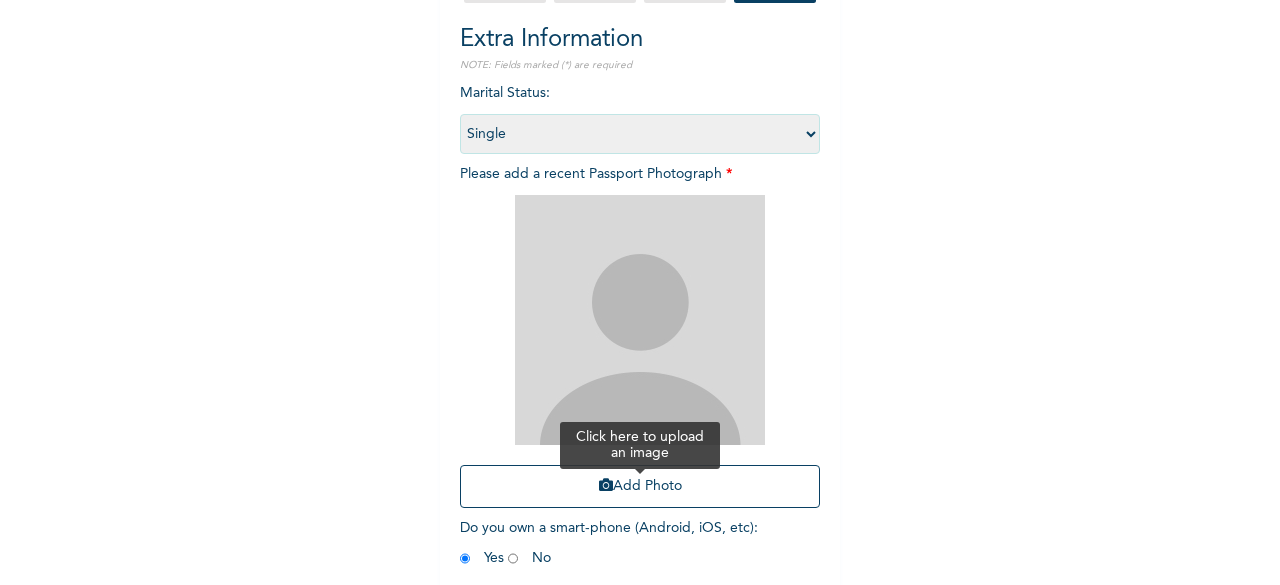 scroll, scrollTop: 22, scrollLeft: 0, axis: vertical 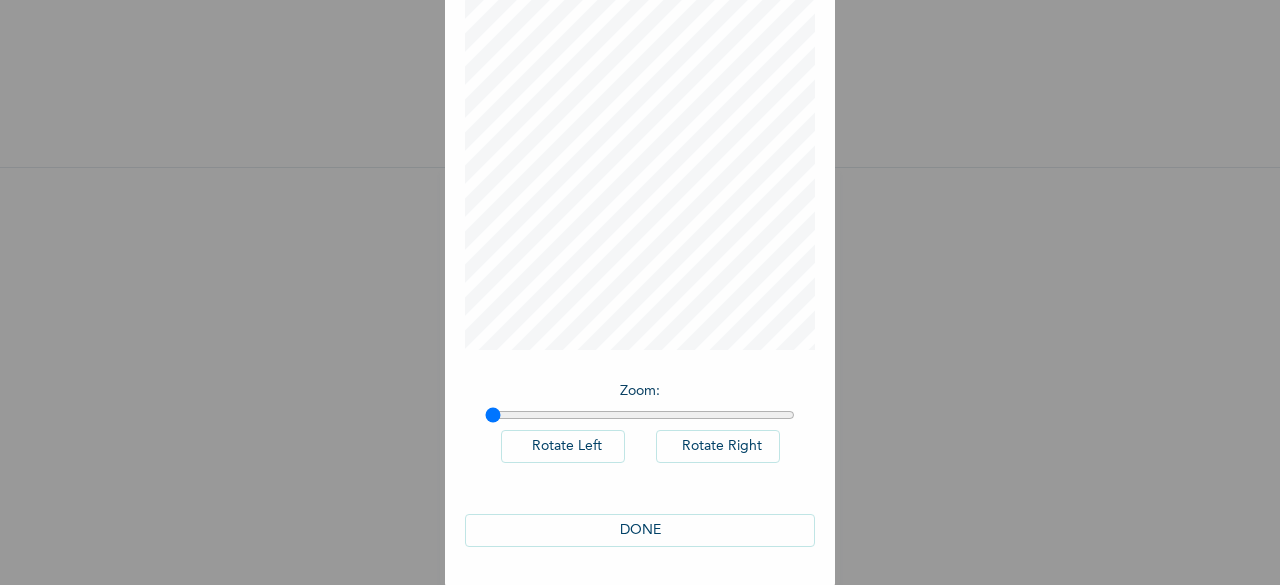 click on "DONE" at bounding box center (640, 530) 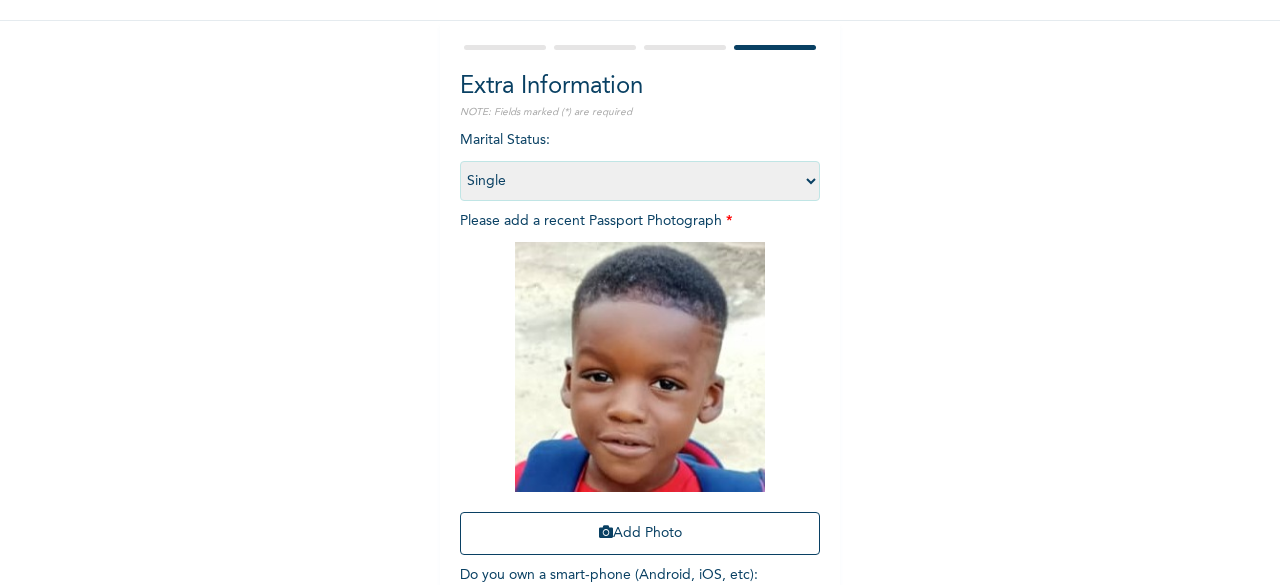 scroll, scrollTop: 292, scrollLeft: 0, axis: vertical 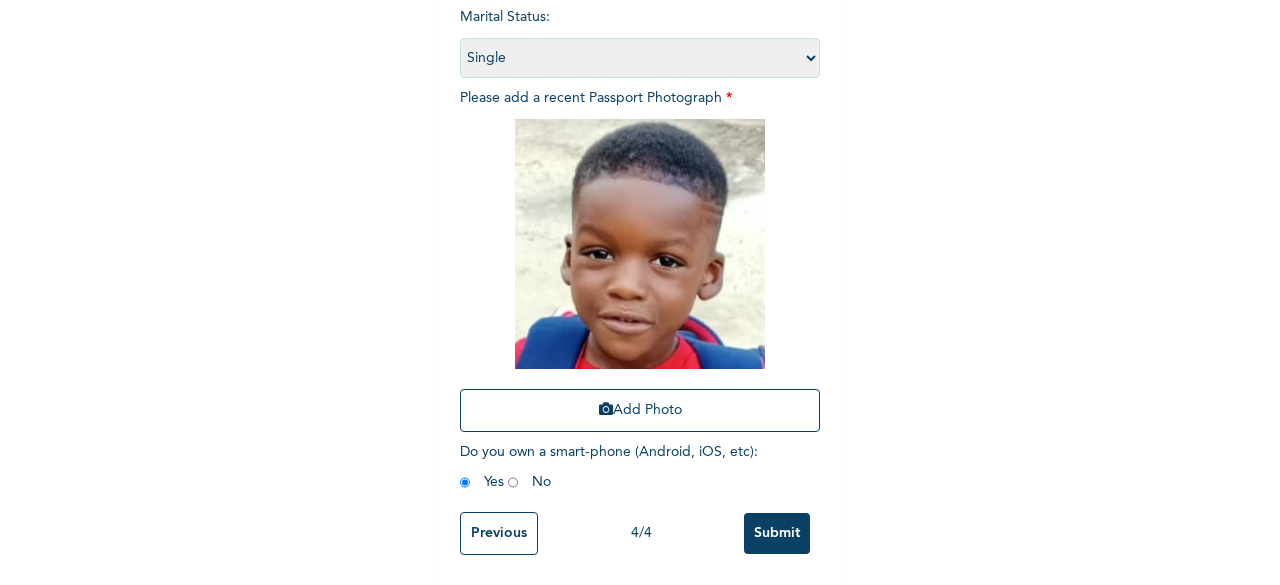 click on "Submit" at bounding box center (777, 533) 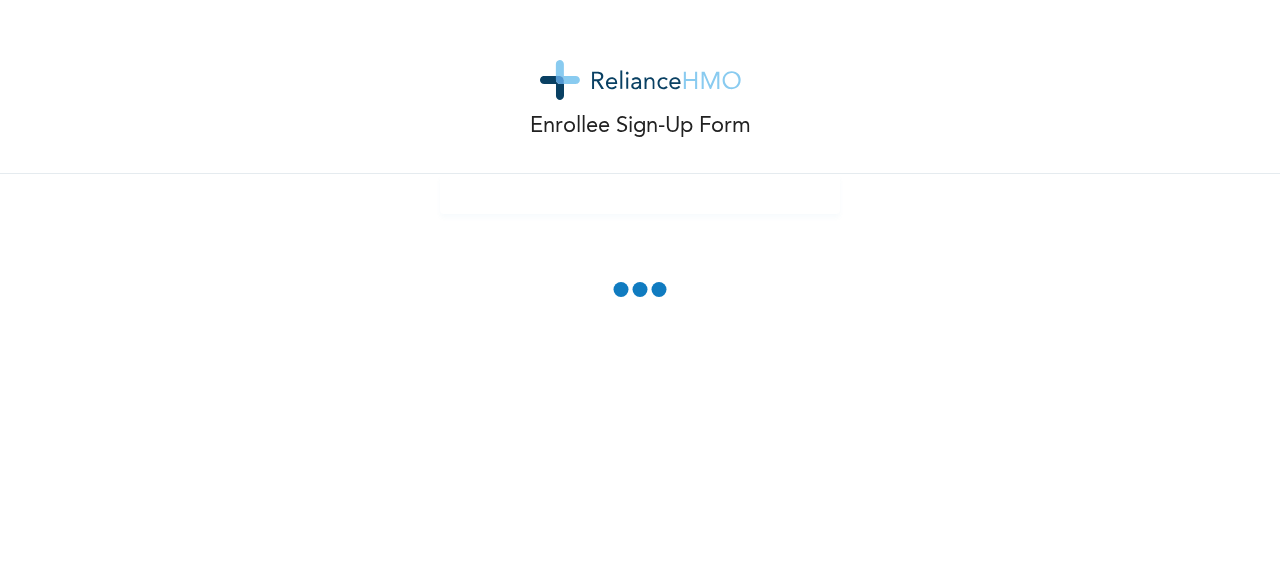 scroll, scrollTop: 0, scrollLeft: 0, axis: both 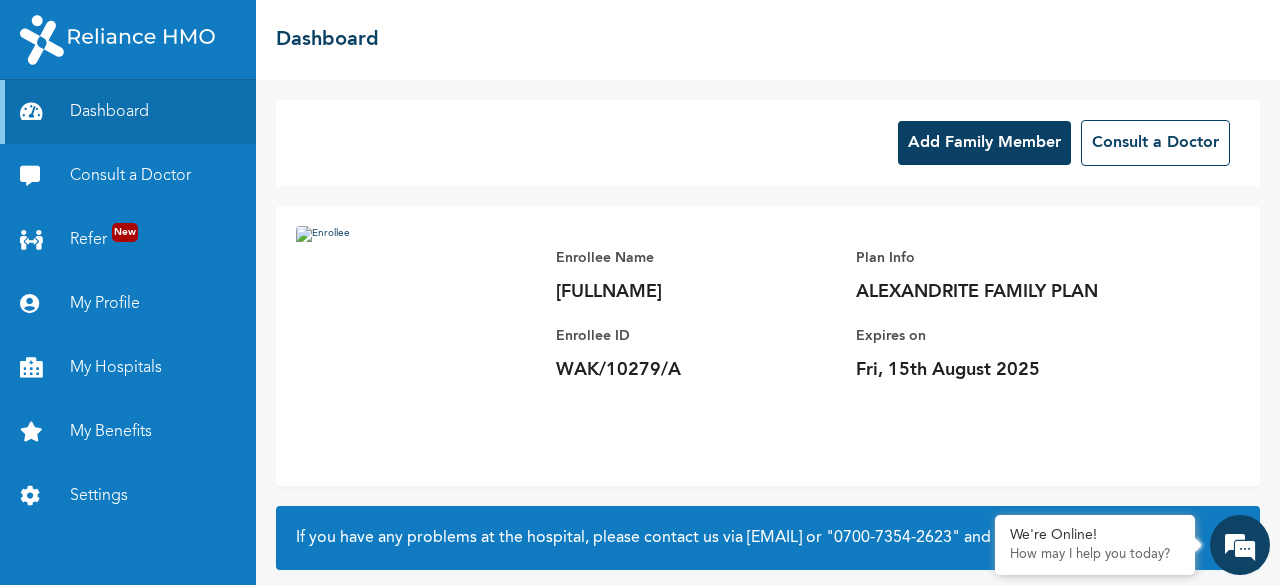 click on "Add Family Member" at bounding box center (984, 143) 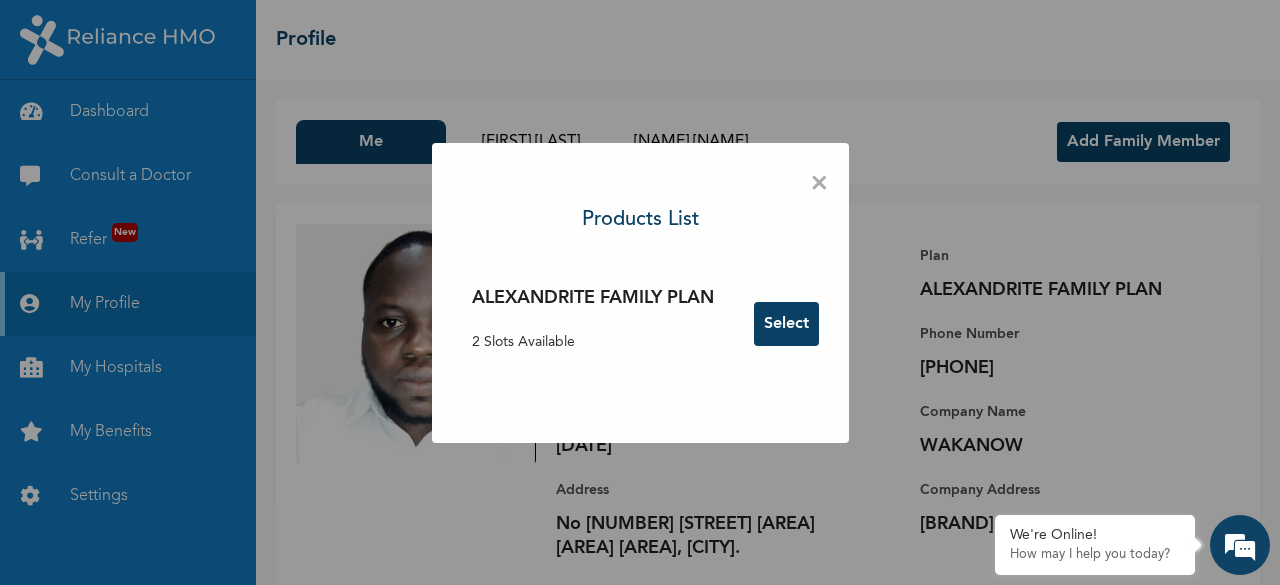 click on "×" at bounding box center (819, 184) 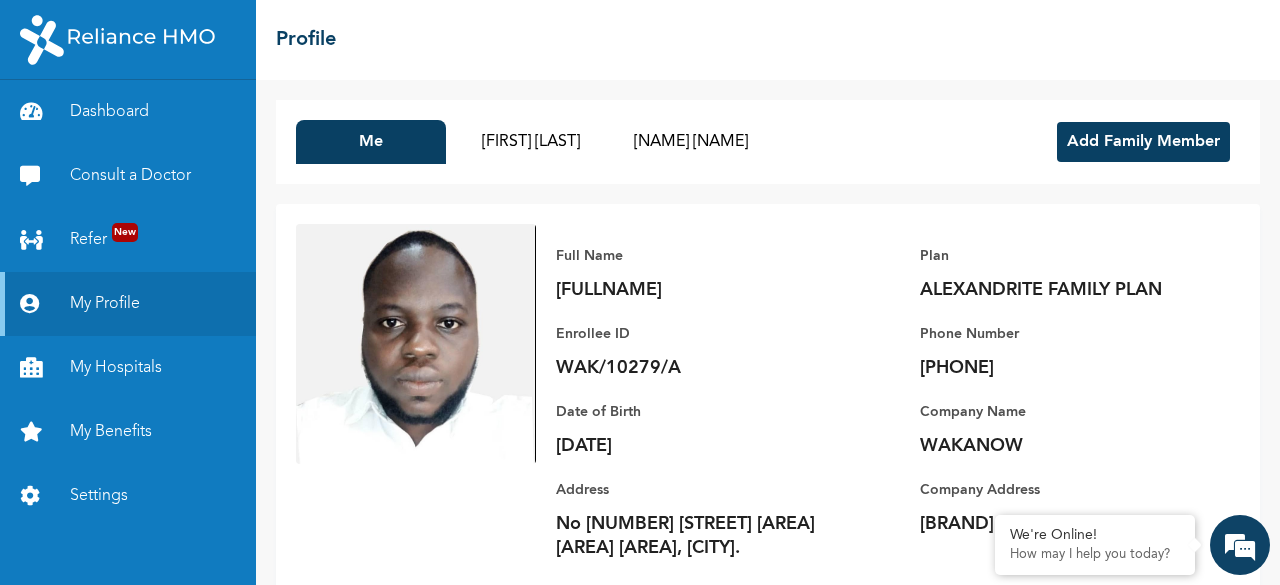 scroll, scrollTop: 54, scrollLeft: 0, axis: vertical 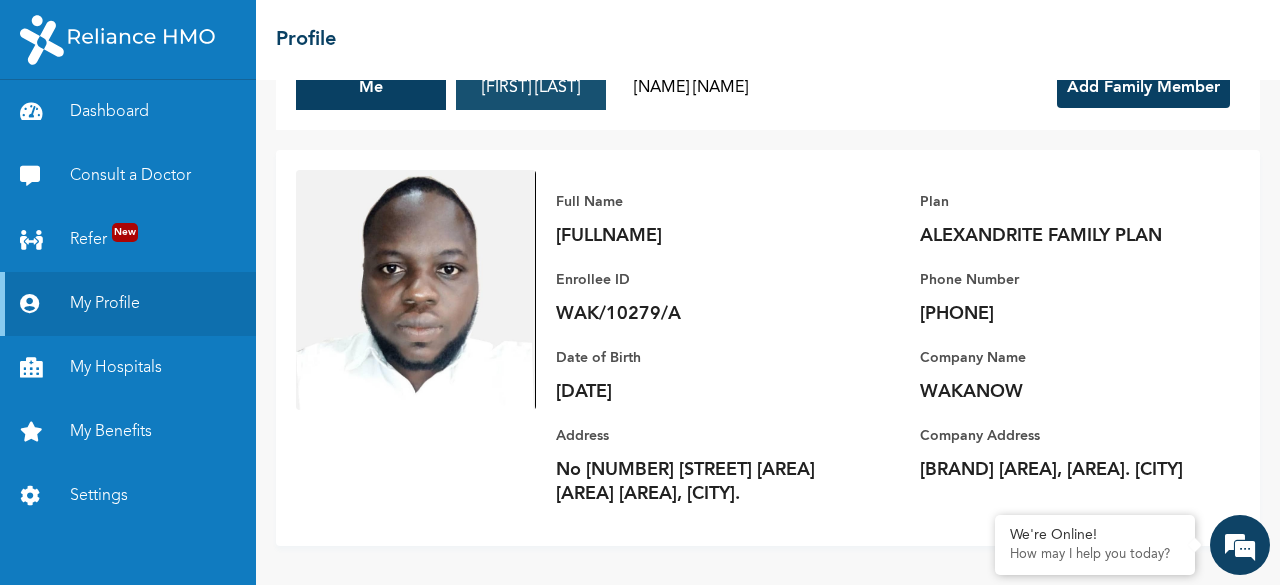 click on "[FIRST] [LAST]" at bounding box center [531, 88] 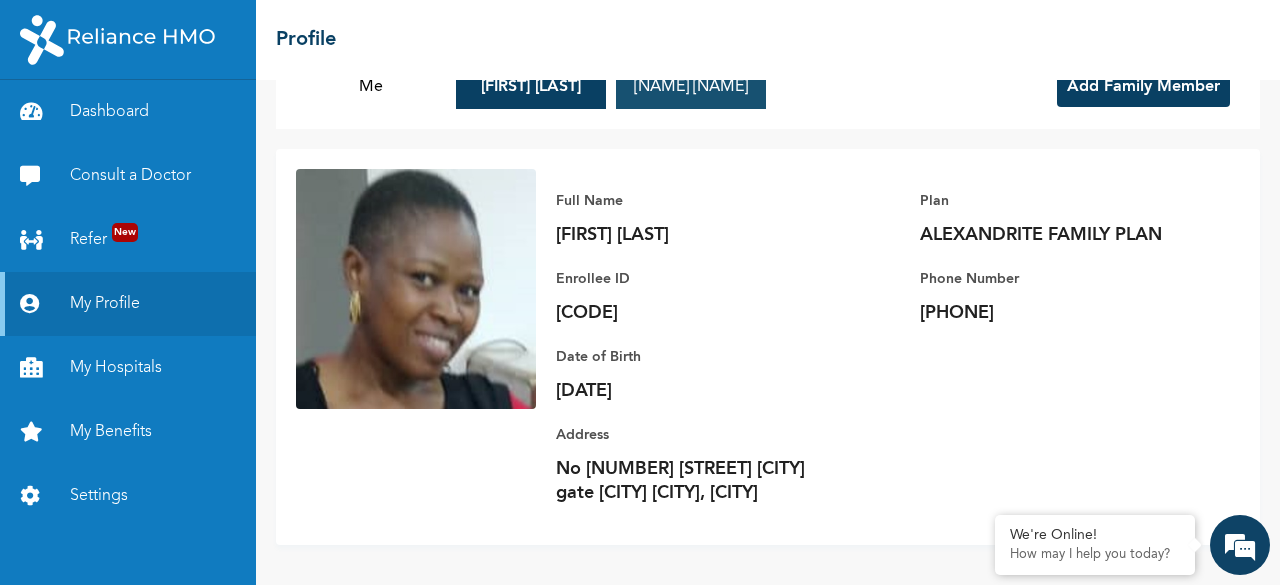 click on "[NAME] [NAME]" at bounding box center (691, 87) 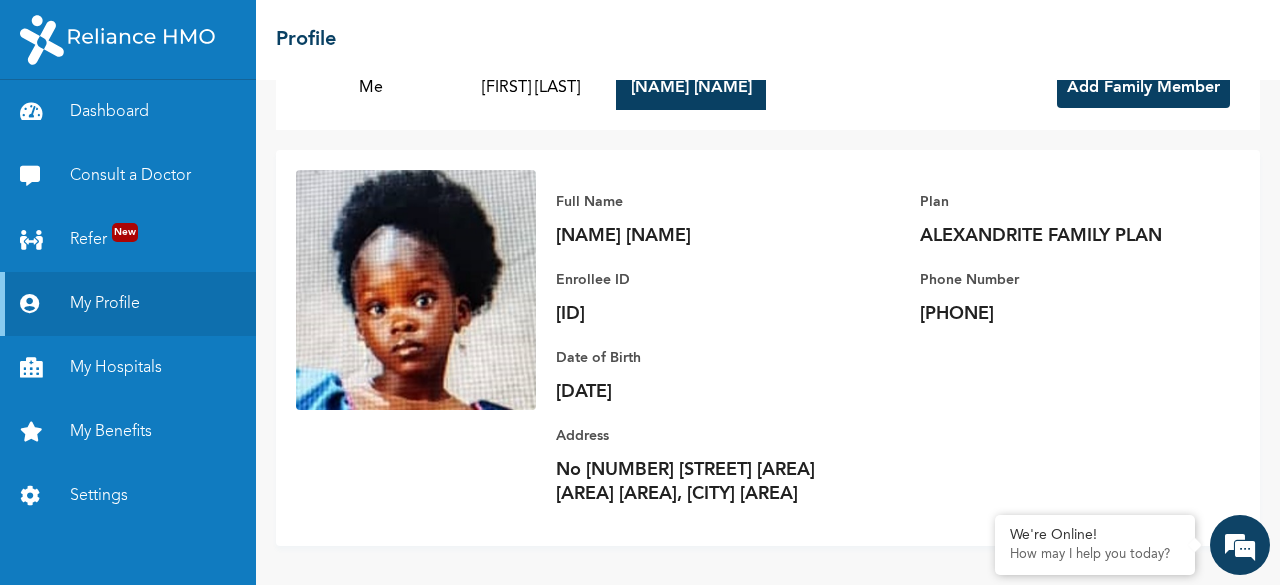 click on "☰  Profile" at bounding box center (768, 40) 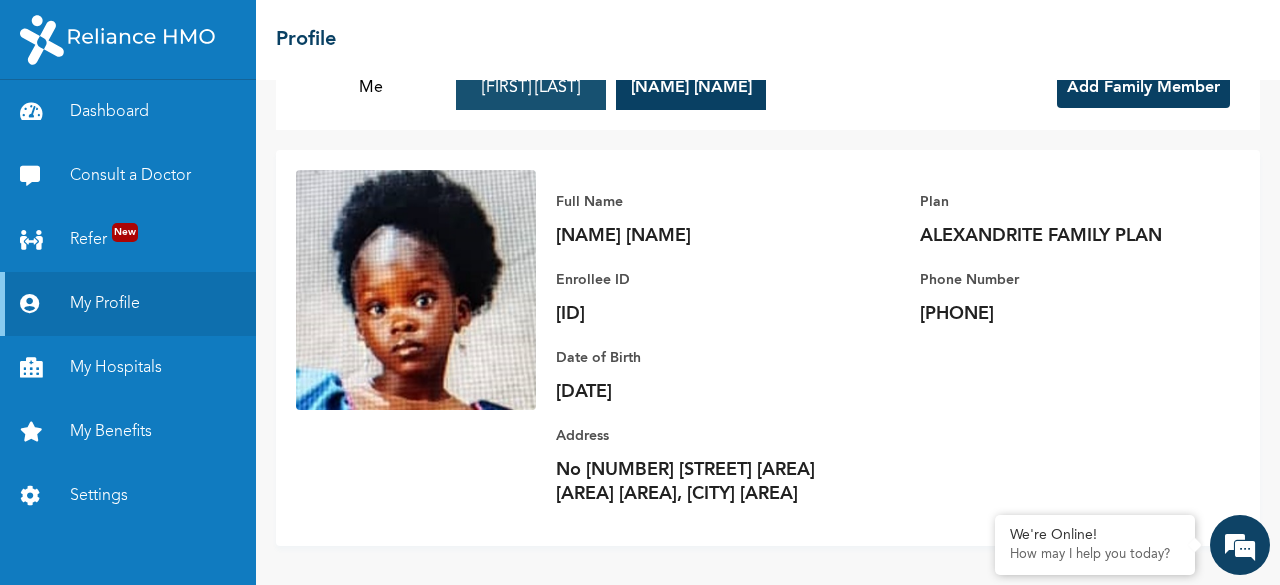 click on "☰ Profile Me [NAME] [NAME] Add Family Member Full Name [NAME] [NAME] Enrollee ID WAK/[NUMBER]/C Plan [PLAN] FAMILY PLAN Phone Number [PHONE] Date of Birth [DATE] Address No [NUMBER] [STREET] [CITY] gate [CITY] [CITY], [CITY]" at bounding box center [768, 292] 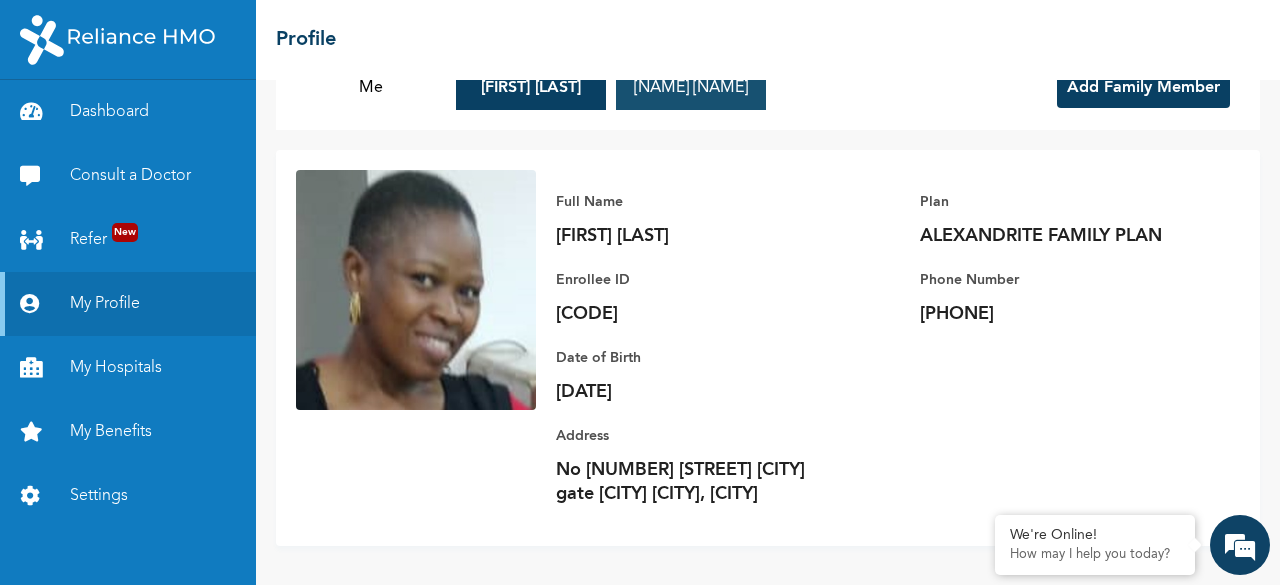 drag, startPoint x: 616, startPoint y: 88, endPoint x: 699, endPoint y: 88, distance: 83 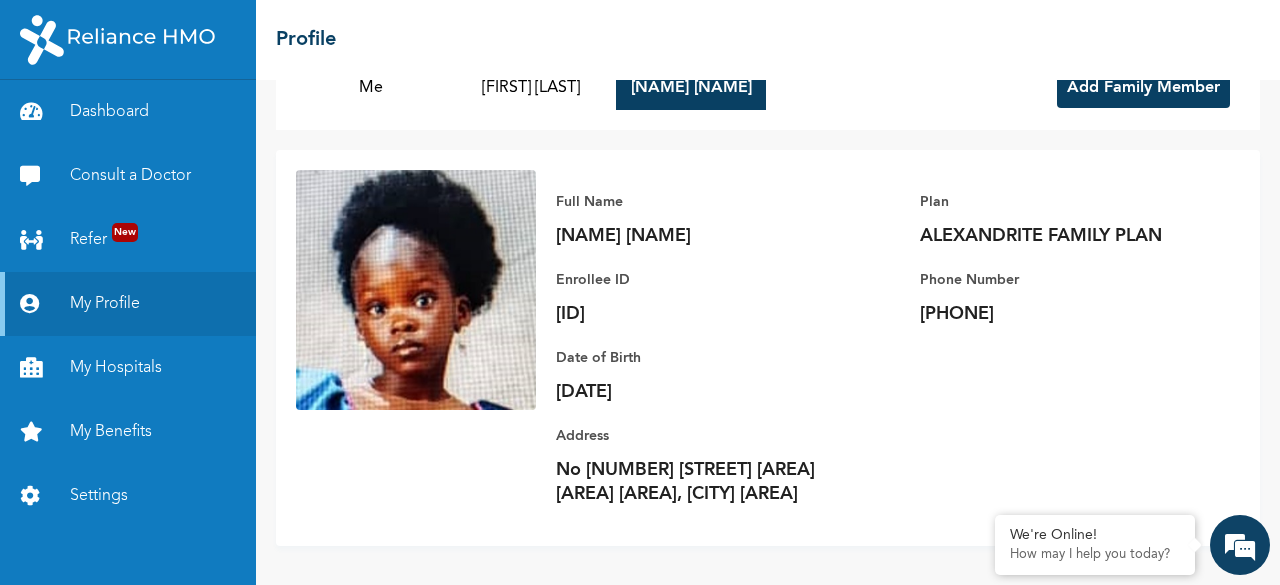 click on "Add Family Member" at bounding box center (1143, 88) 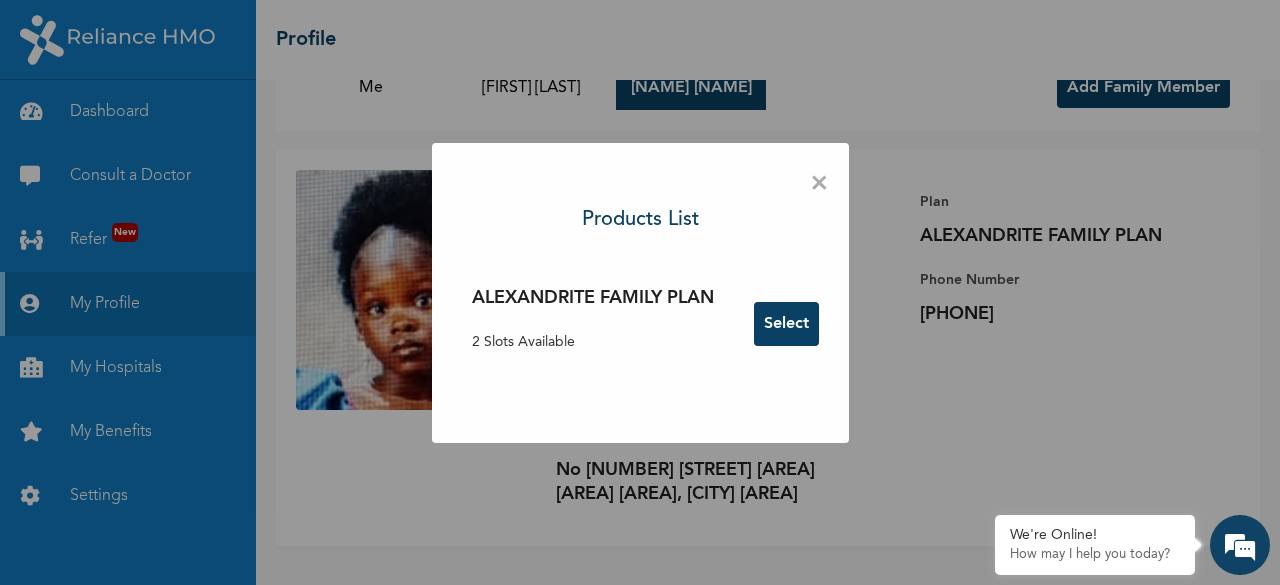 click on "Select" at bounding box center [786, 324] 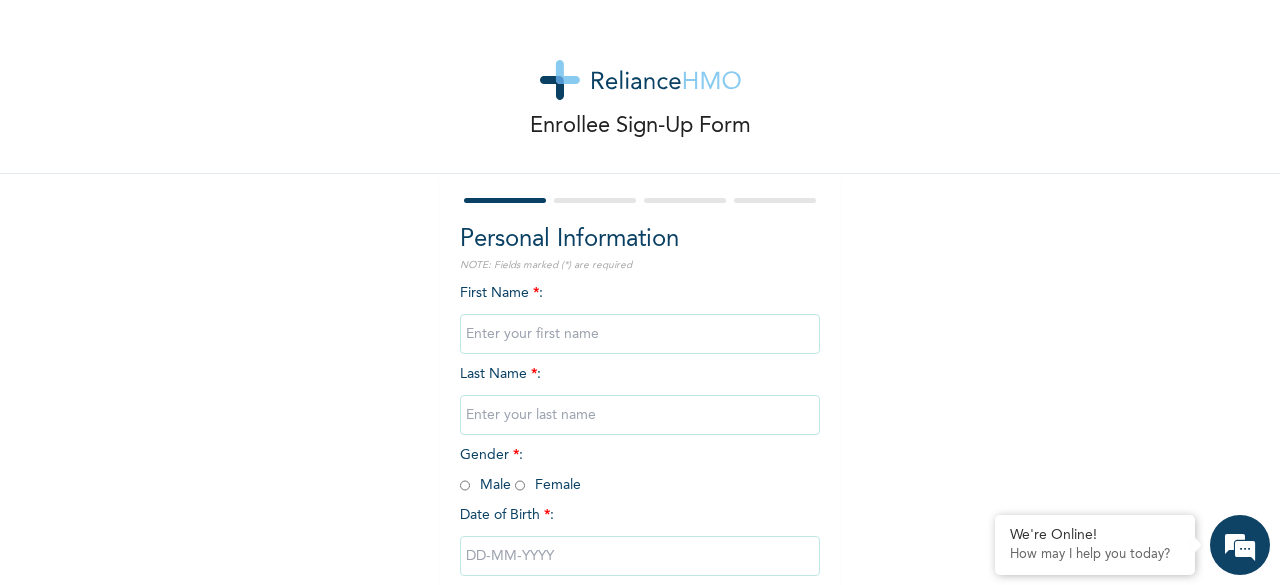 click at bounding box center (640, 334) 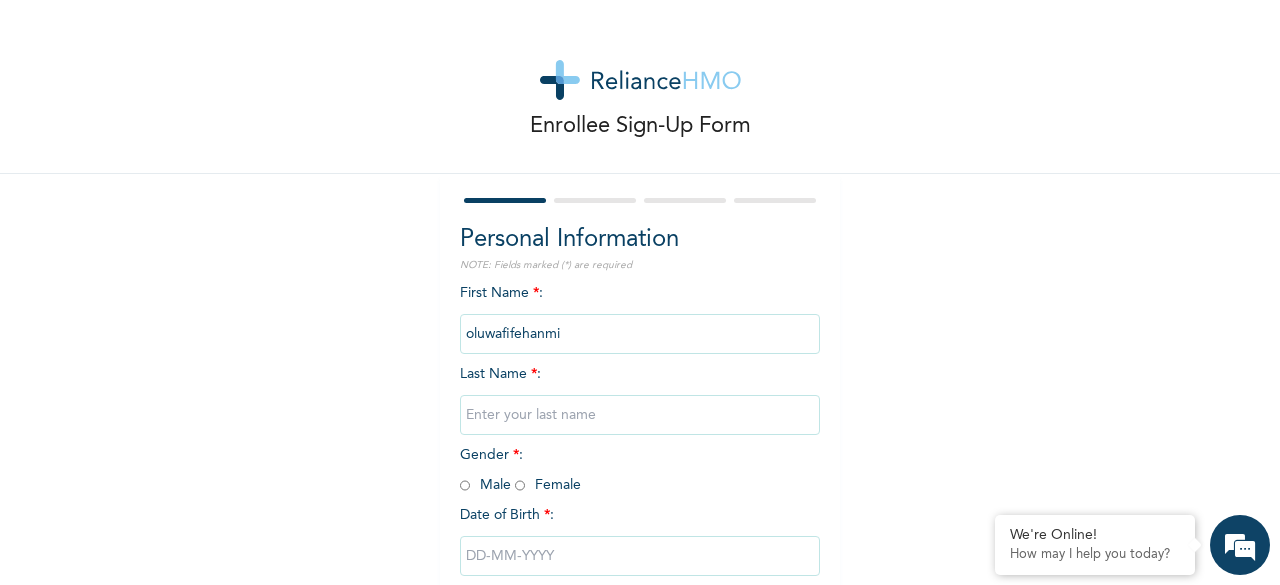click at bounding box center [640, 415] 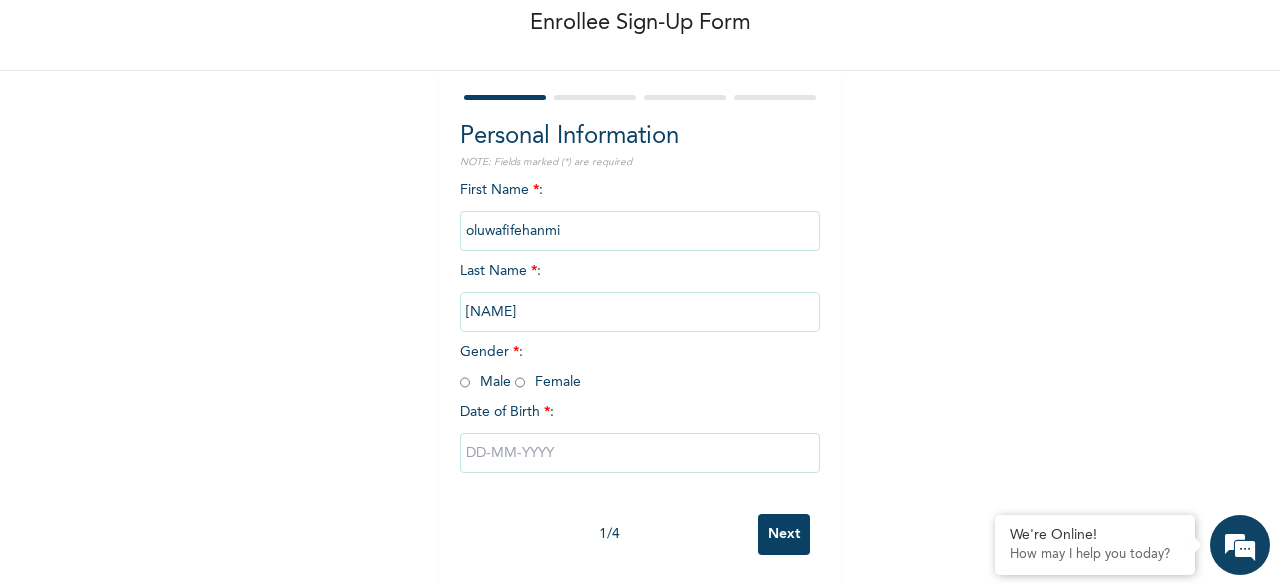 scroll, scrollTop: 120, scrollLeft: 0, axis: vertical 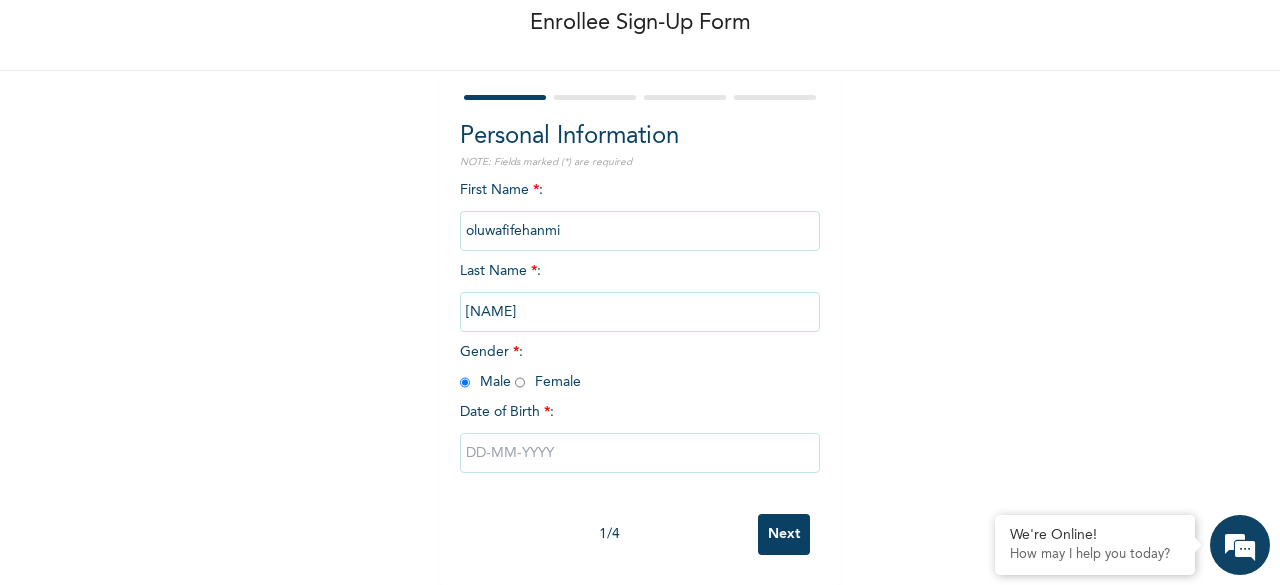 click at bounding box center [640, 453] 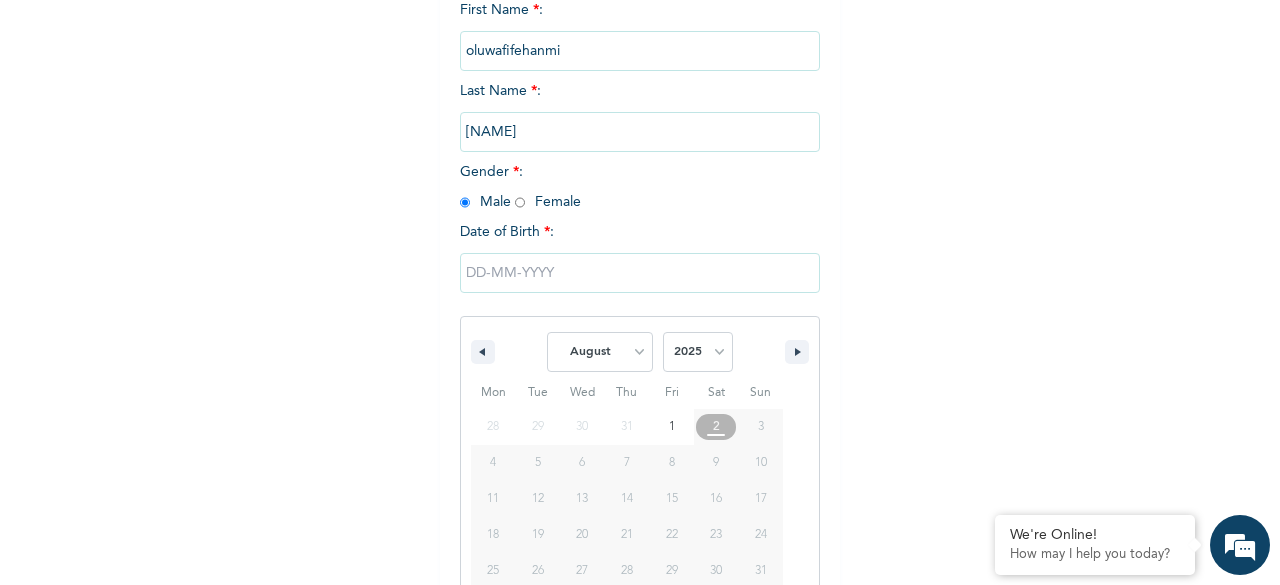 scroll, scrollTop: 325, scrollLeft: 0, axis: vertical 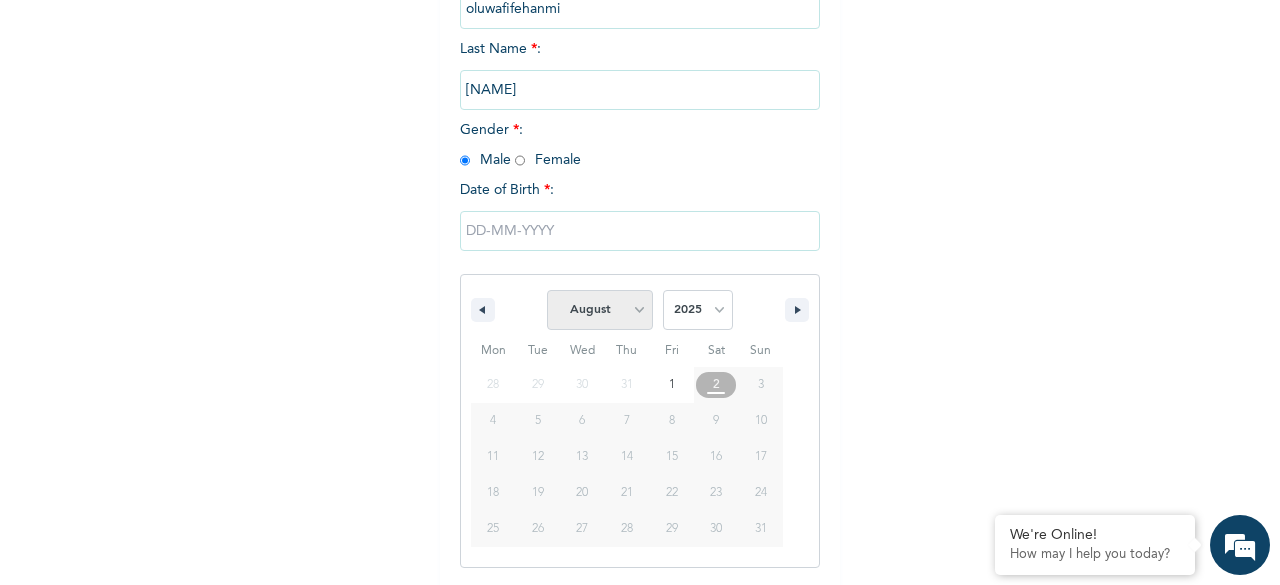 click on "January February March April May June July August September October November December" at bounding box center [600, 310] 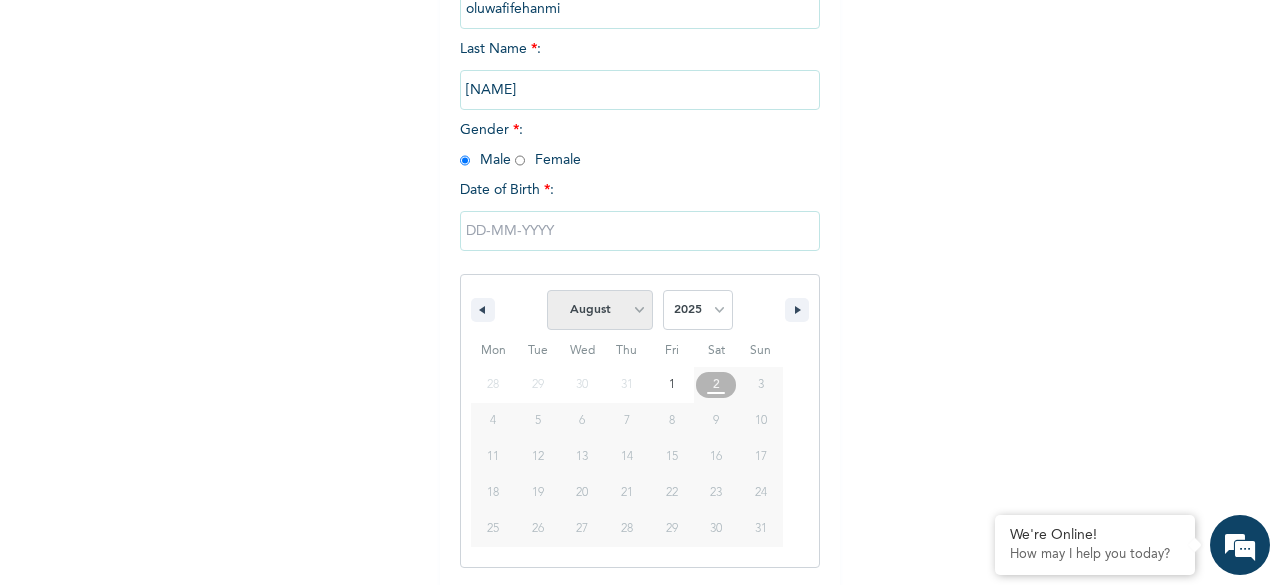 select on "5" 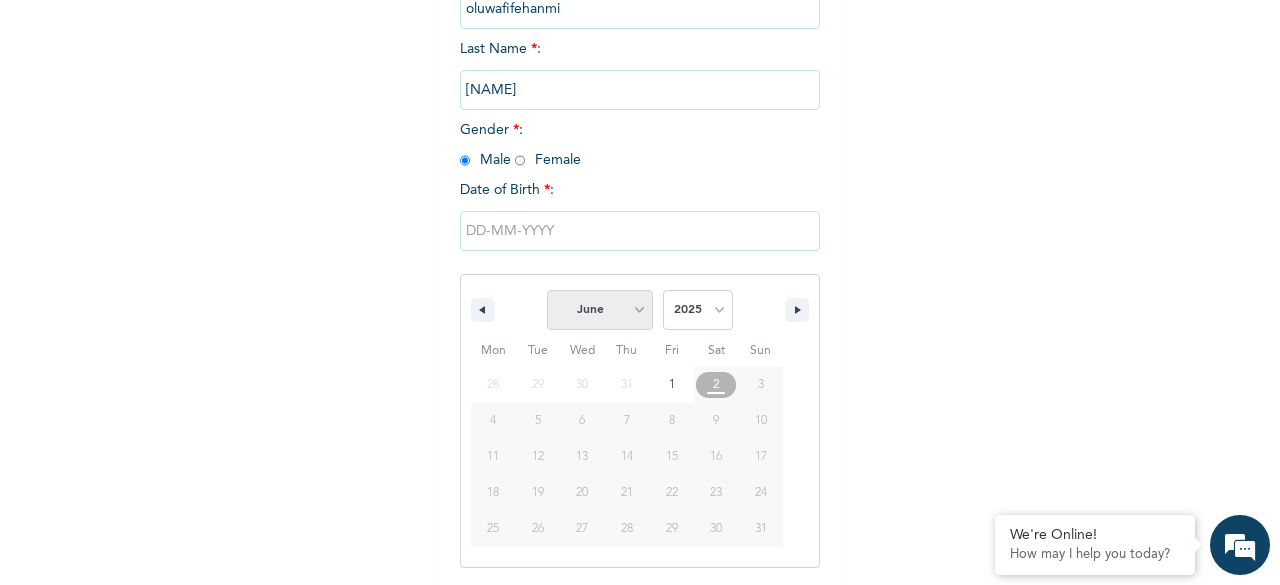 click on "January February March April May June July August September October November December" at bounding box center (600, 310) 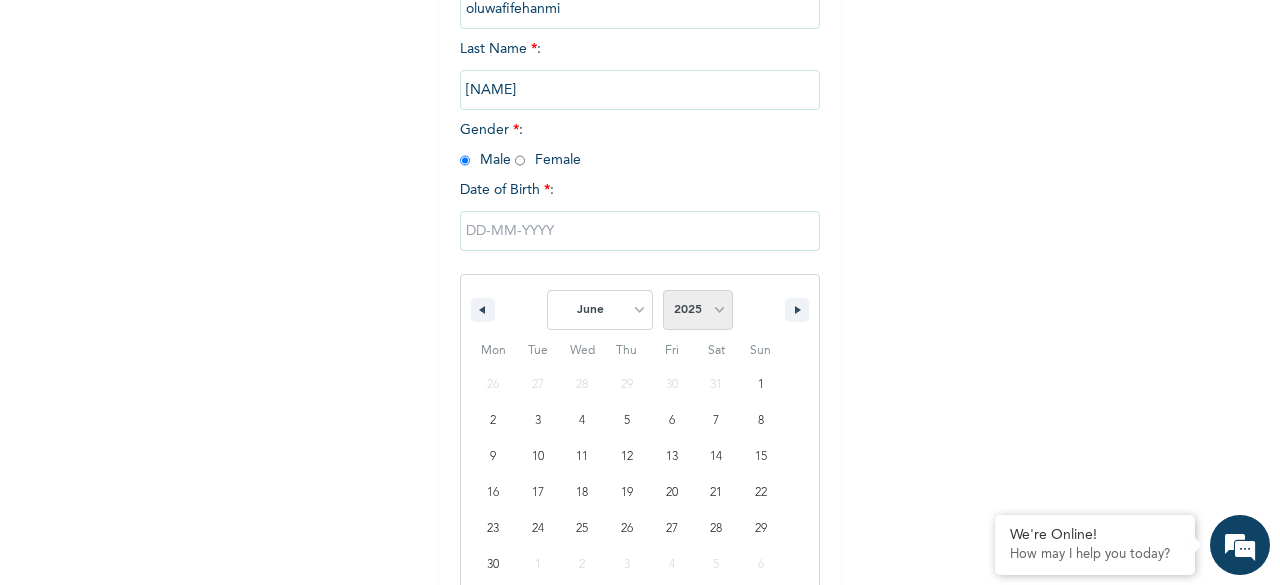 click on "2025 2024 2023 2022 2021 2020 2019 2018 2017 2016 2015 2014 2013 2012 2011 2010 2009 2008 2007 2006 2005 2004 2003 2002 2001 2000 1999 1998 1997 1996 1995 1994 1993 1992 1991 1990 1989 1988 1987 1986 1985 1984 1983 1982 1981 1980 1979 1978 1977 1976 1975 1974 1973 1972 1971 1970 1969 1968 1967 1966 1965 1964 1963 1962 1961 1960 1959 1958 1957 1956 1955 1954 1953 1952 1951 1950 1949 1948 1947 1946 1945 1944 1943 1942 1941 1940 1939 1938 1937 1936 1935 1934 1933 1932 1931 1930 1929 1928 1927 1926 1925 1924 1923 1922 1921 1920 1919 1918 1917 1916 1915 1914 1913 1912 1911 1910 1909 1908 1907 1906 1905" at bounding box center [698, 310] 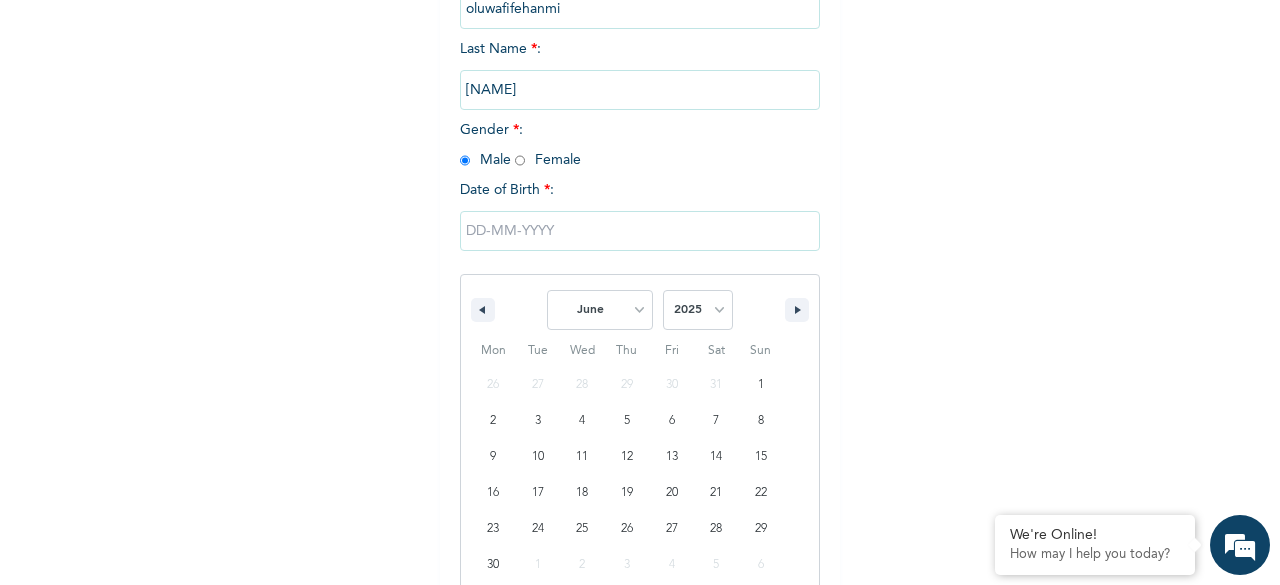 select on "2022" 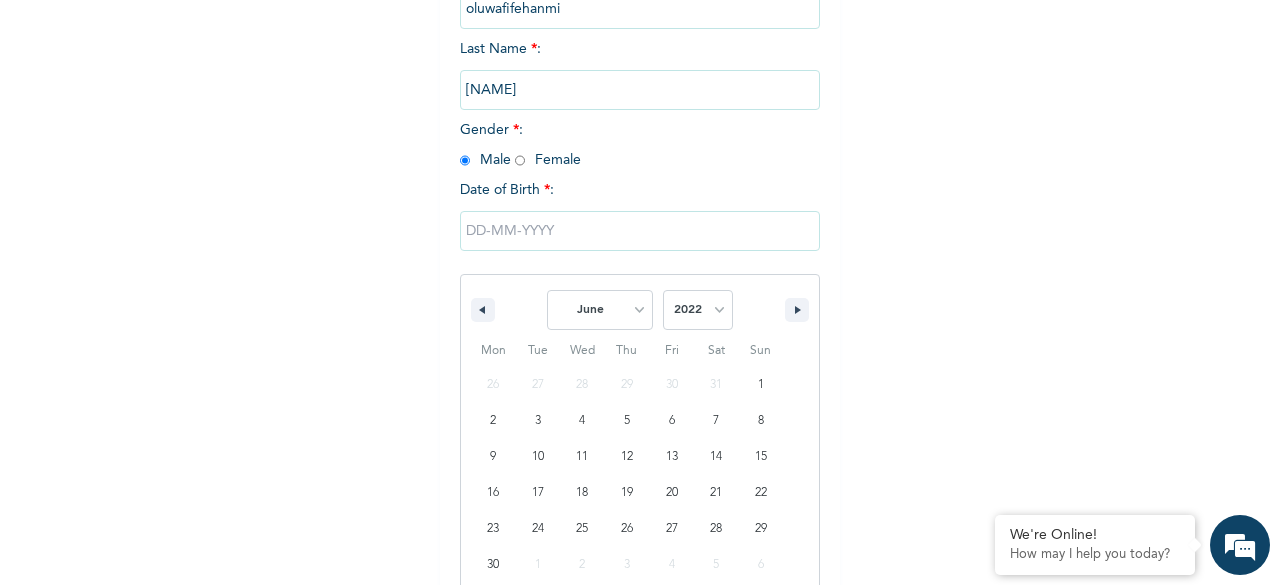 click on "2025 2024 2023 2022 2021 2020 2019 2018 2017 2016 2015 2014 2013 2012 2011 2010 2009 2008 2007 2006 2005 2004 2003 2002 2001 2000 1999 1998 1997 1996 1995 1994 1993 1992 1991 1990 1989 1988 1987 1986 1985 1984 1983 1982 1981 1980 1979 1978 1977 1976 1975 1974 1973 1972 1971 1970 1969 1968 1967 1966 1965 1964 1963 1962 1961 1960 1959 1958 1957 1956 1955 1954 1953 1952 1951 1950 1949 1948 1947 1946 1945 1944 1943 1942 1941 1940 1939 1938 1937 1936 1935 1934 1933 1932 1931 1930 1929 1928 1927 1926 1925 1924 1923 1922 1921 1920 1919 1918 1917 1916 1915 1914 1913 1912 1911 1910 1909 1908 1907 1906 1905" at bounding box center (698, 310) 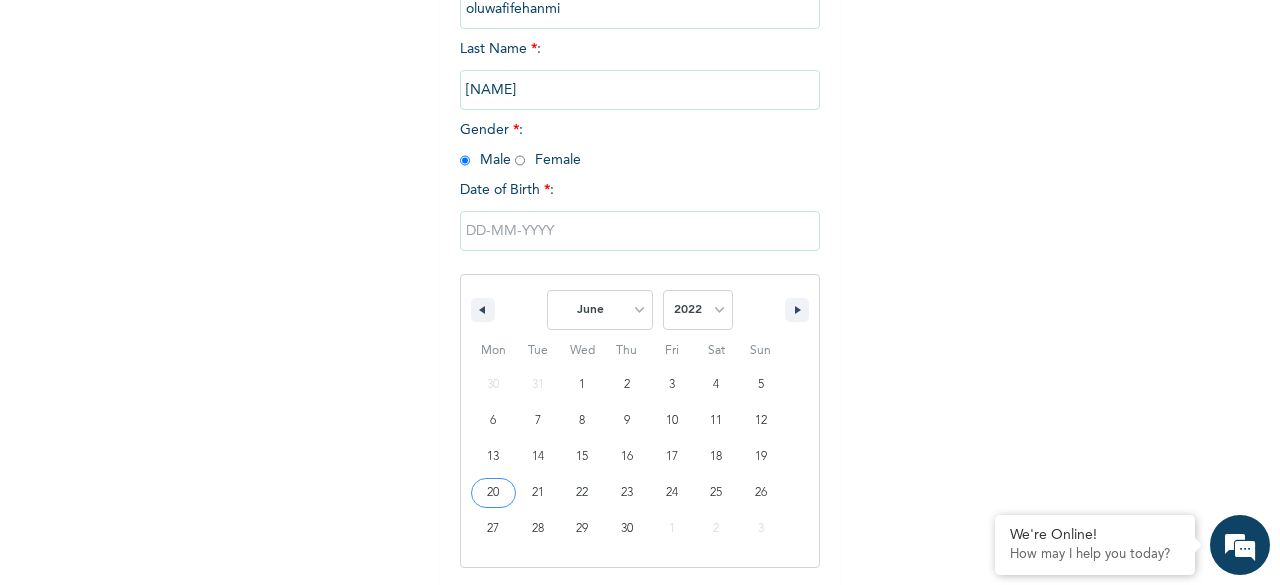 type on "[DATE]" 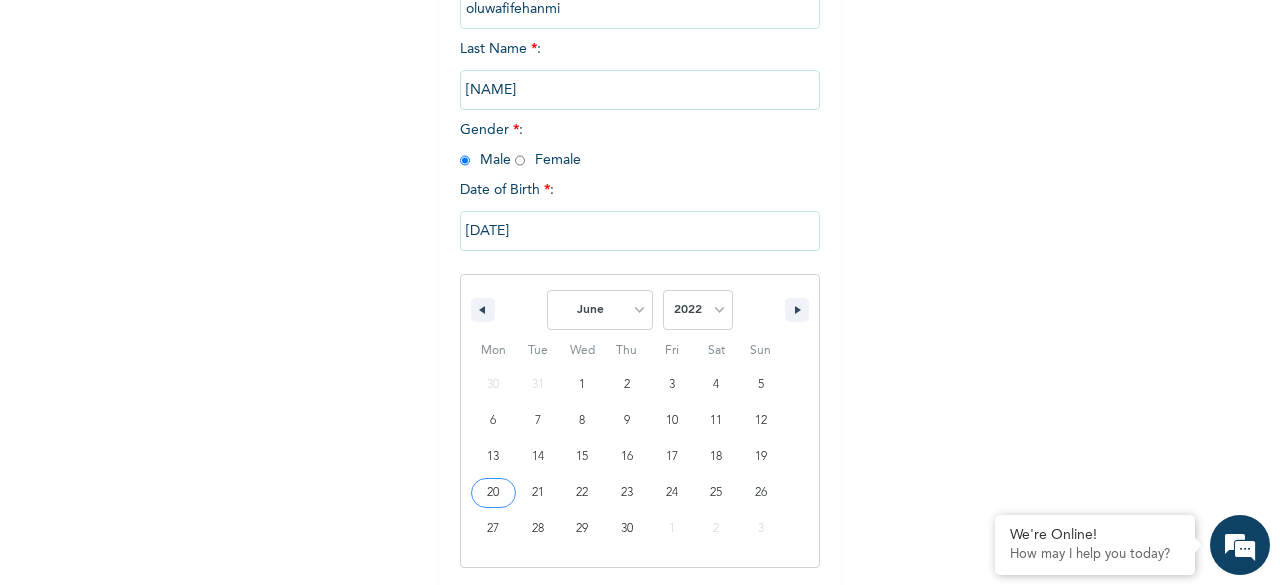 scroll, scrollTop: 120, scrollLeft: 0, axis: vertical 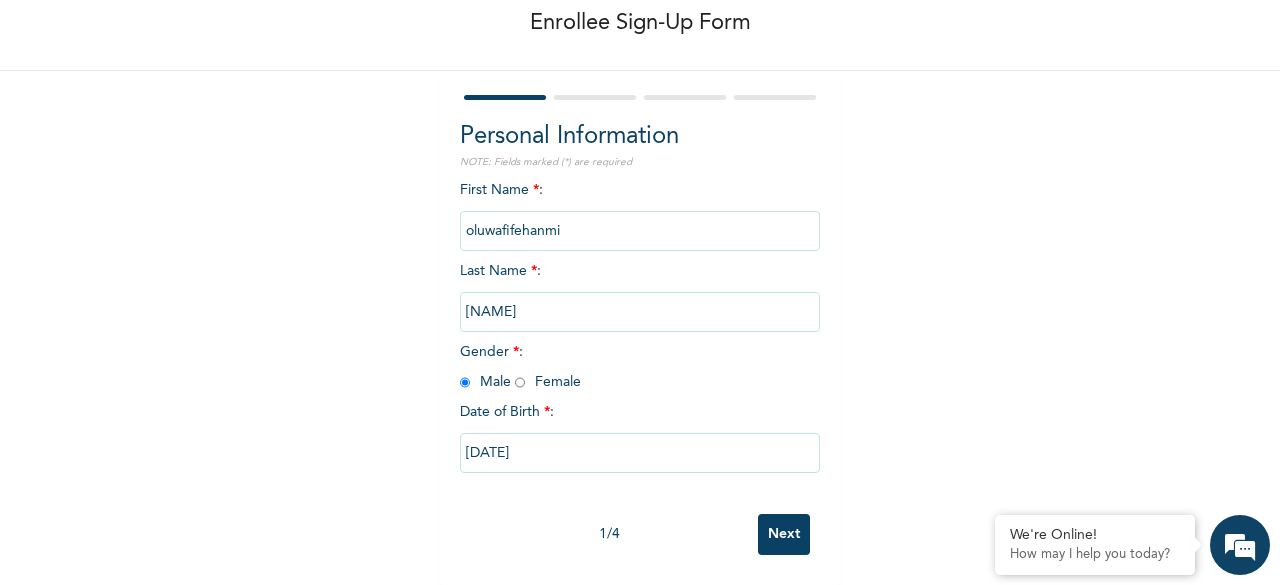 click on "Next" at bounding box center [784, 534] 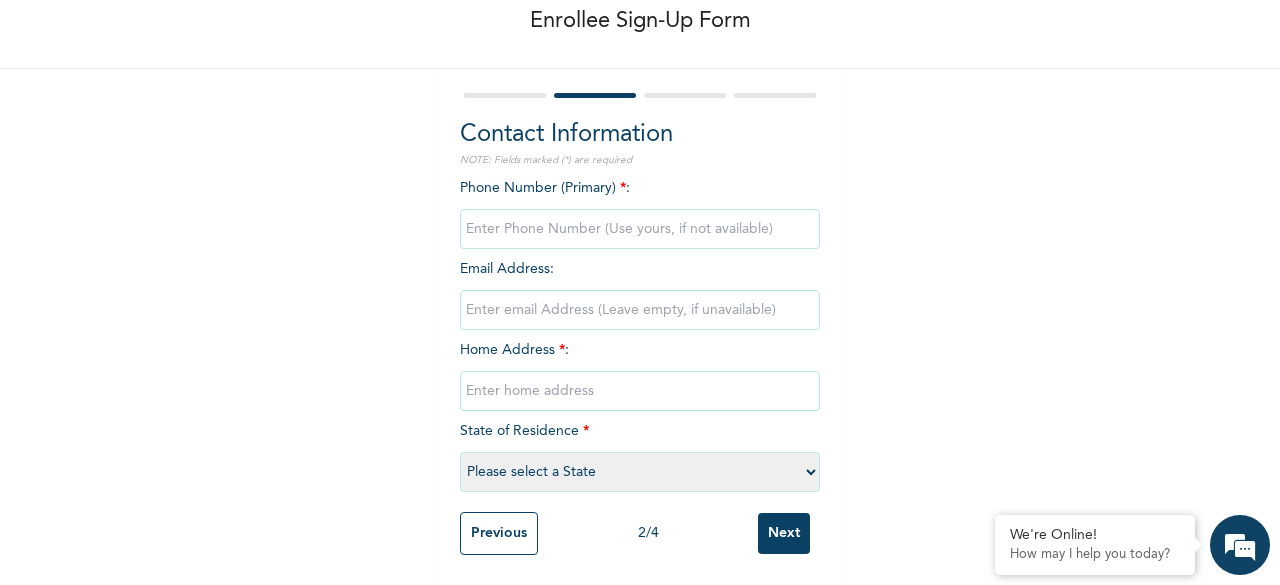 click on "Enrollee Sign-Up Form Contact Information NOTE: Fields marked (*) are required Phone Number (Primary)   * : Email Address : Home Address   * : State of Residence   * Please select a State Abia Abuja (FCT) Adamawa Akwa Ibom Anambra Bauchi Bayelsa Benue Borno Cross River Delta Ebonyi Edo Ekiti Enugu Gombe Imo Jigawa Kaduna Kano Katsina Kebbi Kogi Kwara Lagos Nasarawa Niger Ogun Ondo Osun Oyo Plateau Rivers Sokoto Taraba Yobe Zamfara Previous 2  / 4 Next" at bounding box center (640, 240) 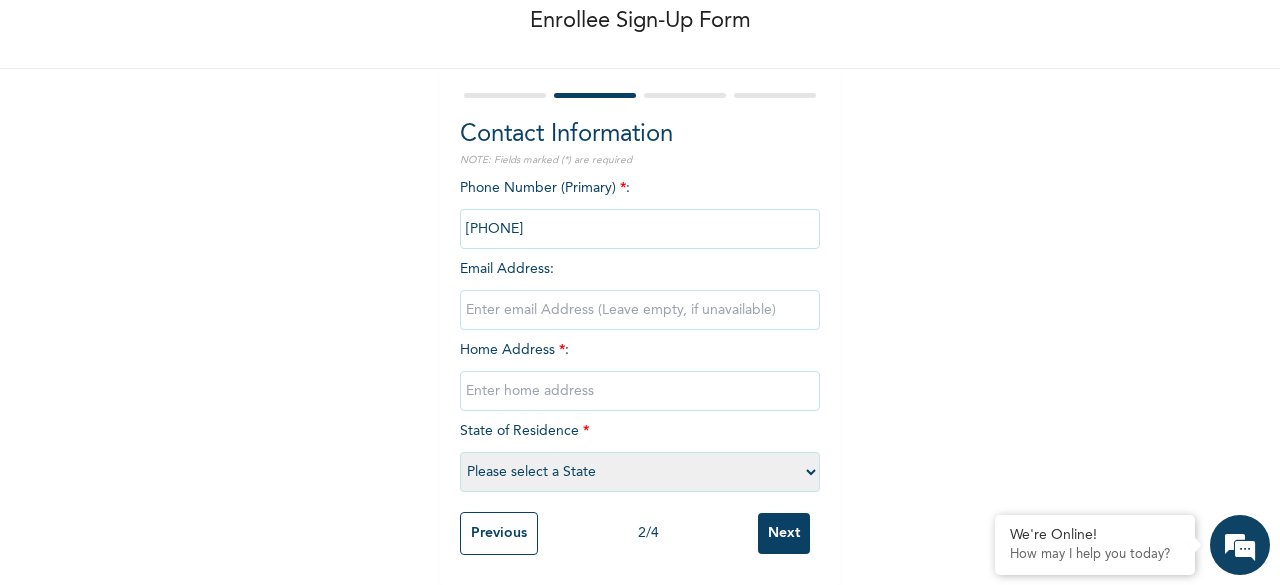 type on "[PHONE_NUMBER]" 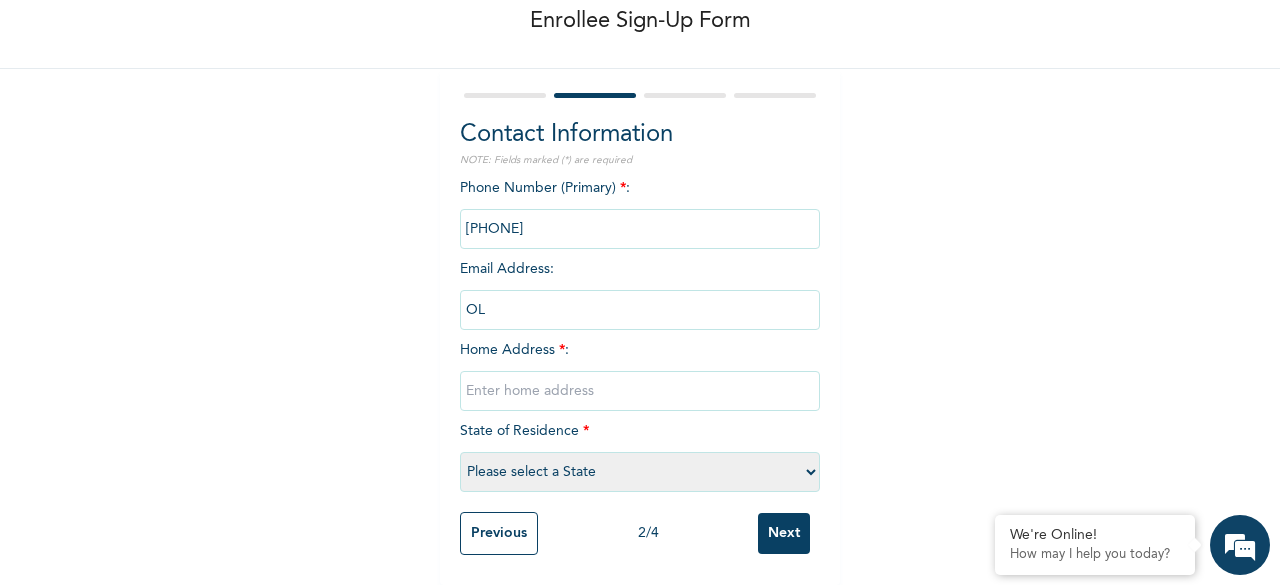 type on "O" 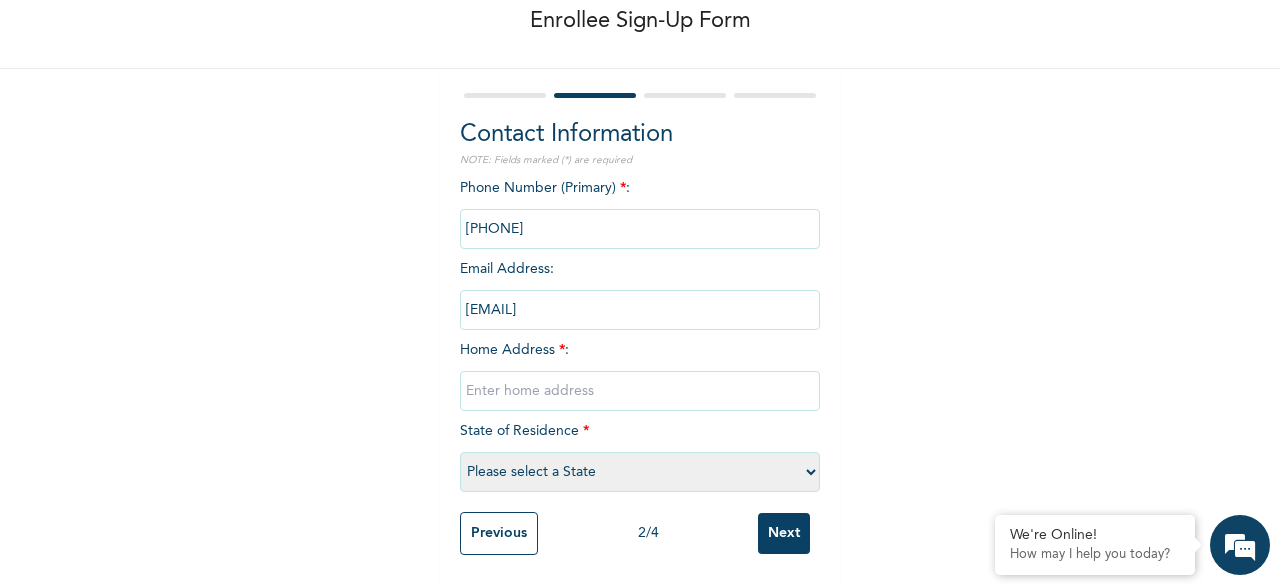 type on "[EMAIL]" 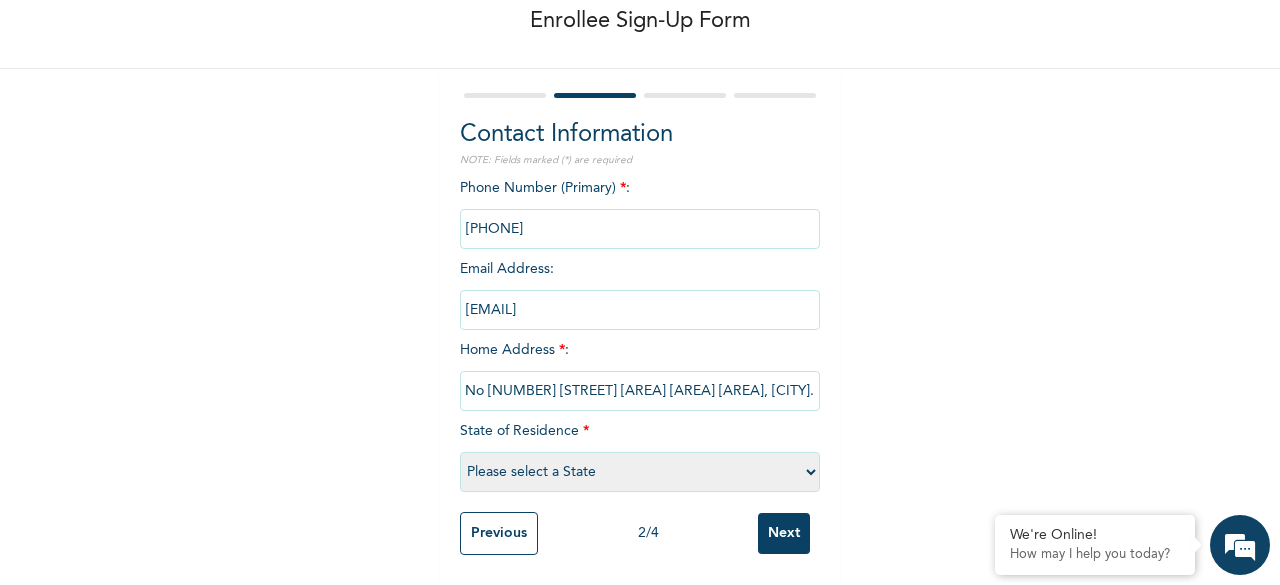 scroll, scrollTop: 0, scrollLeft: 9, axis: horizontal 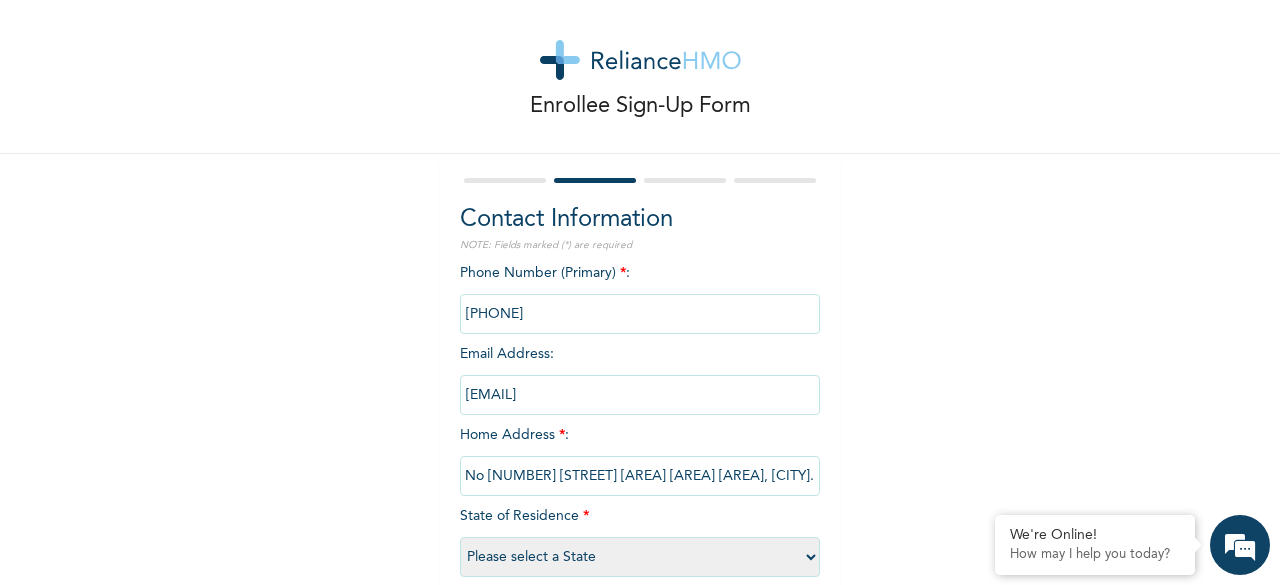 type on "No [NUMBER] [STREET] [AREA] gate [AREA] [AREA] [AREA]" 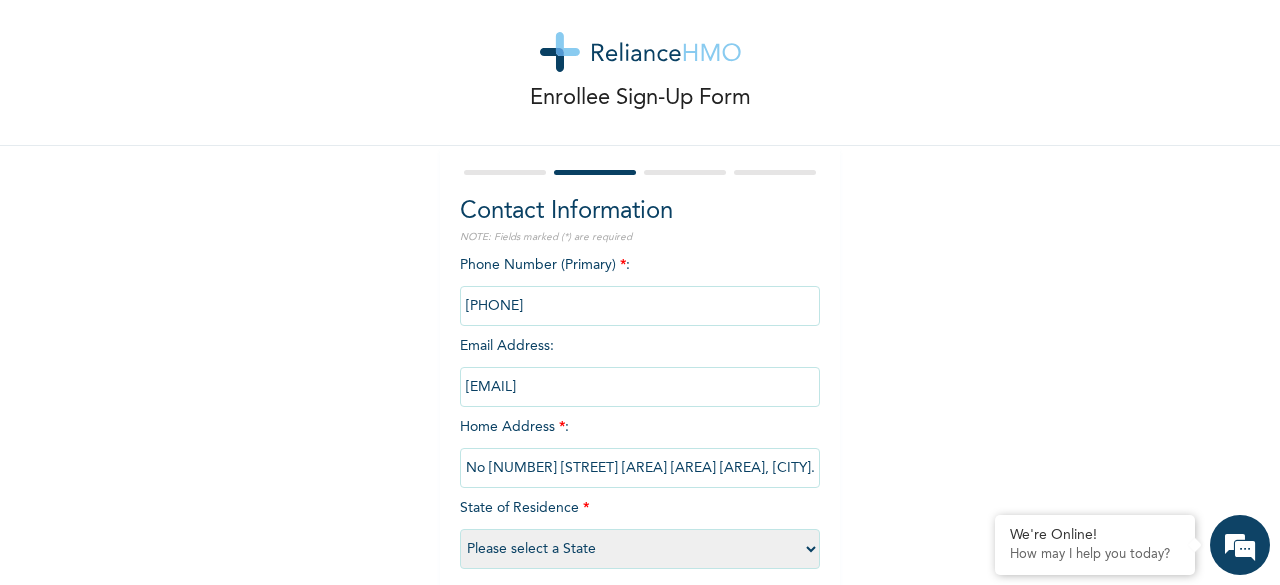 click on "Please select a State Abia Abuja (FCT) Adamawa Akwa Ibom Anambra Bauchi Bayelsa Benue Borno Cross River Delta Ebonyi Edo Ekiti Enugu Gombe Imo Jigawa Kaduna Kano Katsina Kebbi Kogi Kwara Lagos Nasarawa Niger Ogun Ondo Osun Oyo Plateau Rivers Sokoto Taraba Yobe Zamfara" at bounding box center [640, 549] 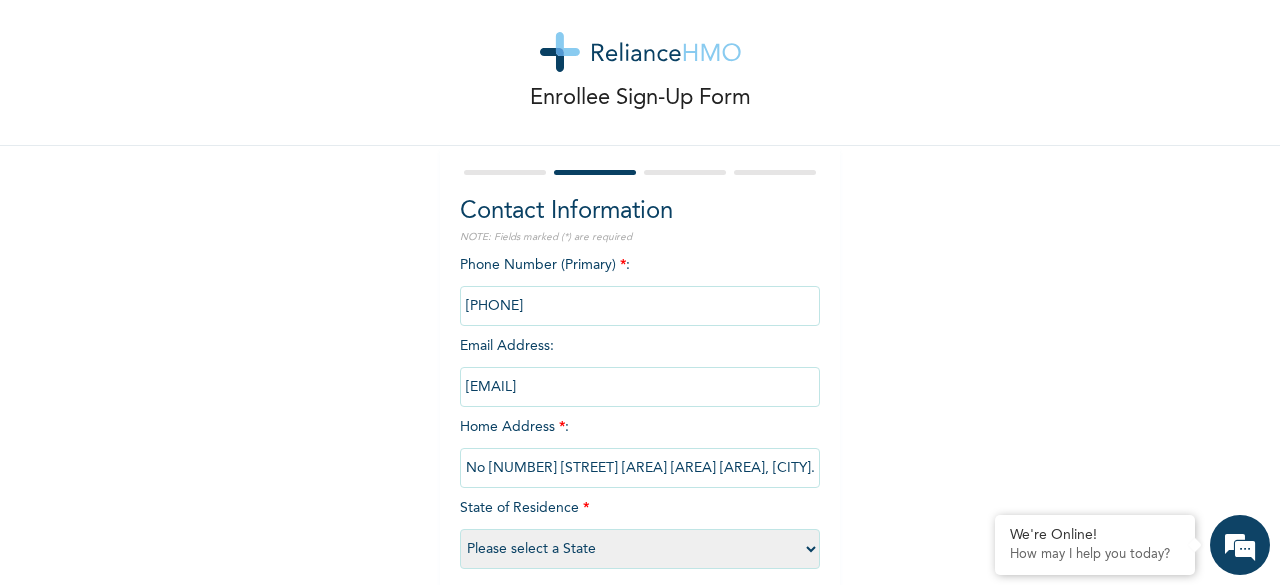 select on "25" 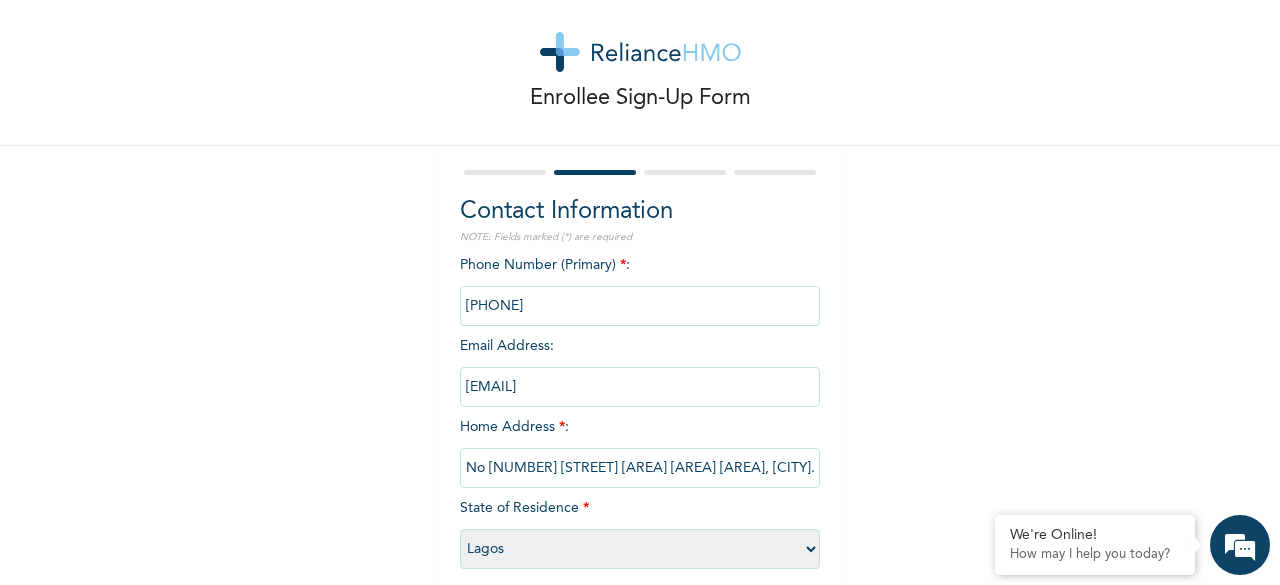 click on "Please select a State Abia Abuja (FCT) Adamawa Akwa Ibom Anambra Bauchi Bayelsa Benue Borno Cross River Delta Ebonyi Edo Ekiti Enugu Gombe Imo Jigawa Kaduna Kano Katsina Kebbi Kogi Kwara Lagos Nasarawa Niger Ogun Ondo Osun Oyo Plateau Rivers Sokoto Taraba Yobe Zamfara" at bounding box center (640, 549) 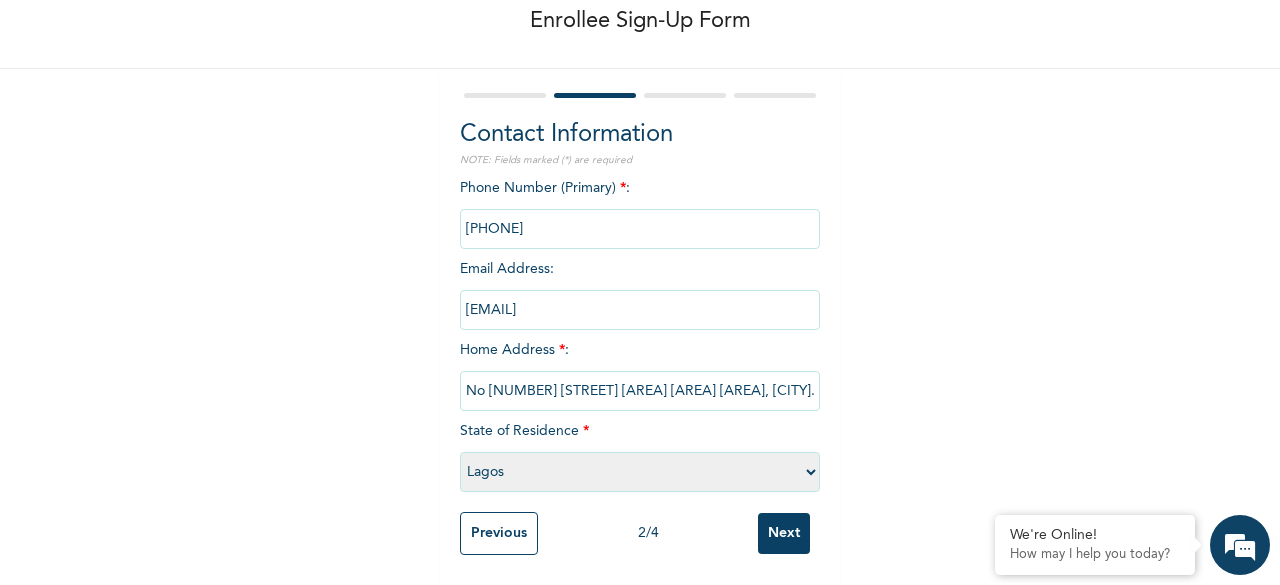 scroll, scrollTop: 122, scrollLeft: 0, axis: vertical 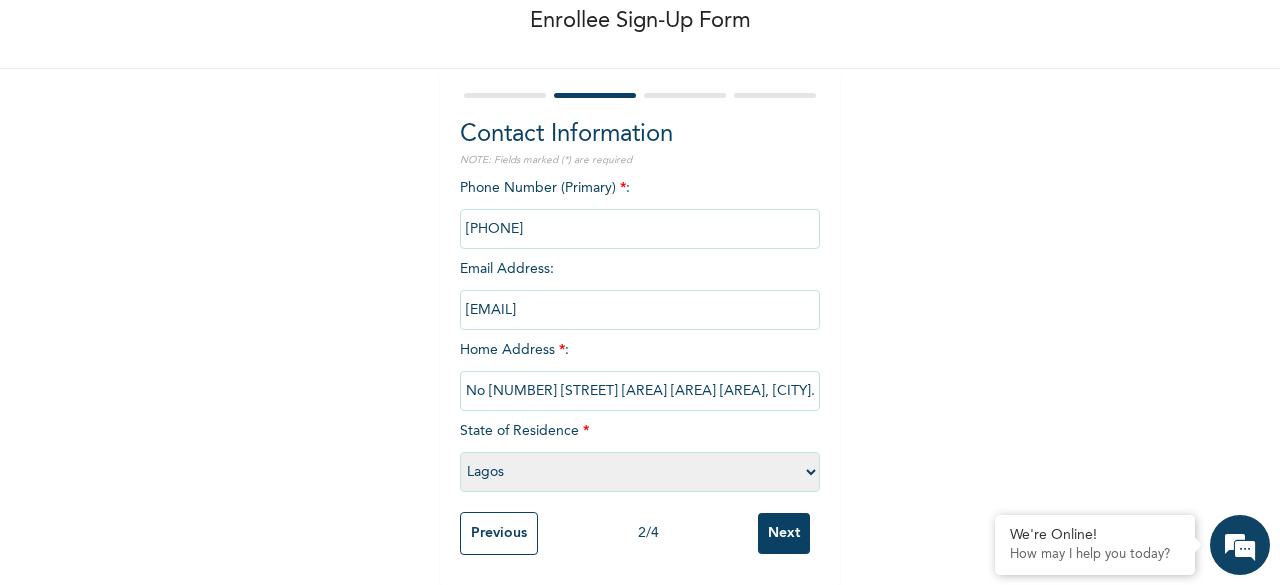 click on "Next" at bounding box center (784, 533) 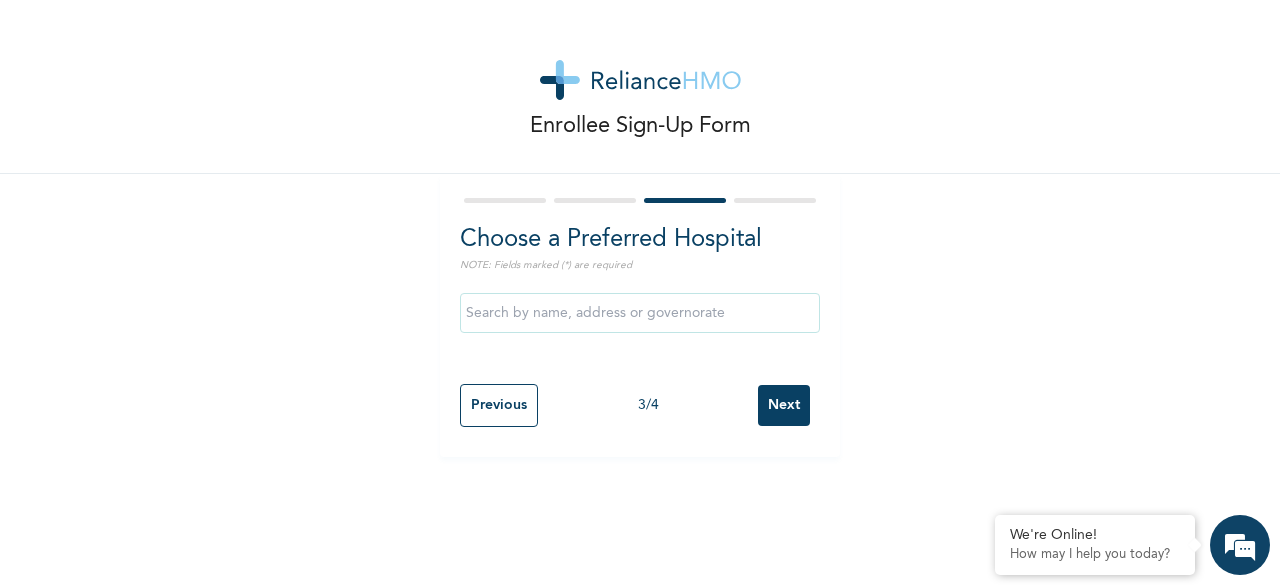 scroll, scrollTop: 0, scrollLeft: 0, axis: both 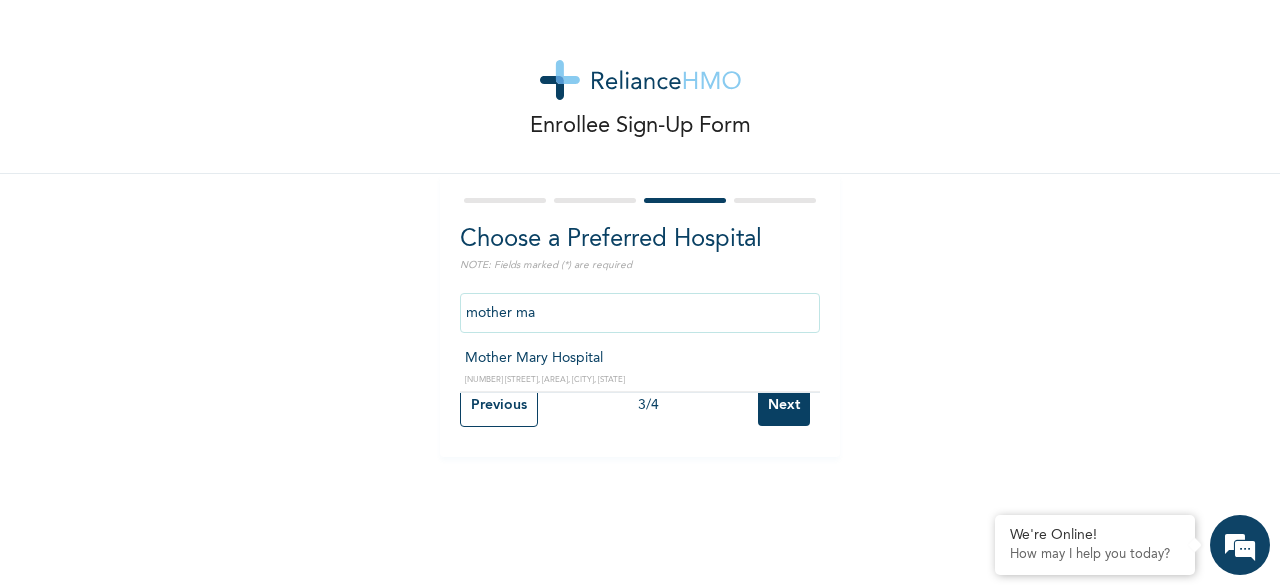 type on "Mother Mary Hospital" 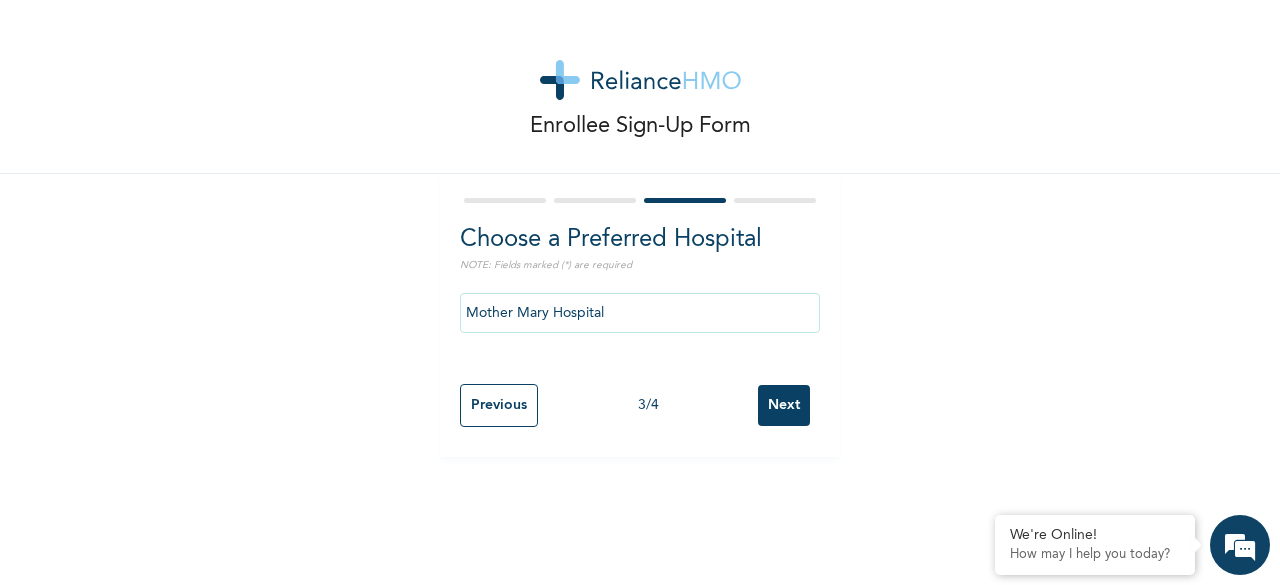 click on "3  / 4" at bounding box center (648, 405) 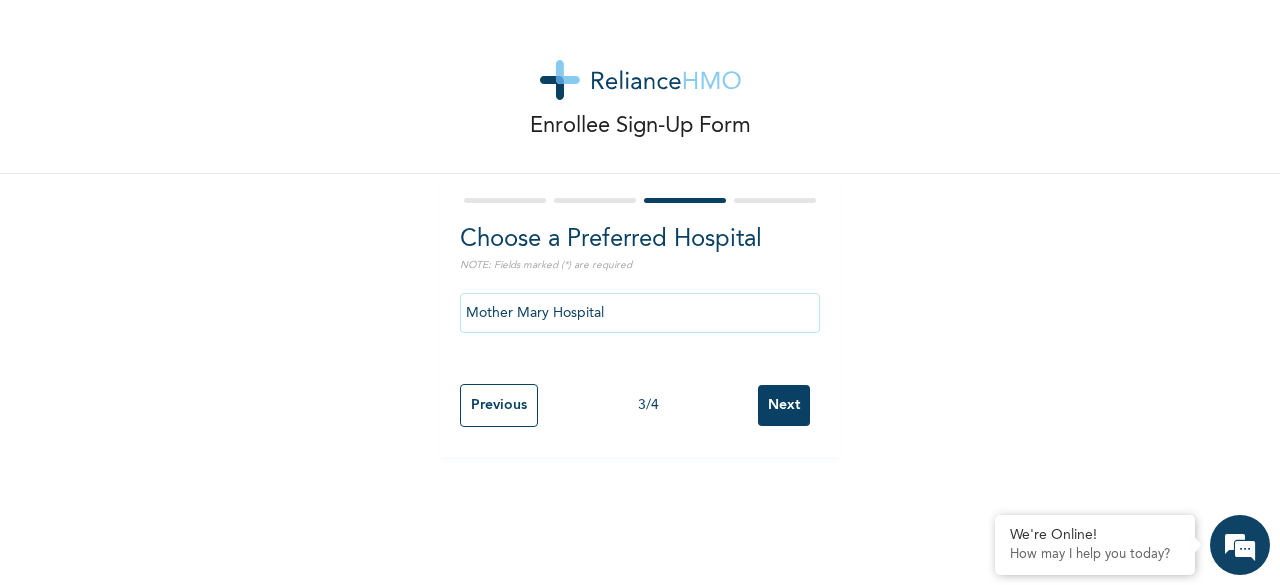 click on "Next" at bounding box center [784, 405] 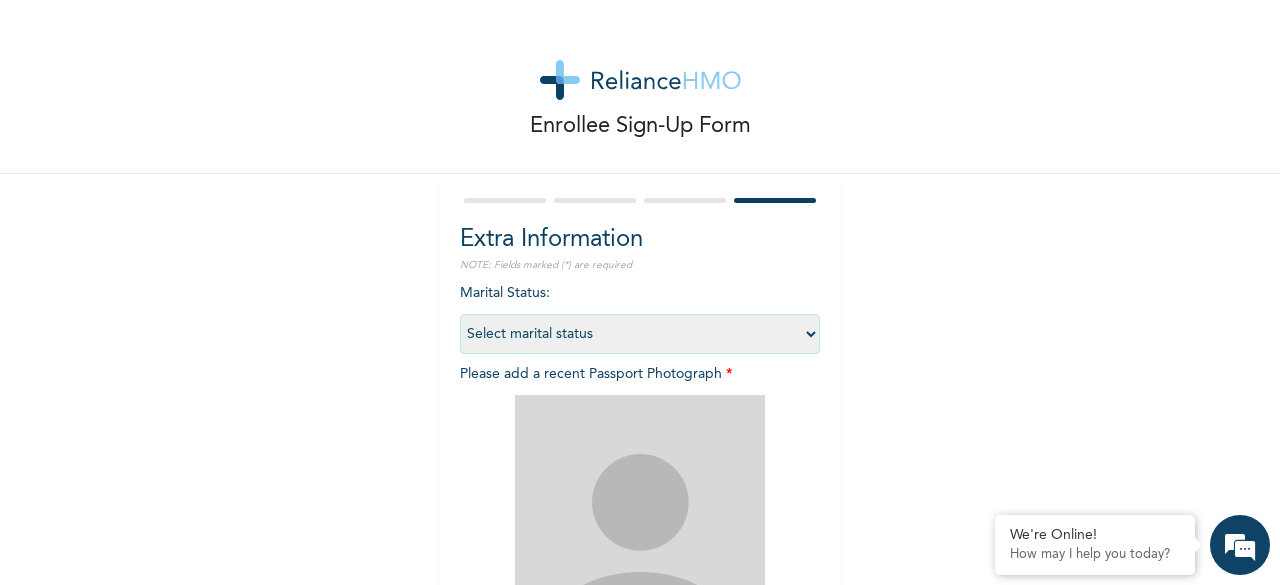 click on "Select marital status Single Married Divorced Widow/Widower" at bounding box center [640, 334] 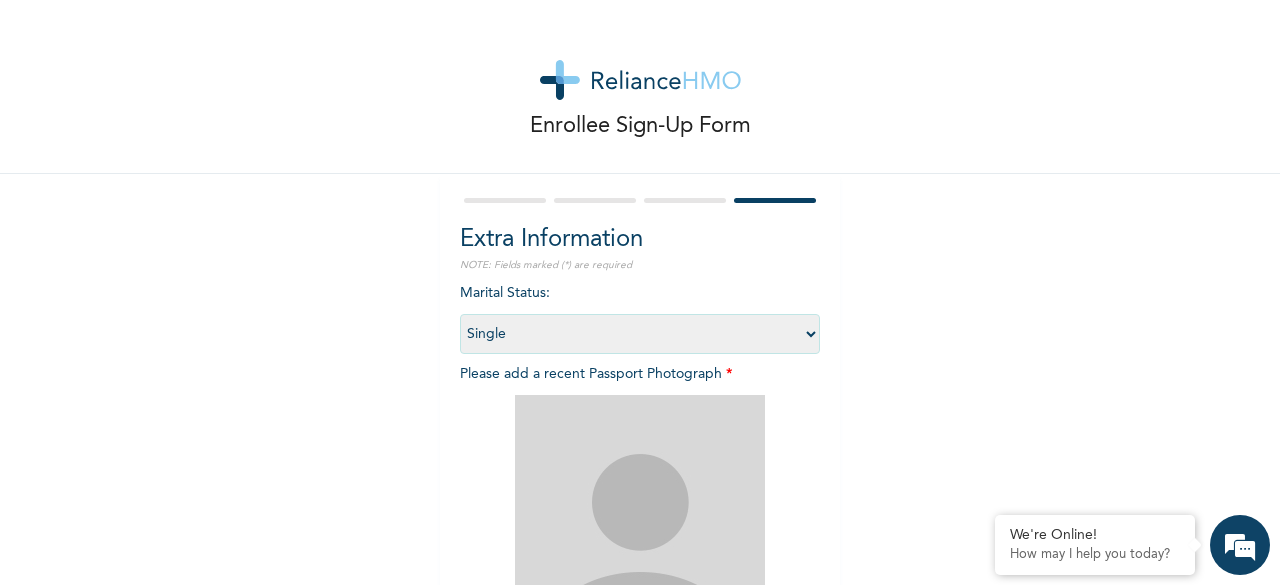click on "Select marital status Single Married Divorced Widow/Widower" at bounding box center (640, 334) 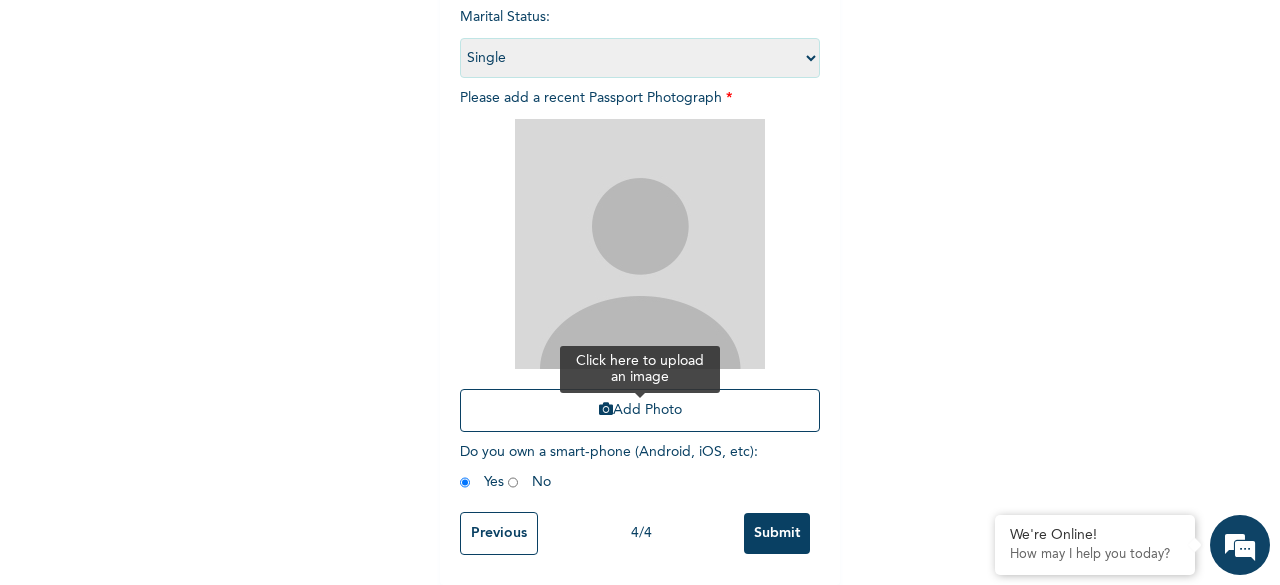 scroll, scrollTop: 292, scrollLeft: 0, axis: vertical 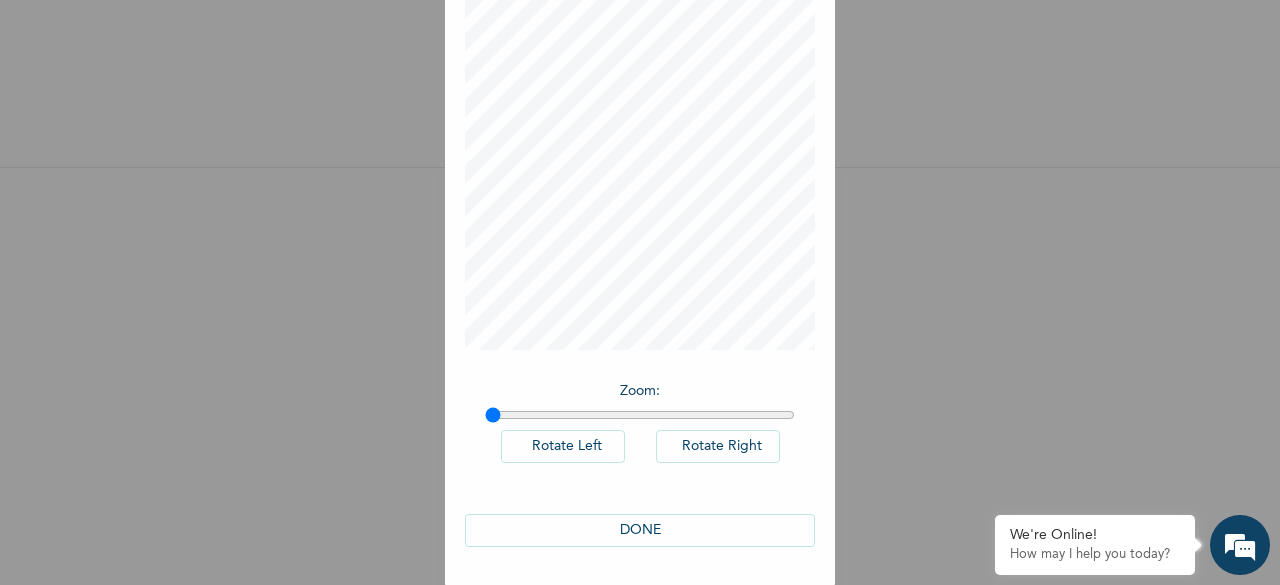 click on "DONE" at bounding box center [640, 530] 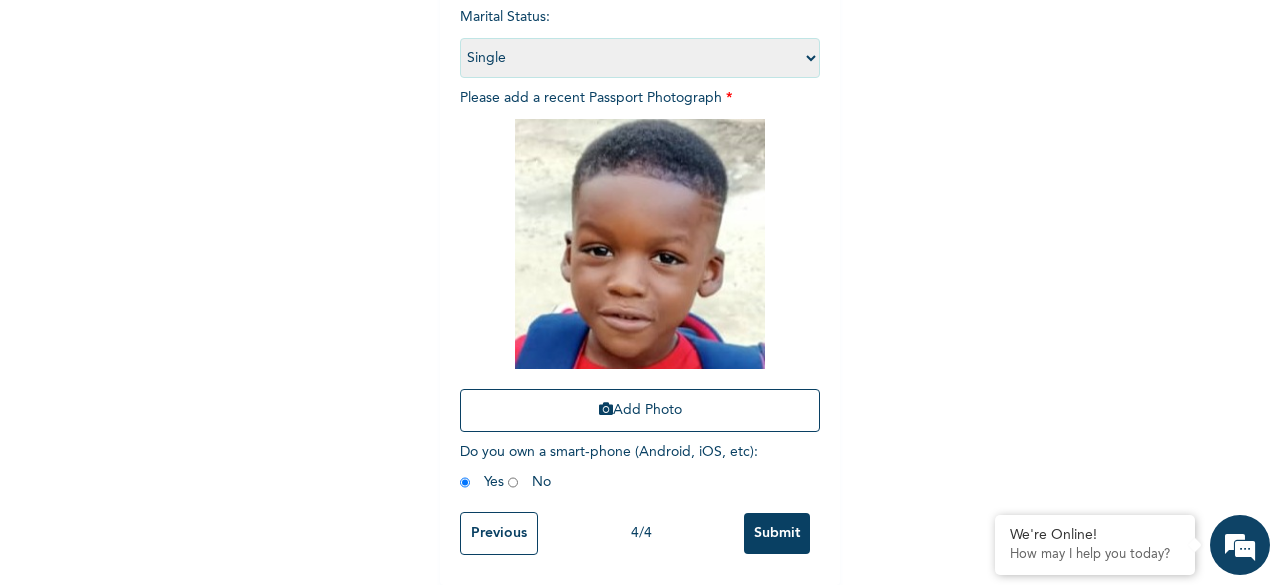 scroll, scrollTop: 292, scrollLeft: 0, axis: vertical 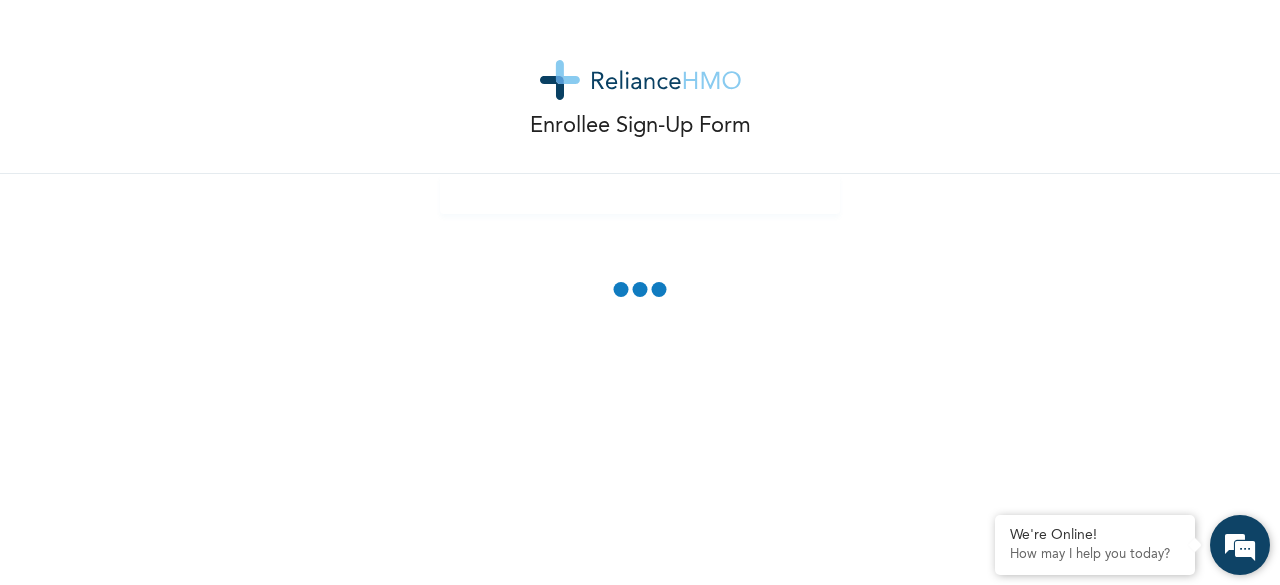 click at bounding box center [1240, 545] 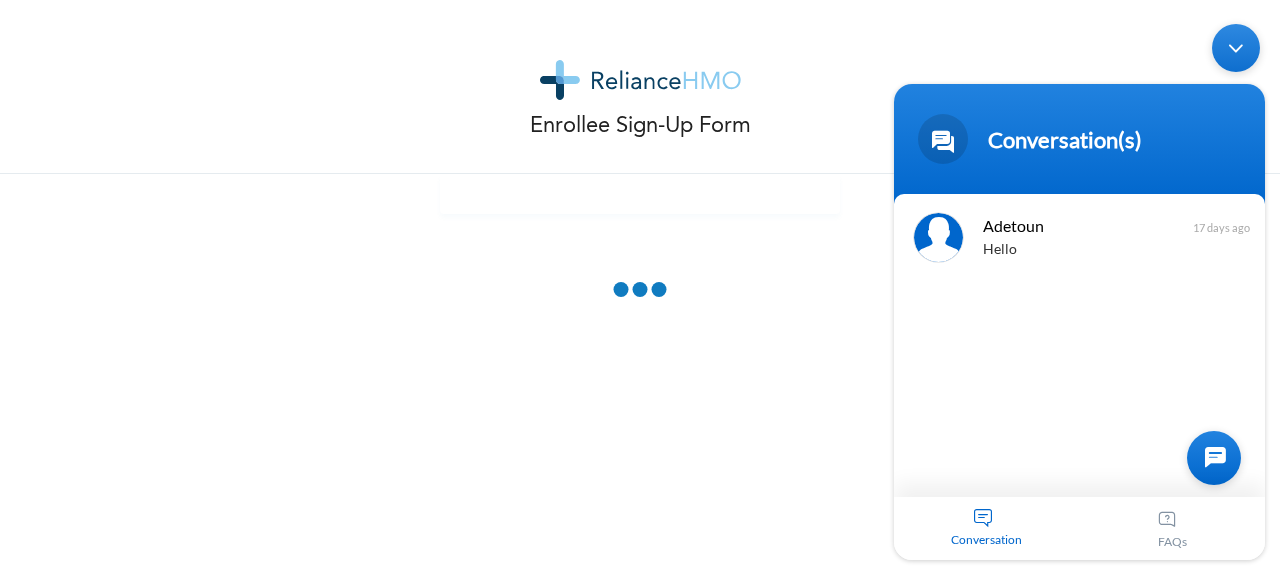 click on "Conversation" at bounding box center (987, 528) 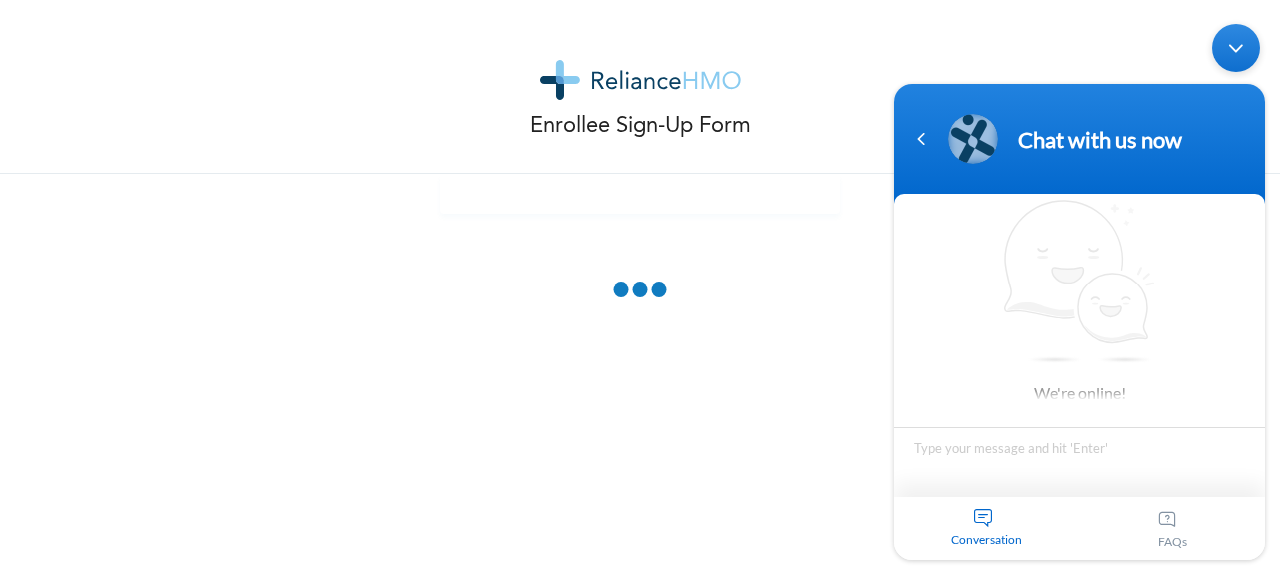 click at bounding box center [1079, 462] 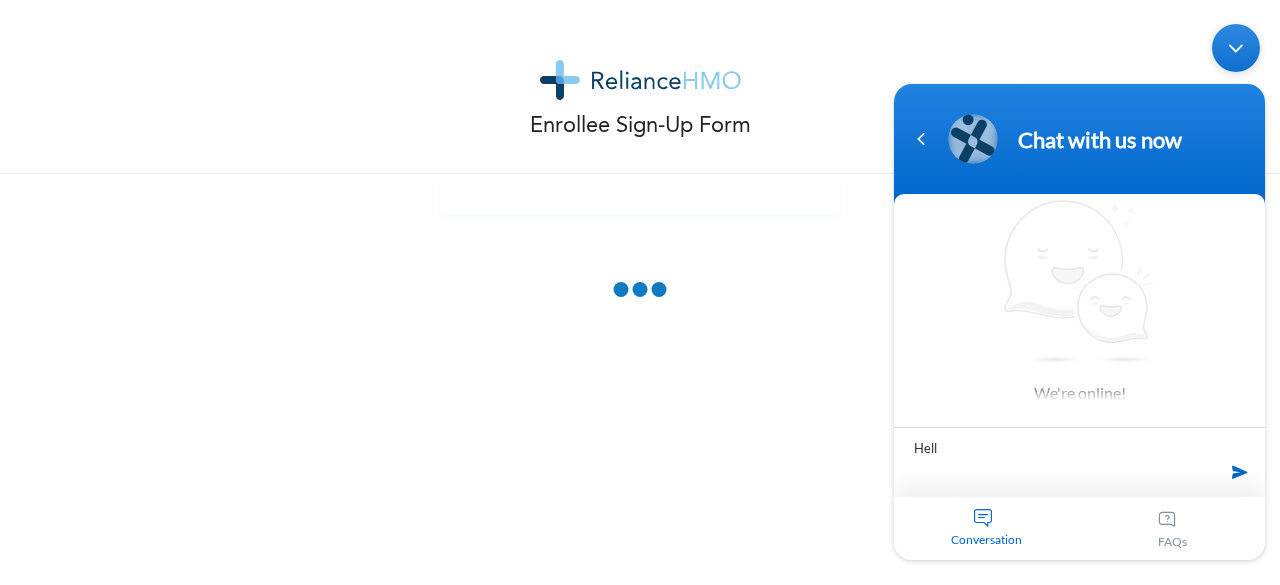 type on "Hello" 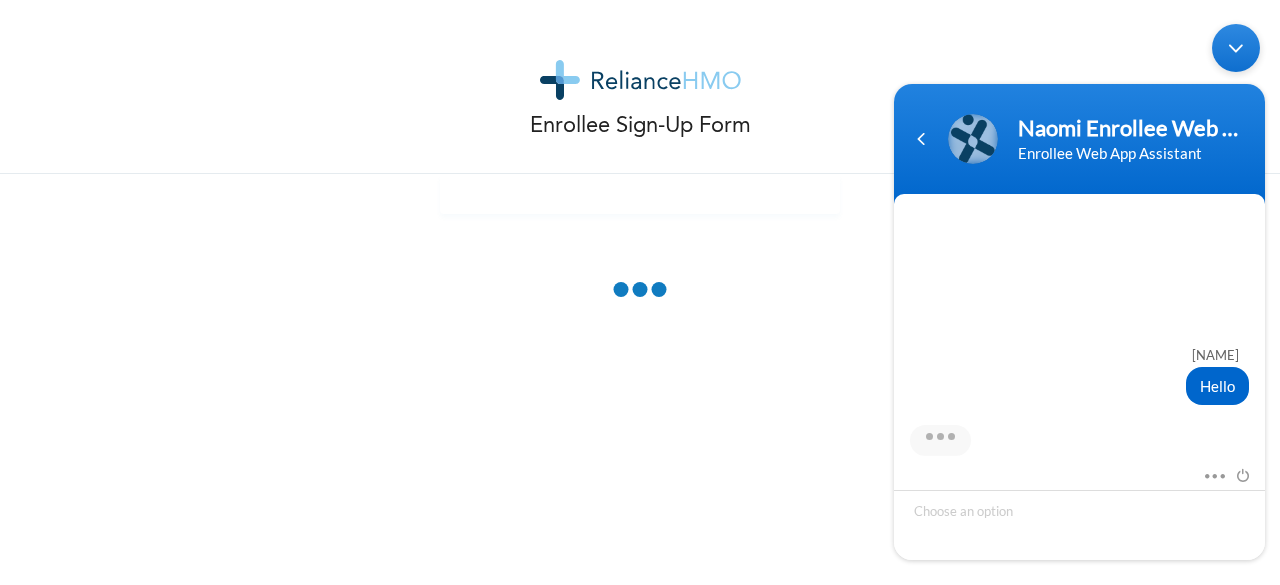 scroll, scrollTop: 314, scrollLeft: 0, axis: vertical 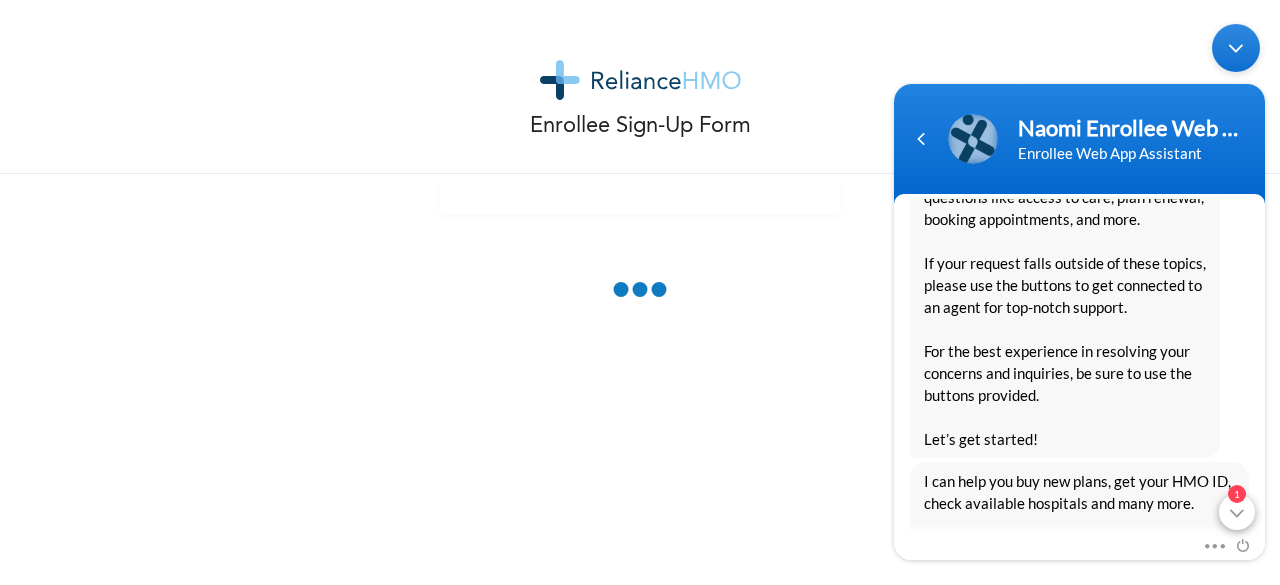click on "1" at bounding box center [1237, 512] 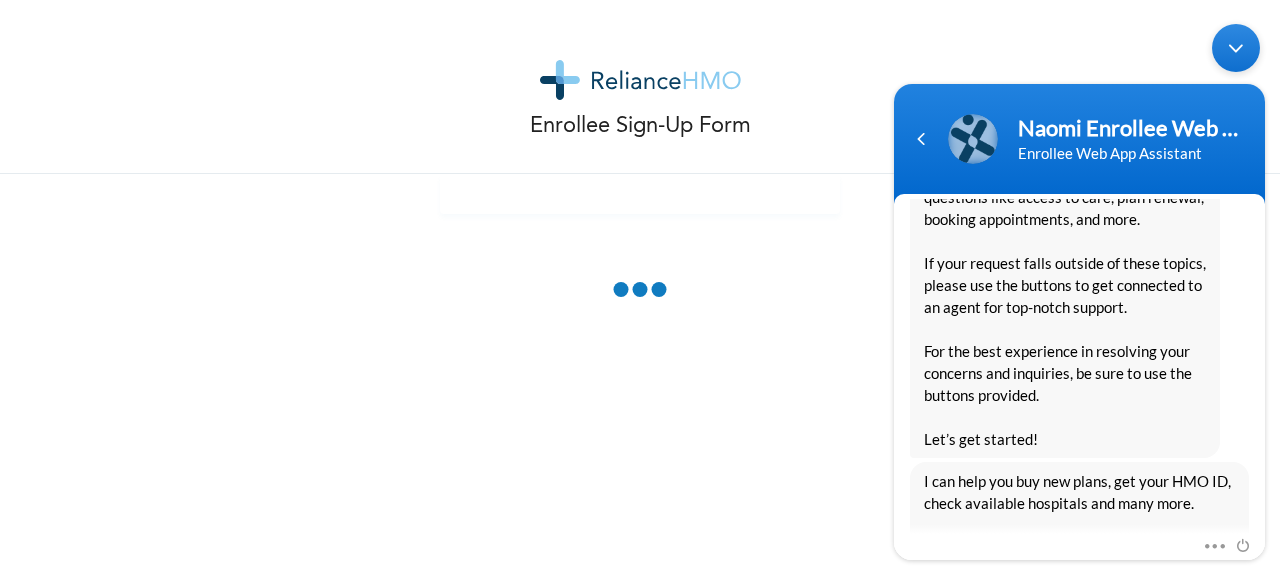 scroll, scrollTop: 574, scrollLeft: 0, axis: vertical 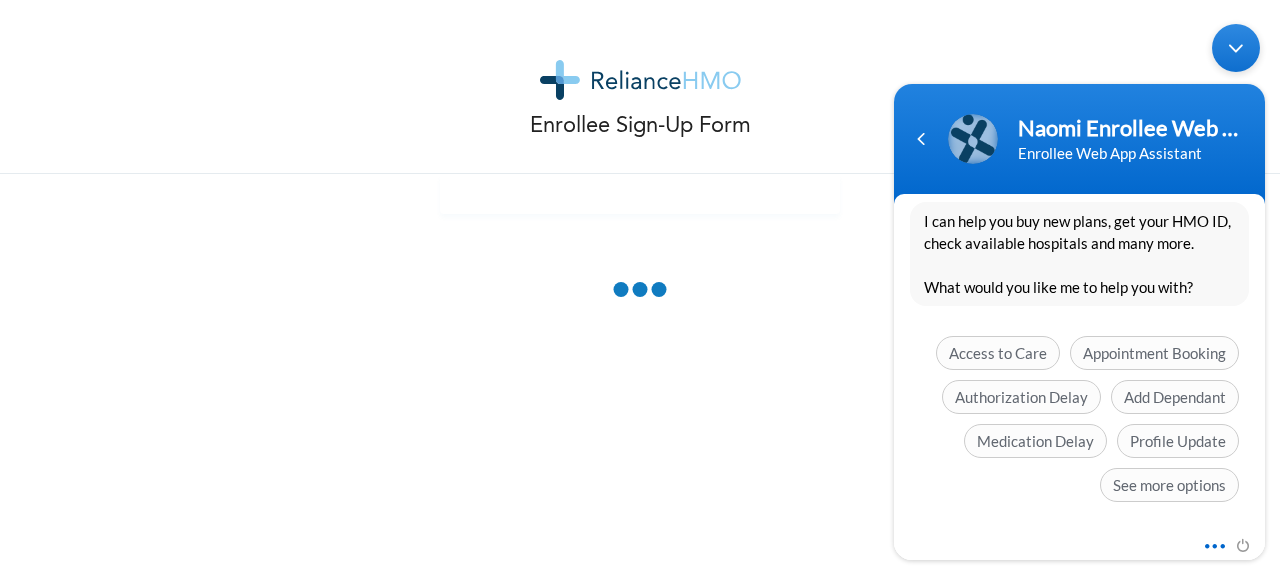 click at bounding box center (1209, 543) 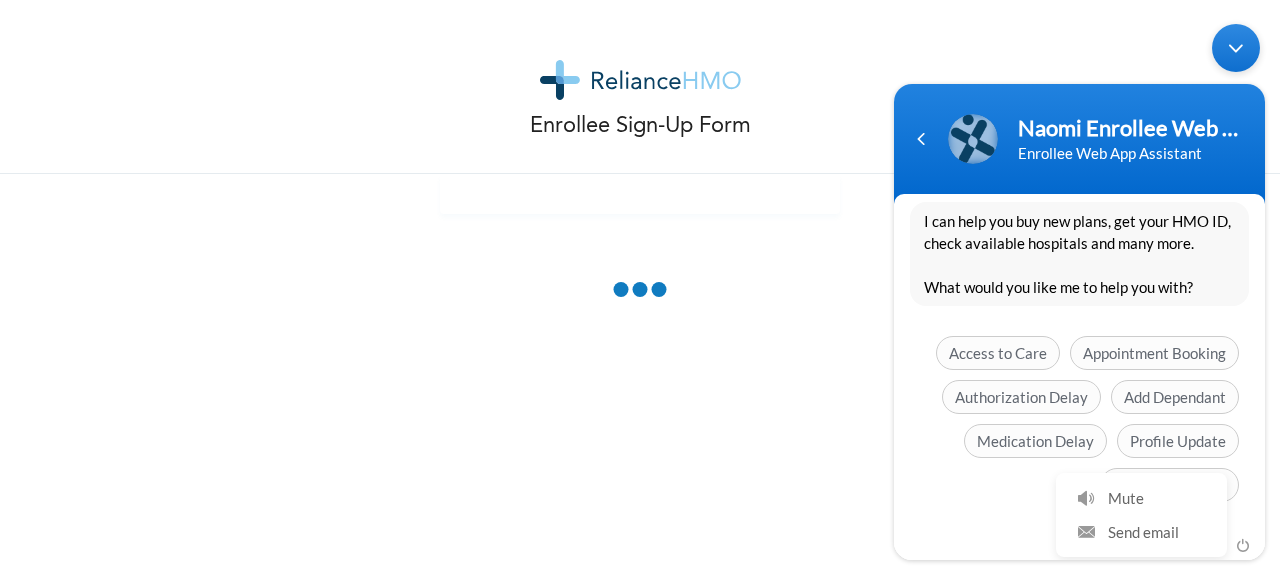 click on "Access to Care Appointment Booking Authorization Delay Add Dependant Medication Delay Profile Update See more options" at bounding box center [1079, 424] 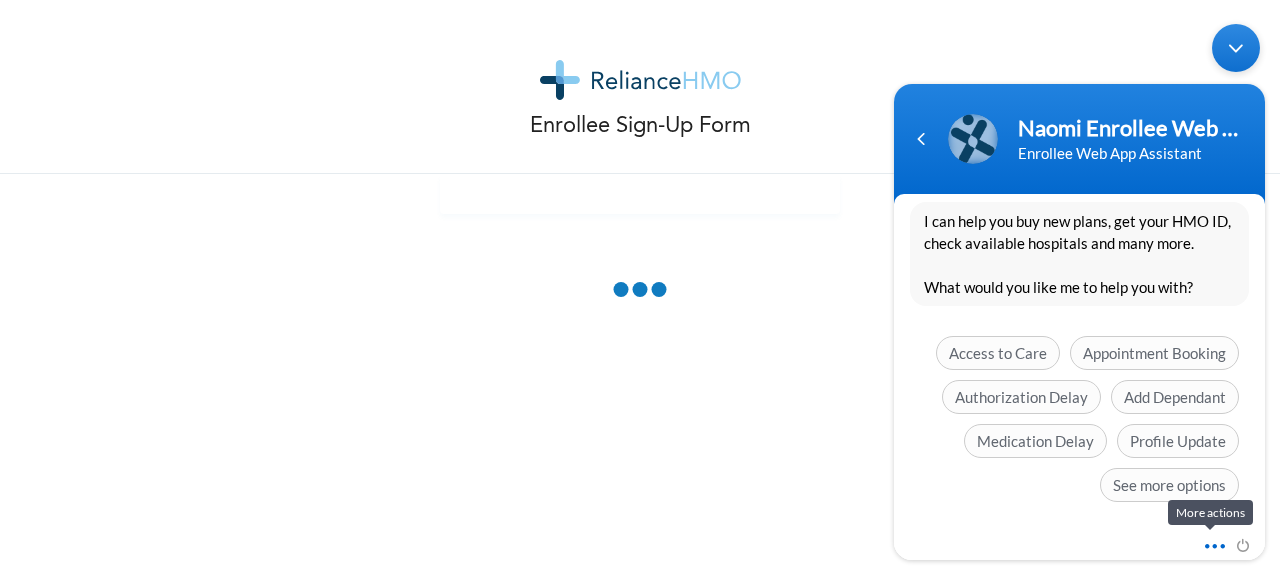 click at bounding box center [1209, 543] 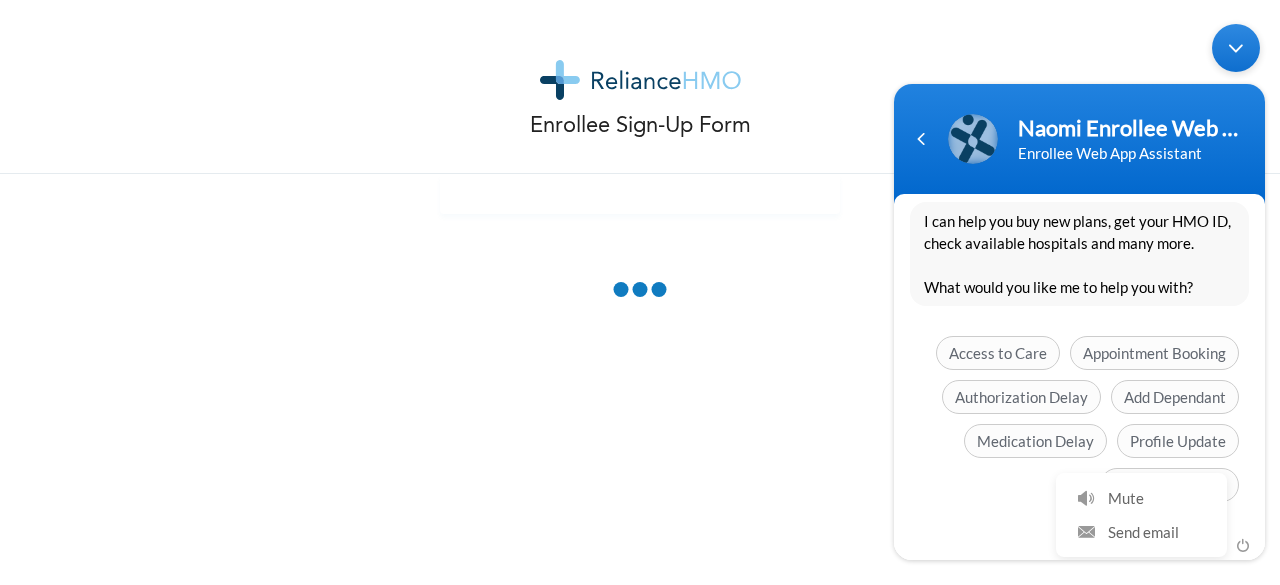 click on "Access to Care Appointment Booking Authorization Delay Add Dependant Medication Delay Profile Update See more options" at bounding box center (1079, 424) 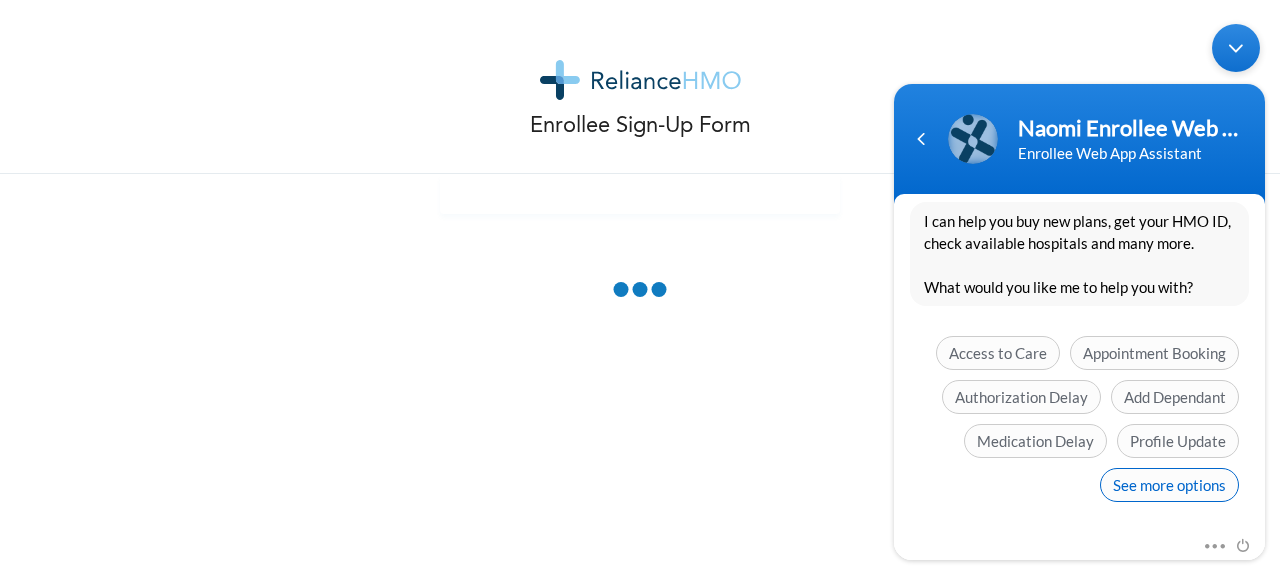 click on "See more options" at bounding box center [1169, 485] 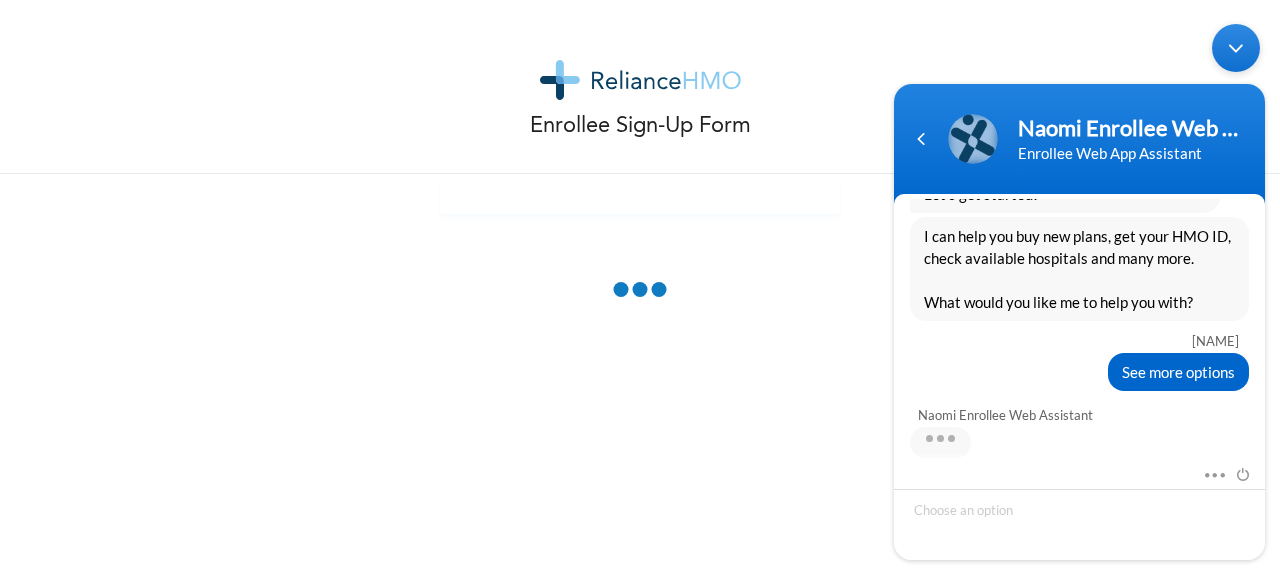 scroll, scrollTop: 721, scrollLeft: 0, axis: vertical 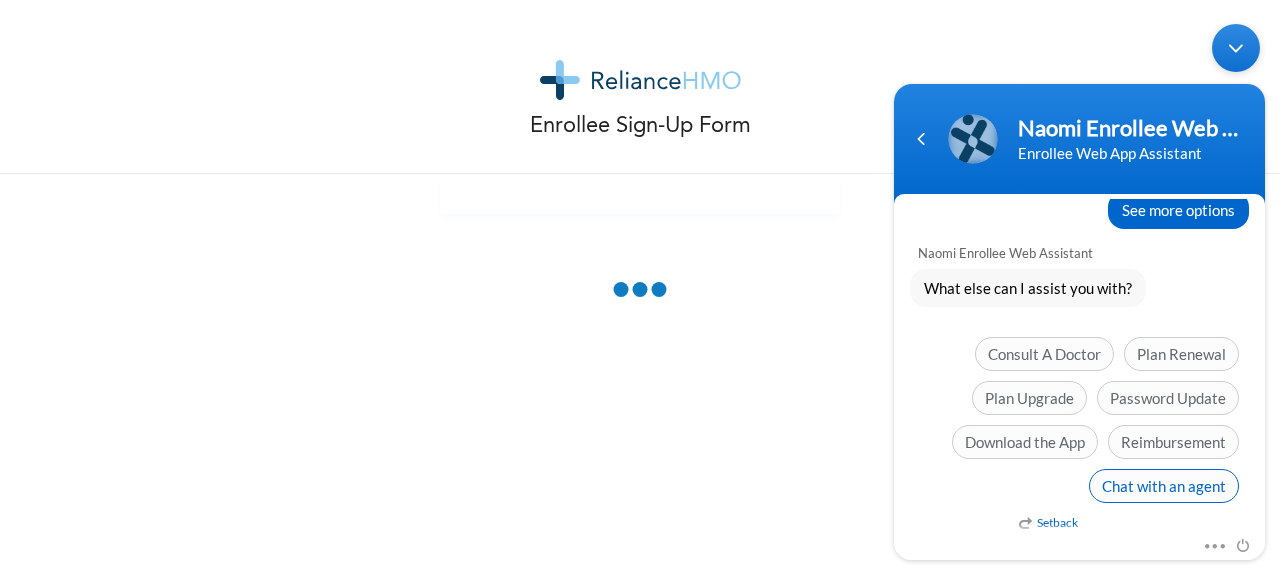 click on "Chat with an agent" at bounding box center [1164, 486] 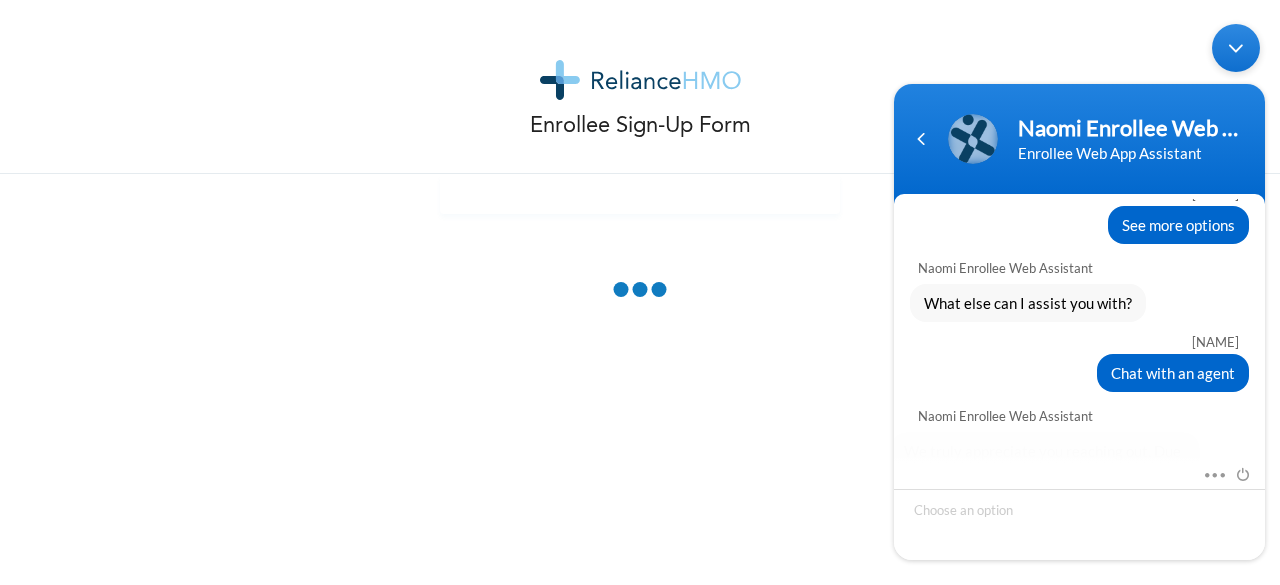 scroll, scrollTop: 1010, scrollLeft: 0, axis: vertical 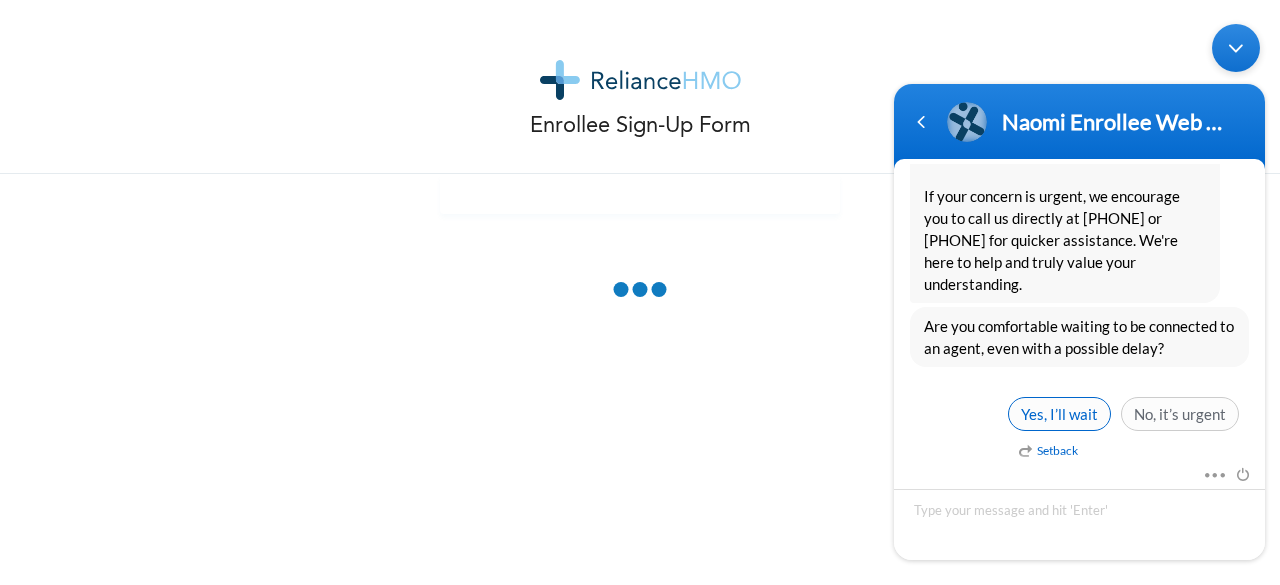 click on "Yes, I’ll wait" at bounding box center [1059, 414] 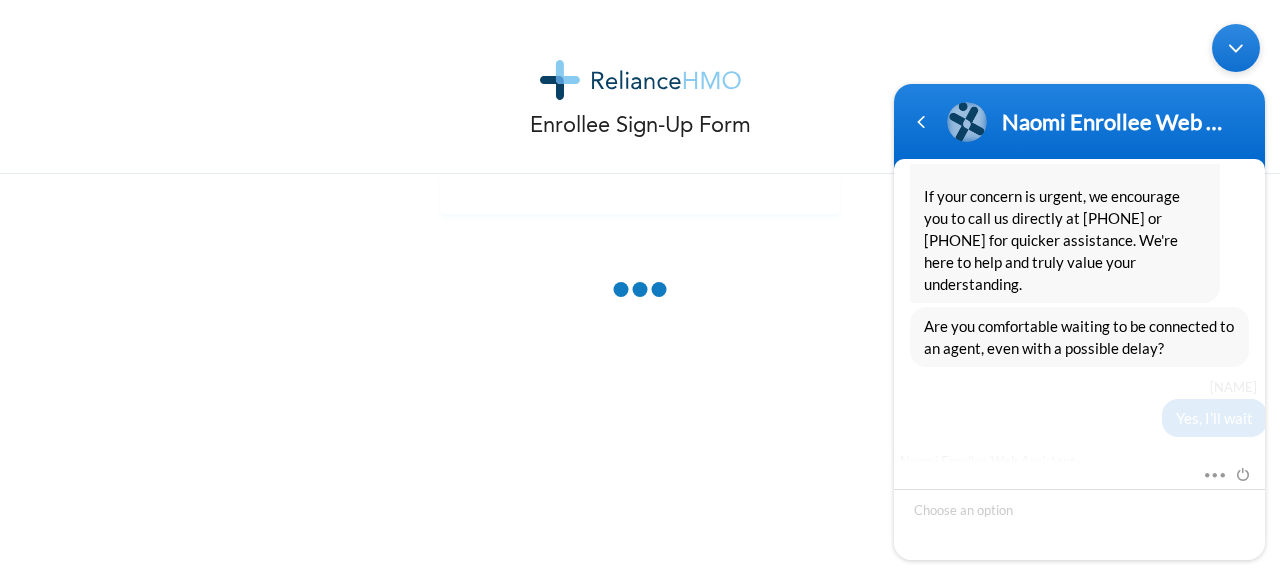 scroll, scrollTop: 1123, scrollLeft: 0, axis: vertical 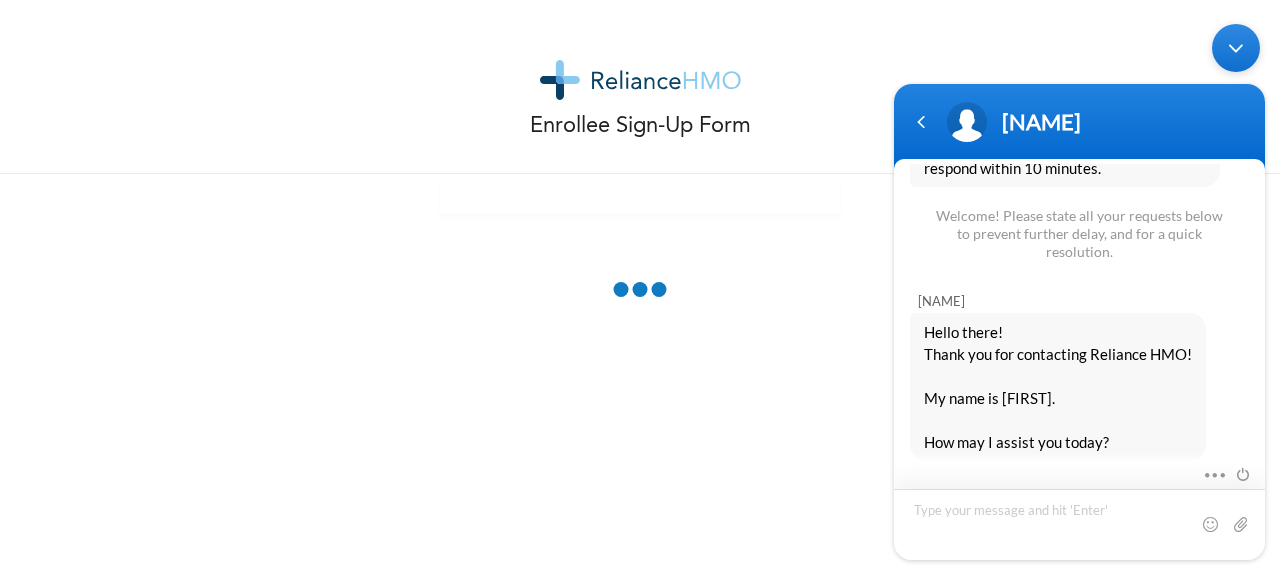 click at bounding box center [1079, 524] 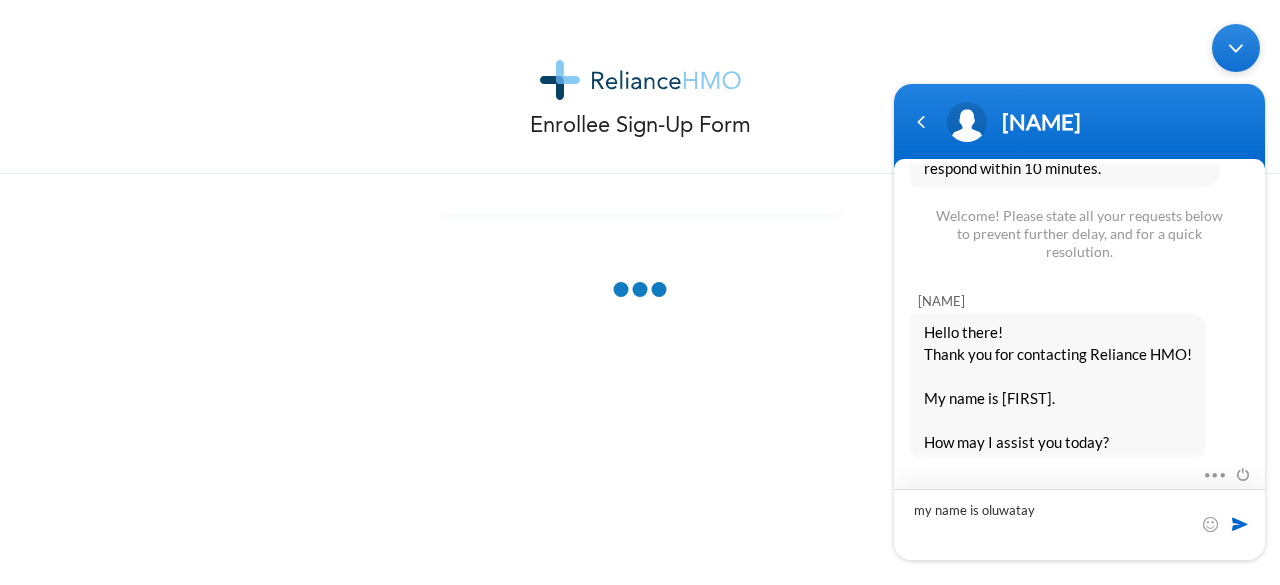 type on "my name is oluwatayo" 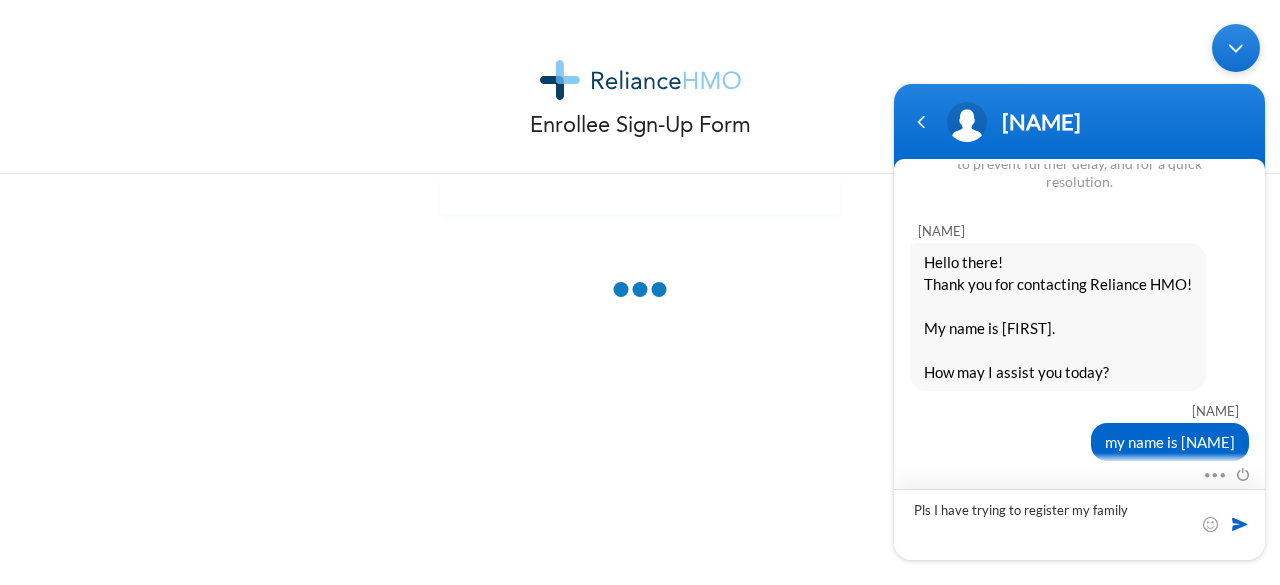 scroll, scrollTop: 1555, scrollLeft: 0, axis: vertical 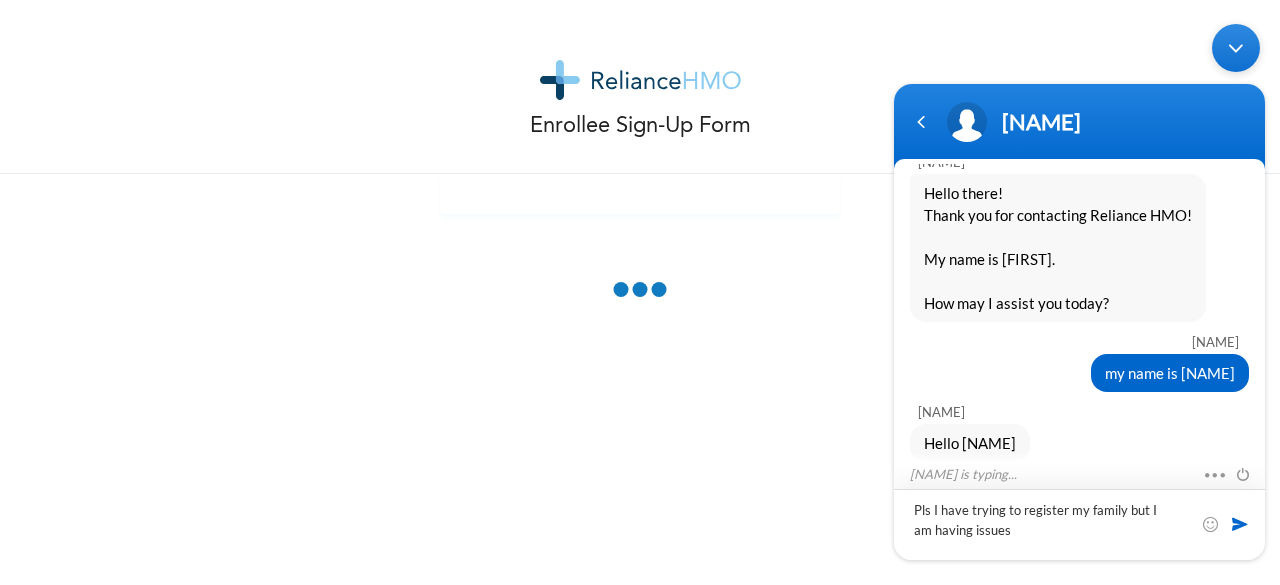 type on "Pls I have trying to register my family but I am having issues" 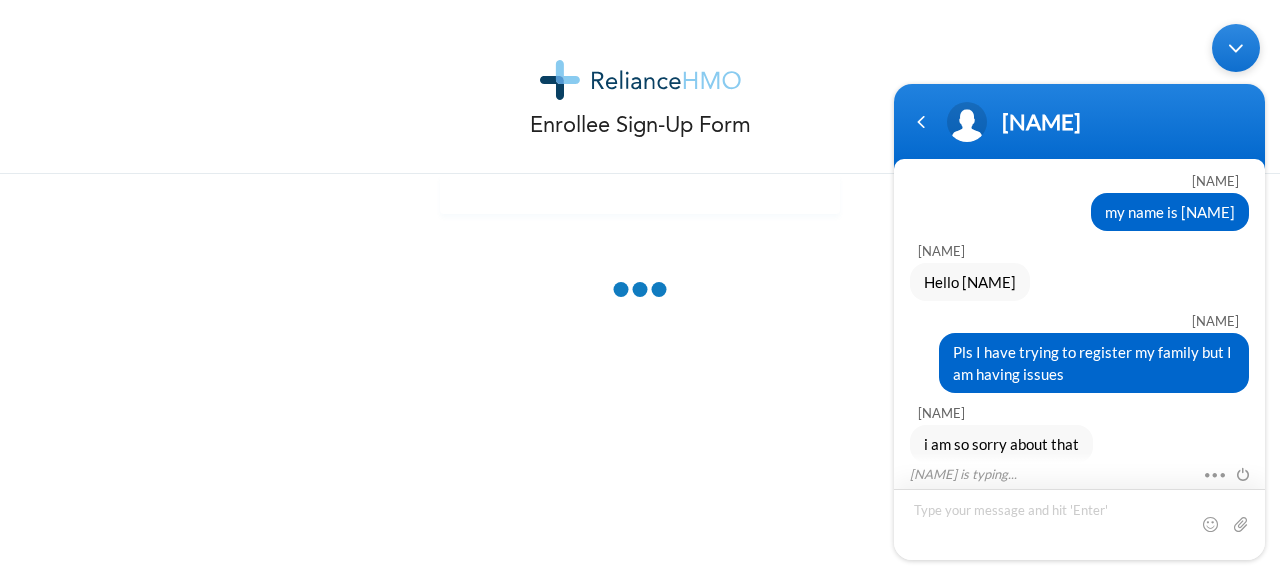 scroll, scrollTop: 1758, scrollLeft: 0, axis: vertical 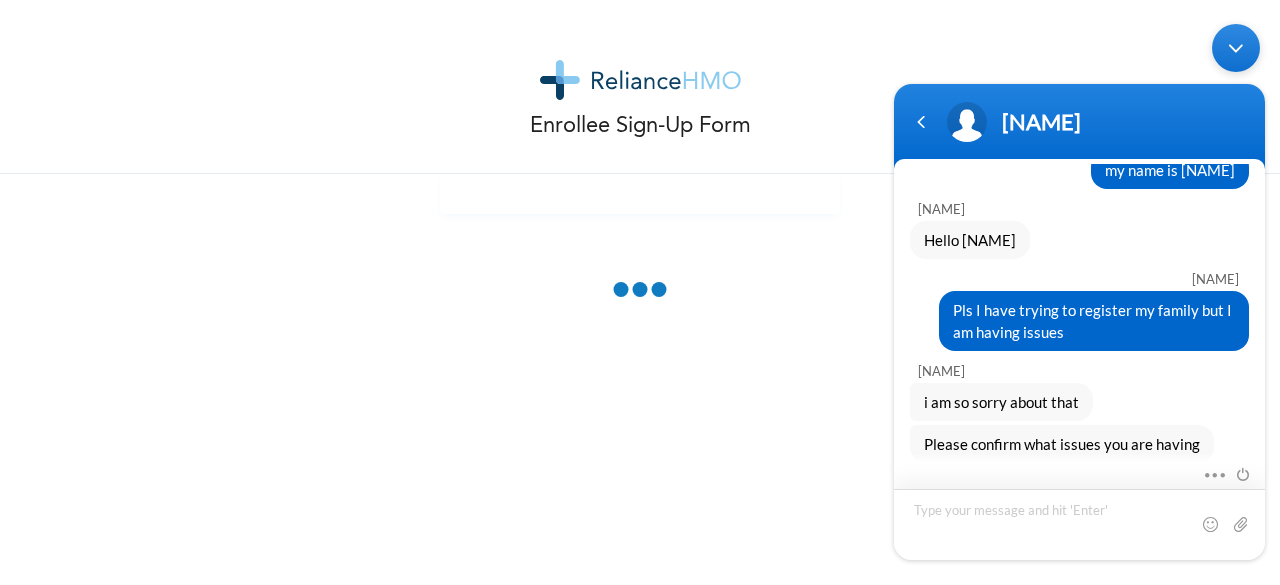click at bounding box center (1079, 524) 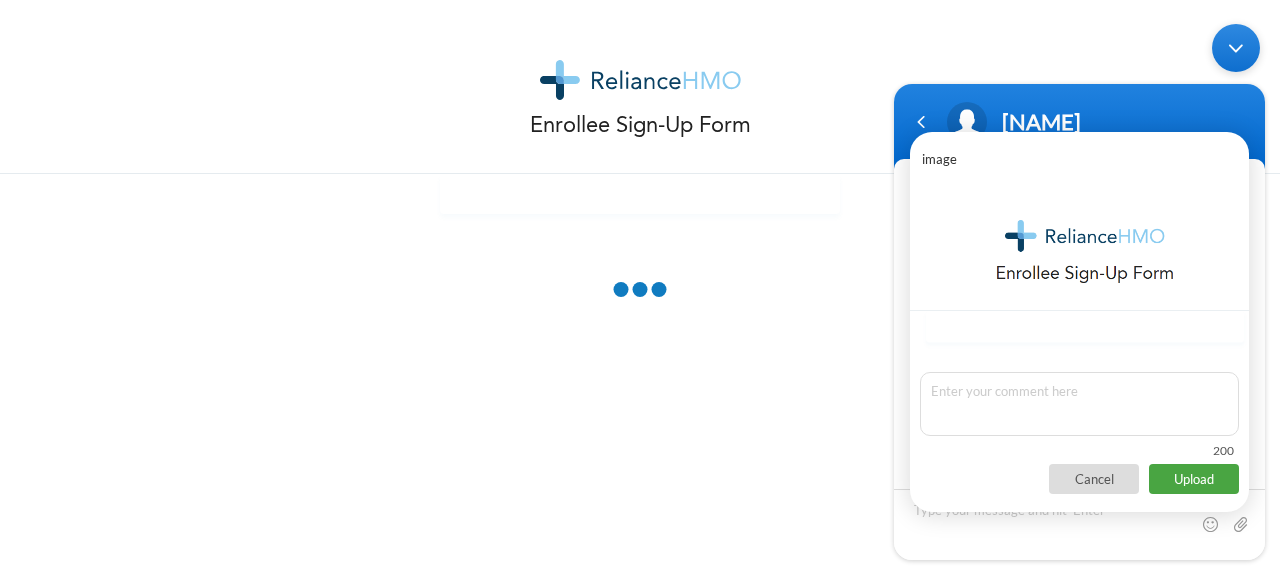 click on "Upload" at bounding box center (1194, 479) 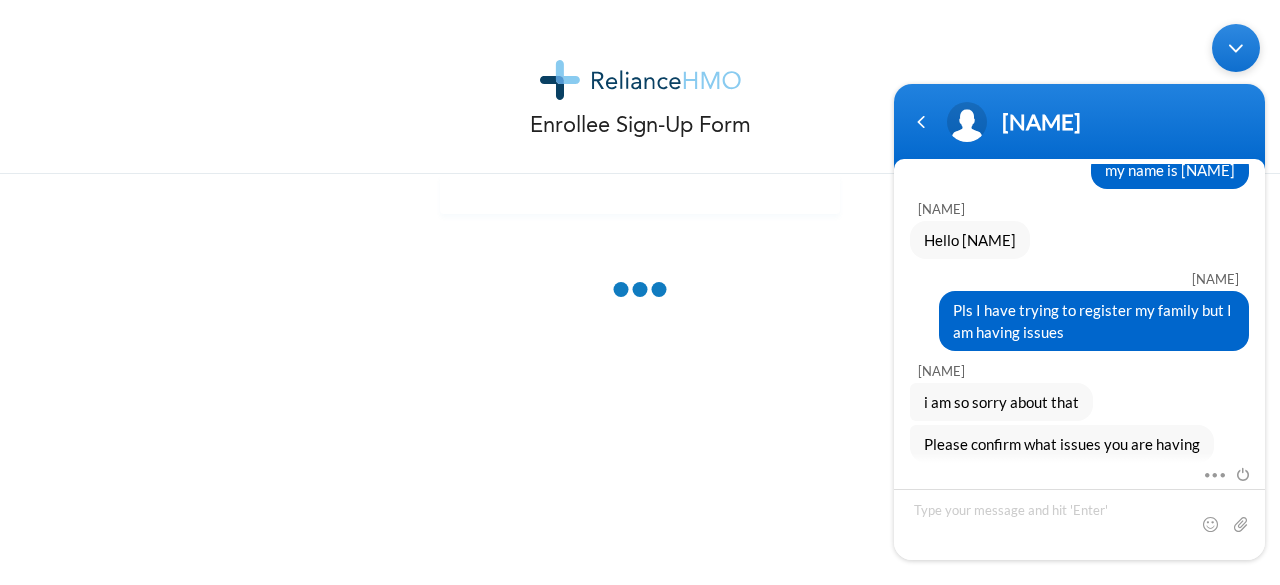 scroll, scrollTop: 2090, scrollLeft: 0, axis: vertical 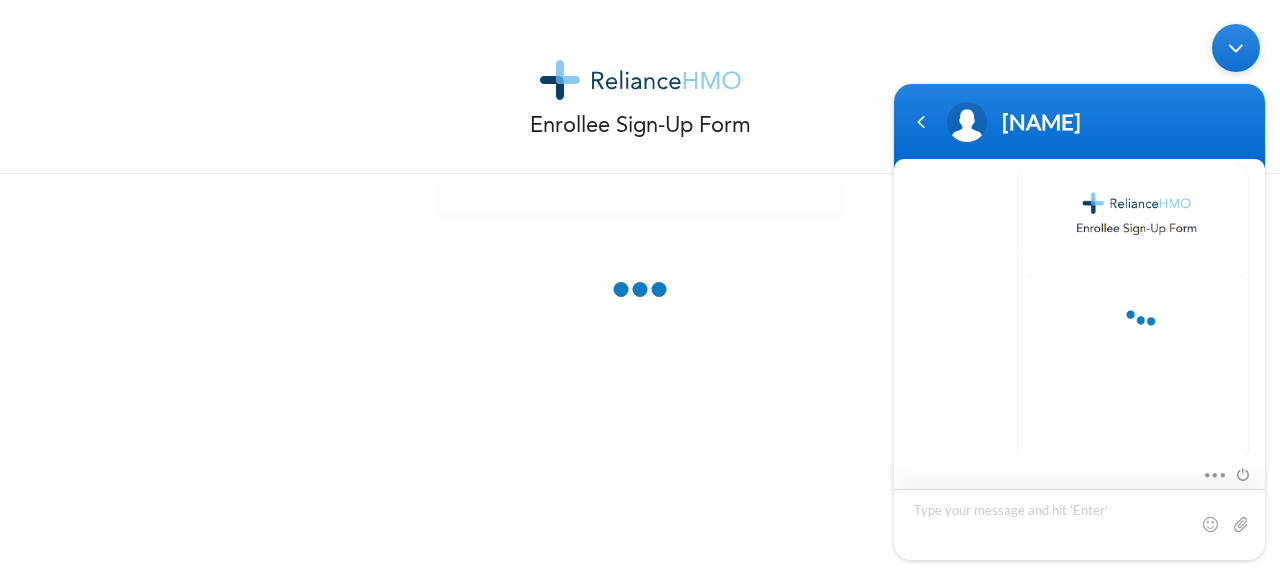 click at bounding box center [1079, 524] 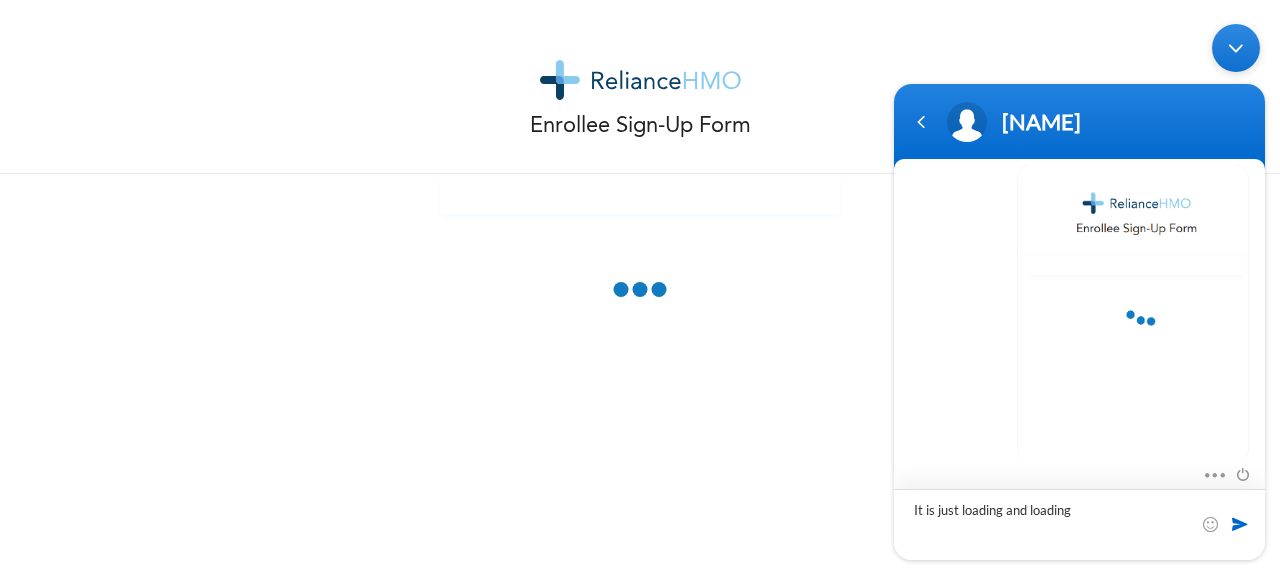 type on "It is just loading and loading" 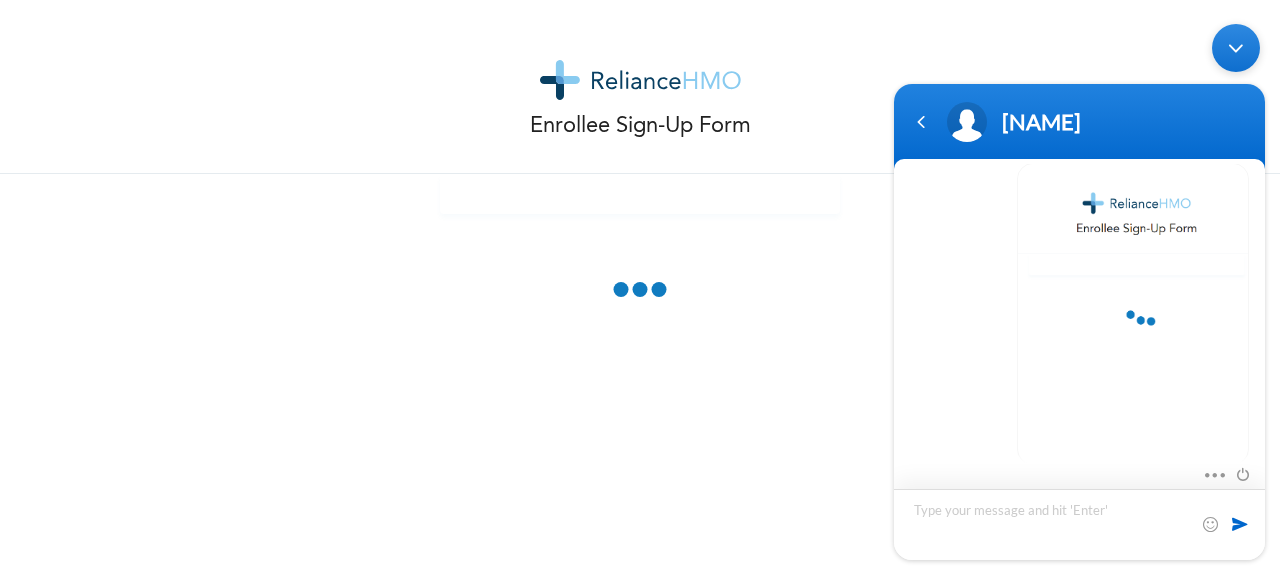 scroll, scrollTop: 2132, scrollLeft: 0, axis: vertical 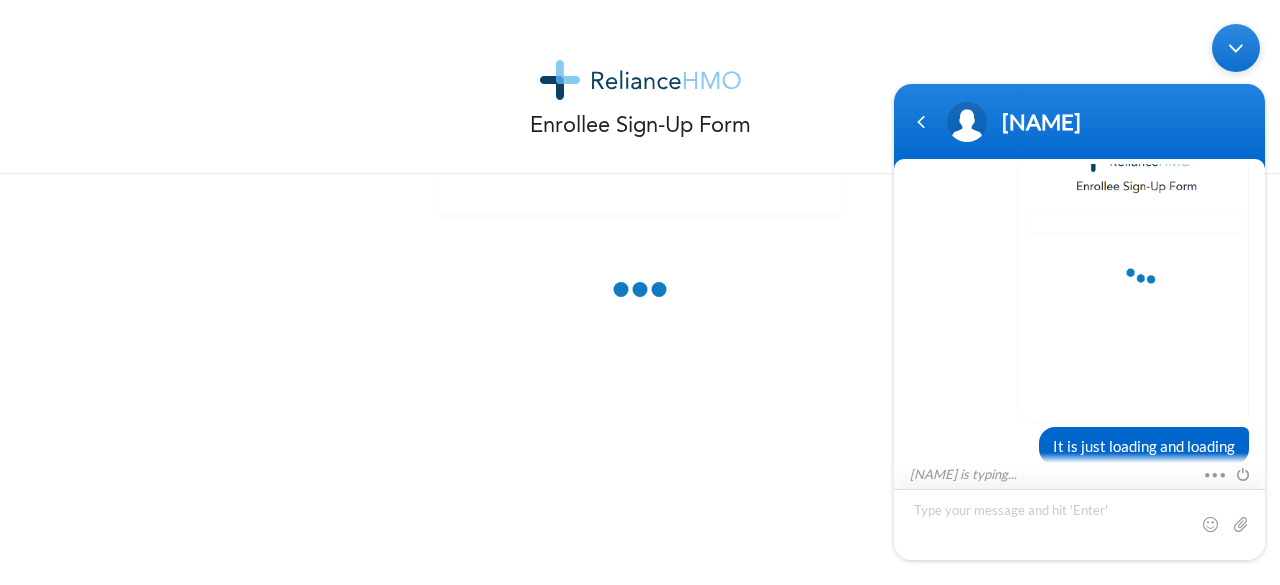 drag, startPoint x: 1786, startPoint y: 591, endPoint x: 1000, endPoint y: 545, distance: 787.3449 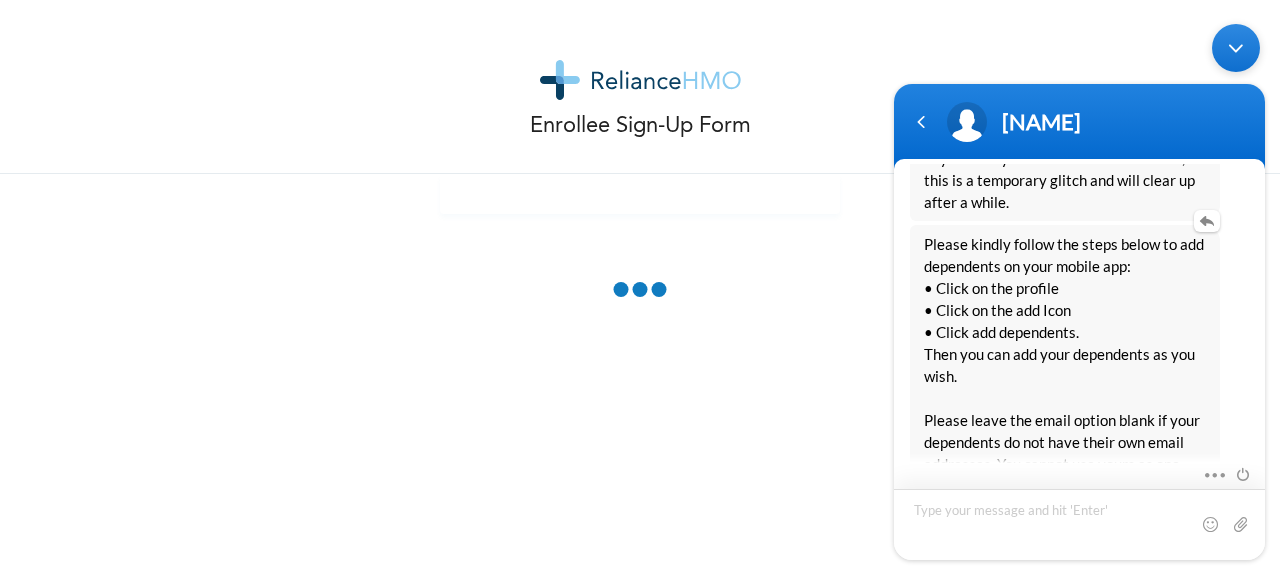 scroll, scrollTop: 2659, scrollLeft: 0, axis: vertical 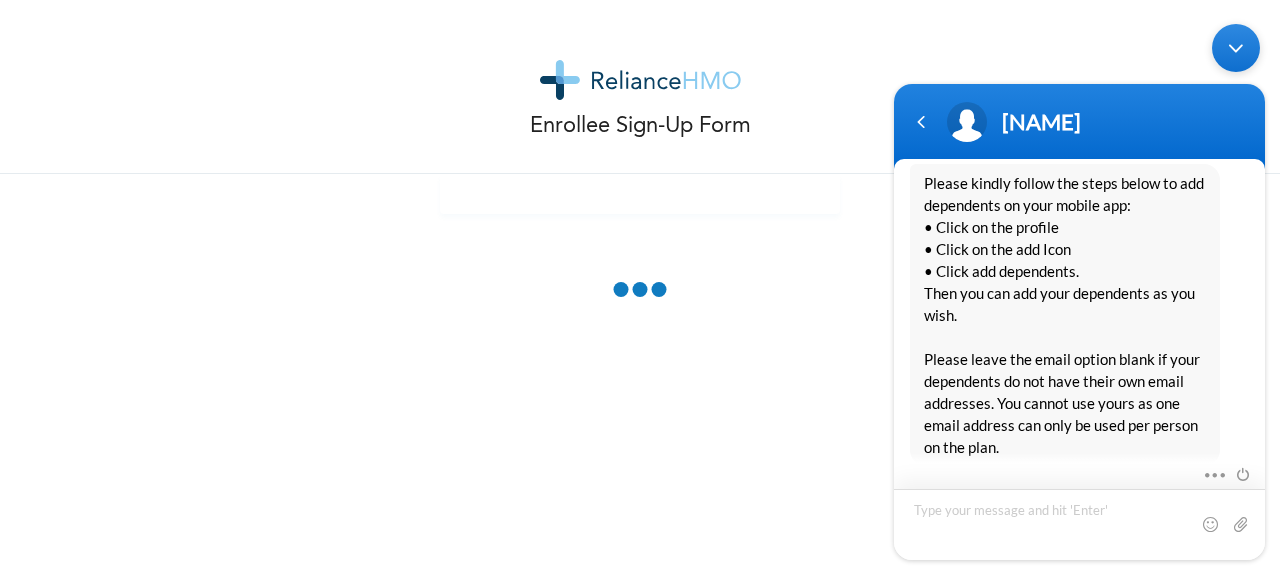 click at bounding box center (1079, 524) 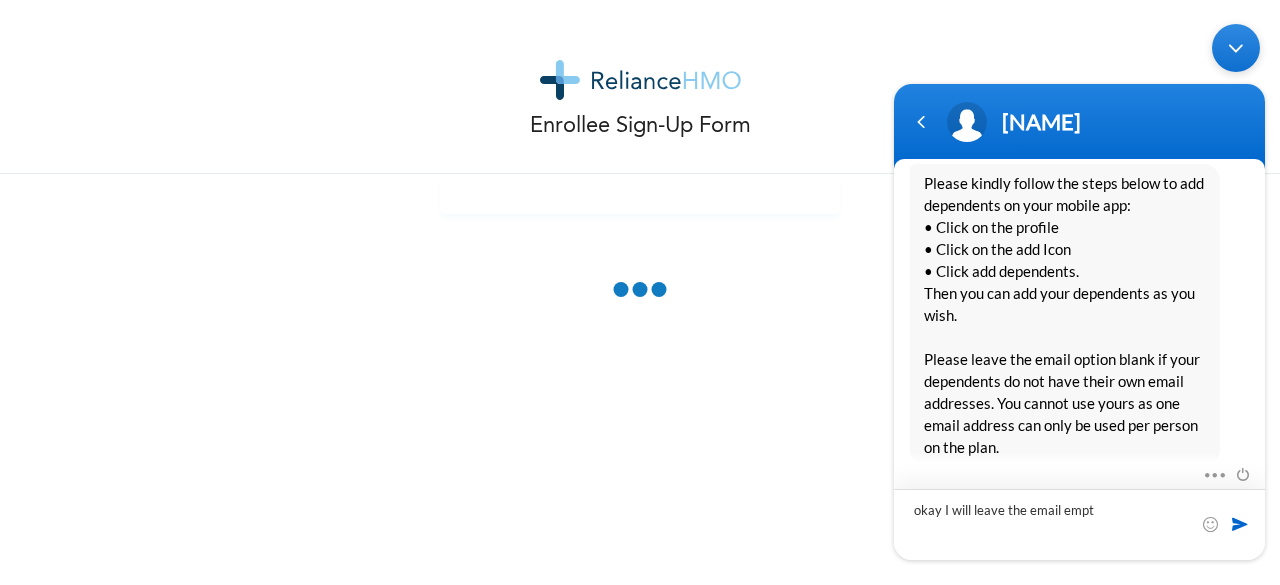 type on "okay I will leave the email empty" 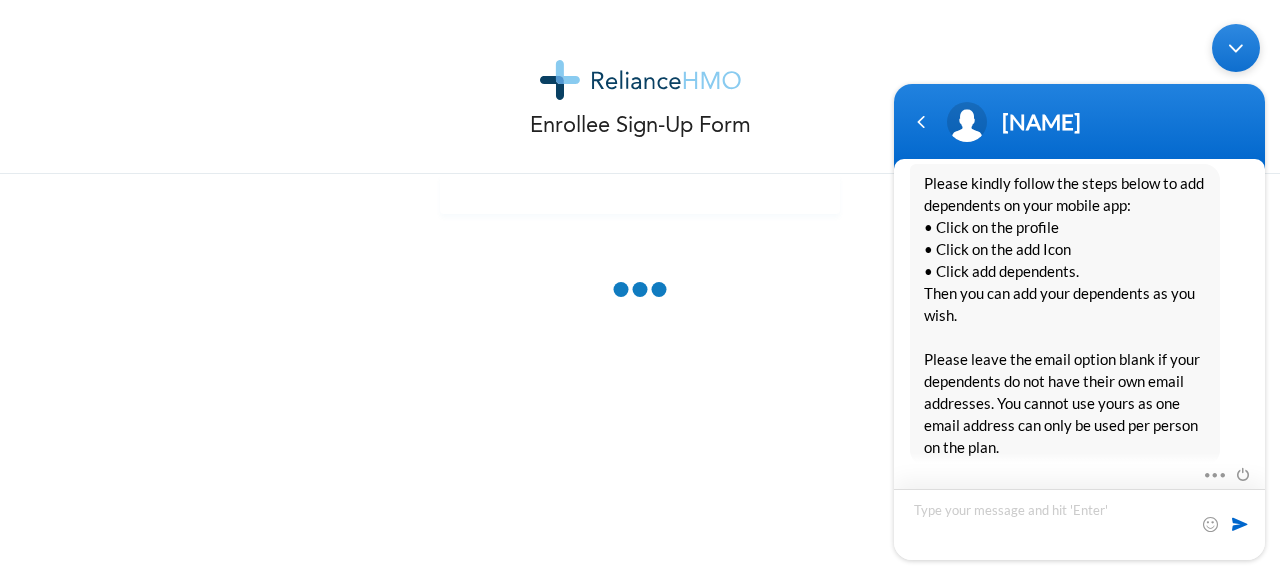 scroll, scrollTop: 2728, scrollLeft: 0, axis: vertical 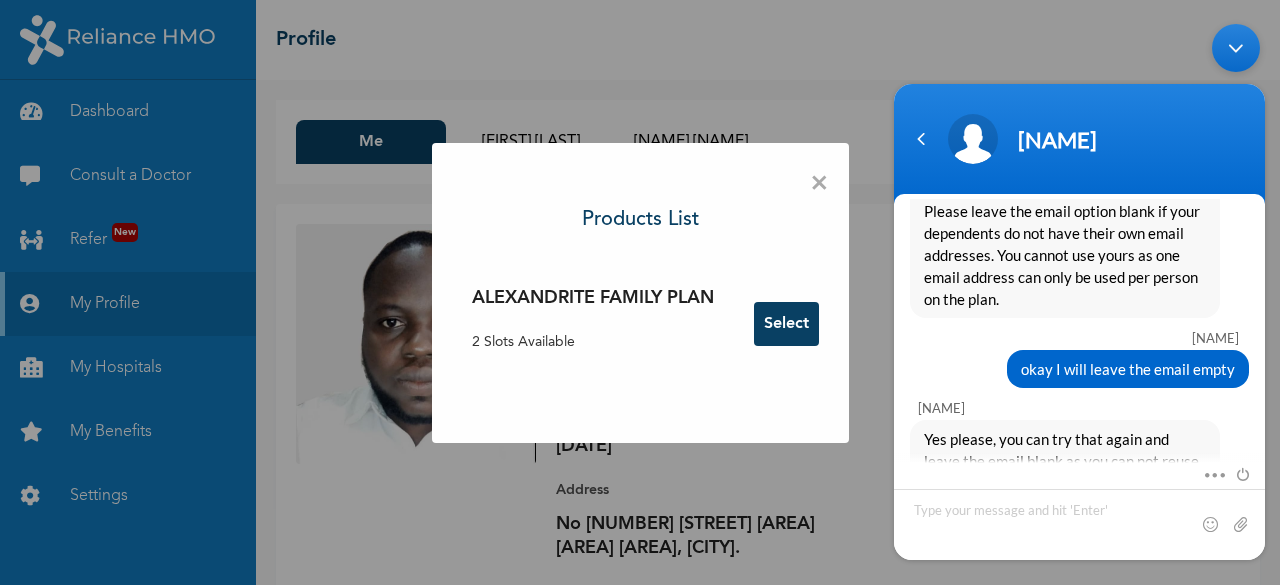 click on "Select" at bounding box center [786, 324] 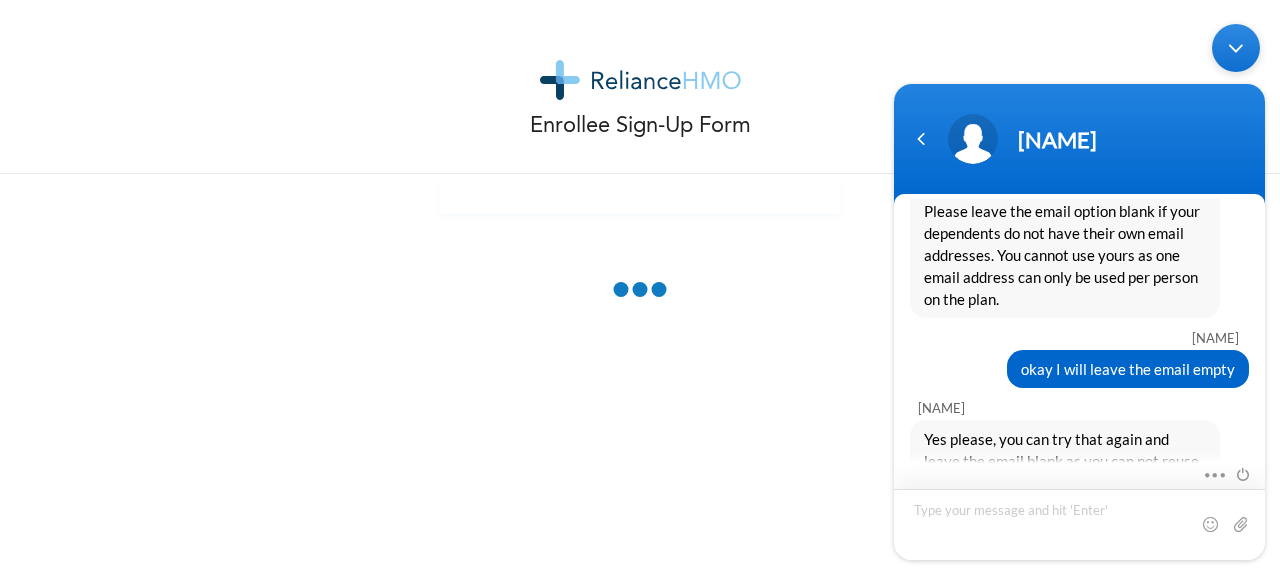 click at bounding box center (1079, 524) 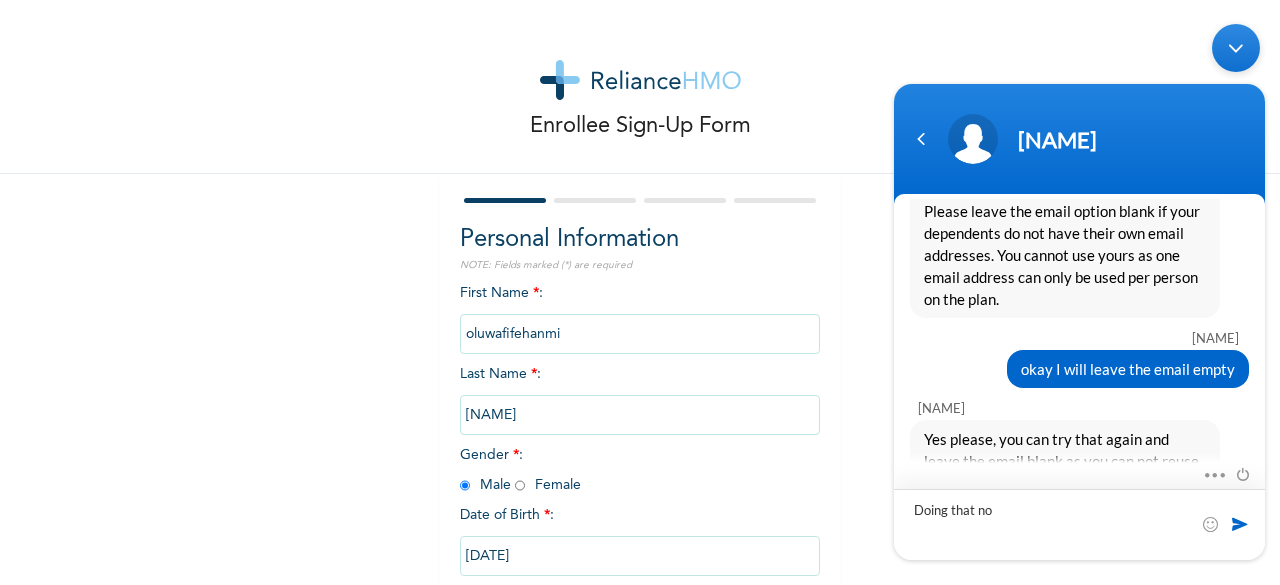 type on "Doing that now" 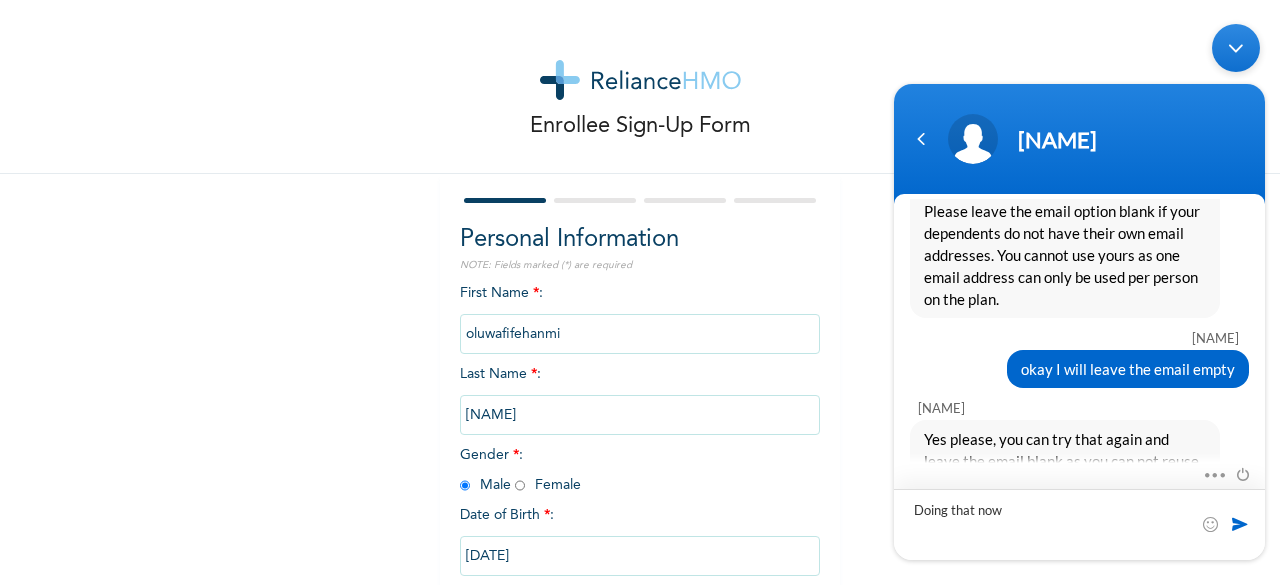 type 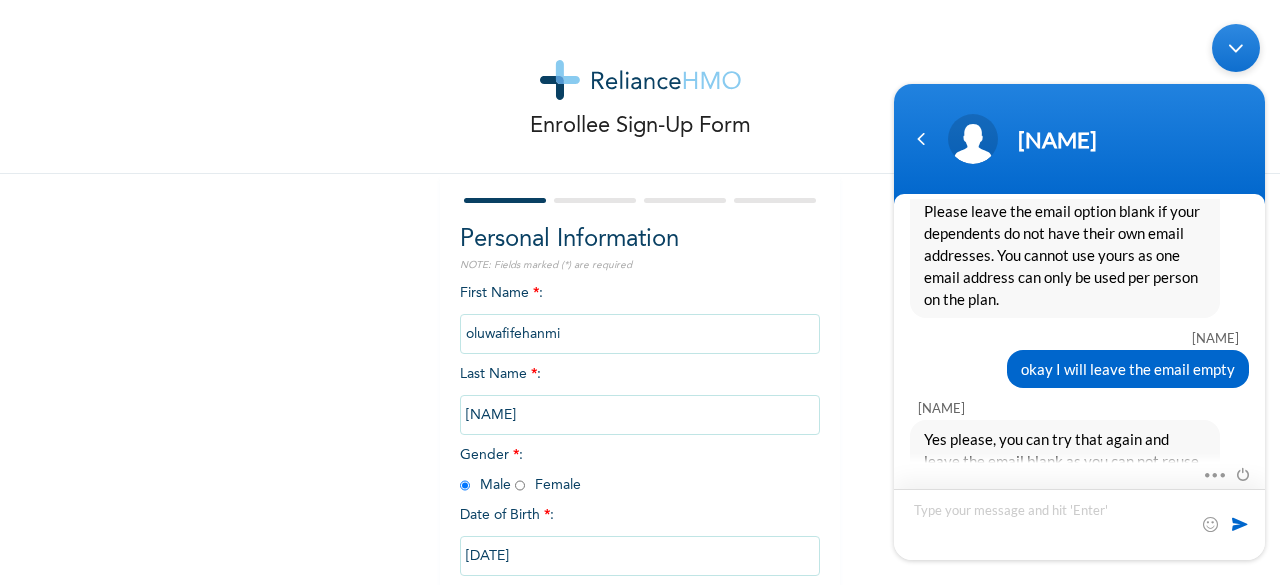 scroll, scrollTop: 2946, scrollLeft: 0, axis: vertical 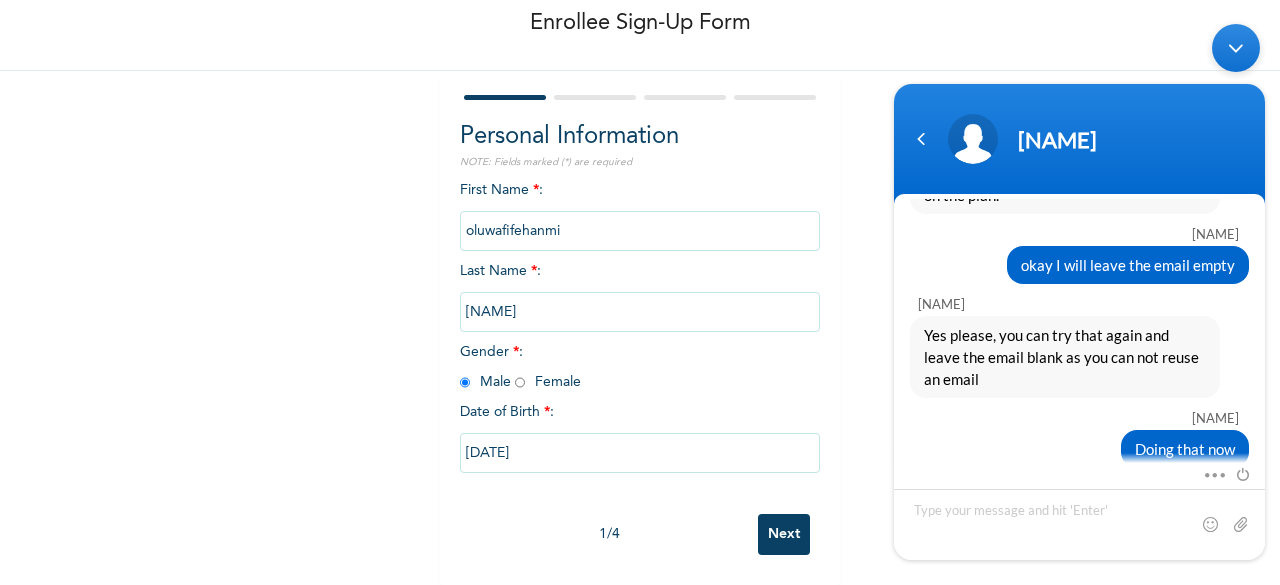 click on "Next" at bounding box center (784, 534) 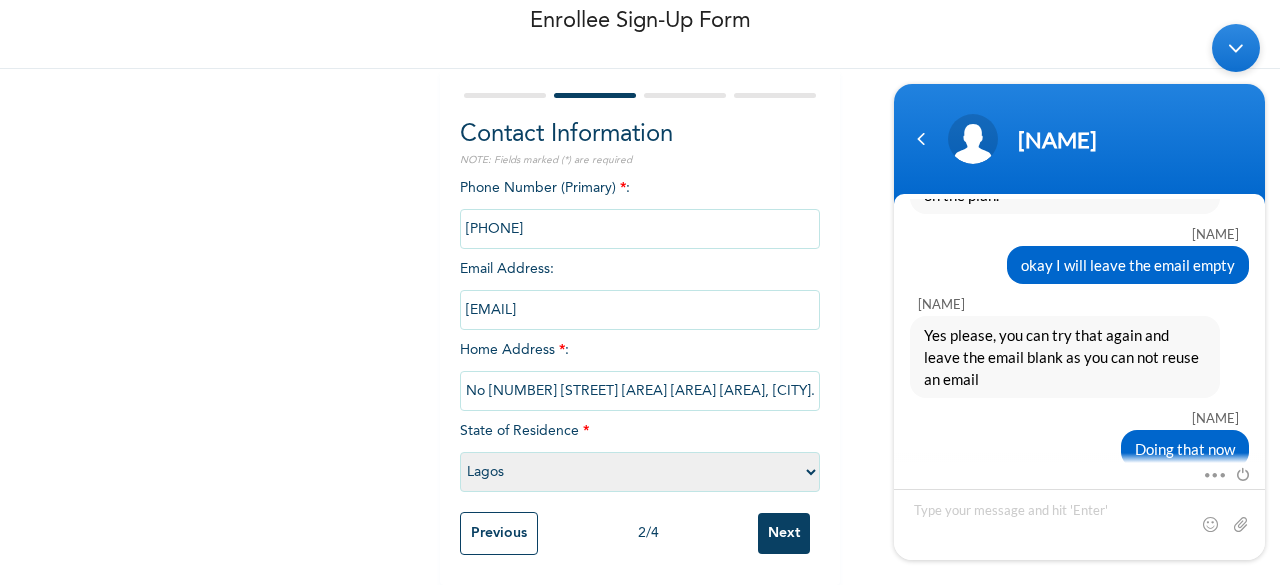 drag, startPoint x: 670, startPoint y: 293, endPoint x: 427, endPoint y: 293, distance: 243 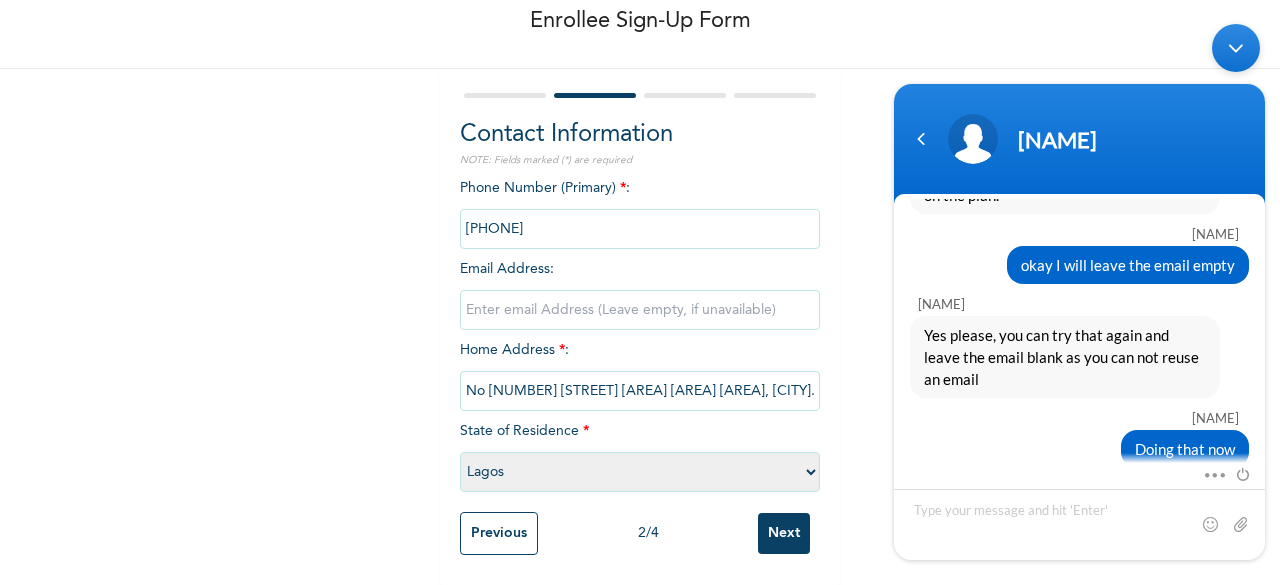 type 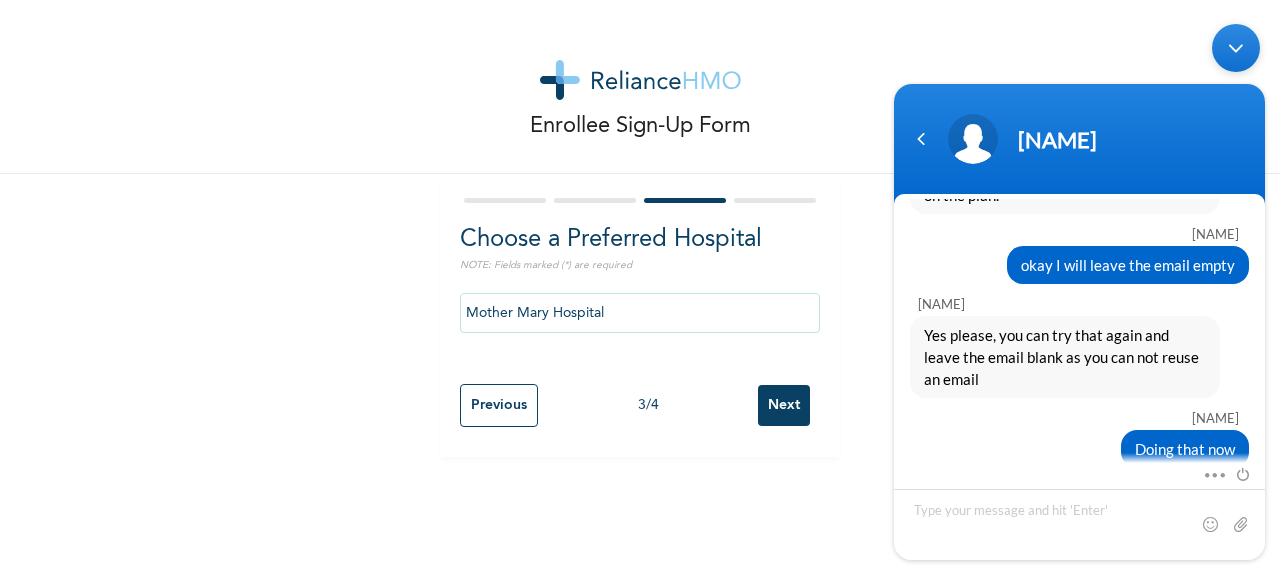click on "Next" at bounding box center [784, 405] 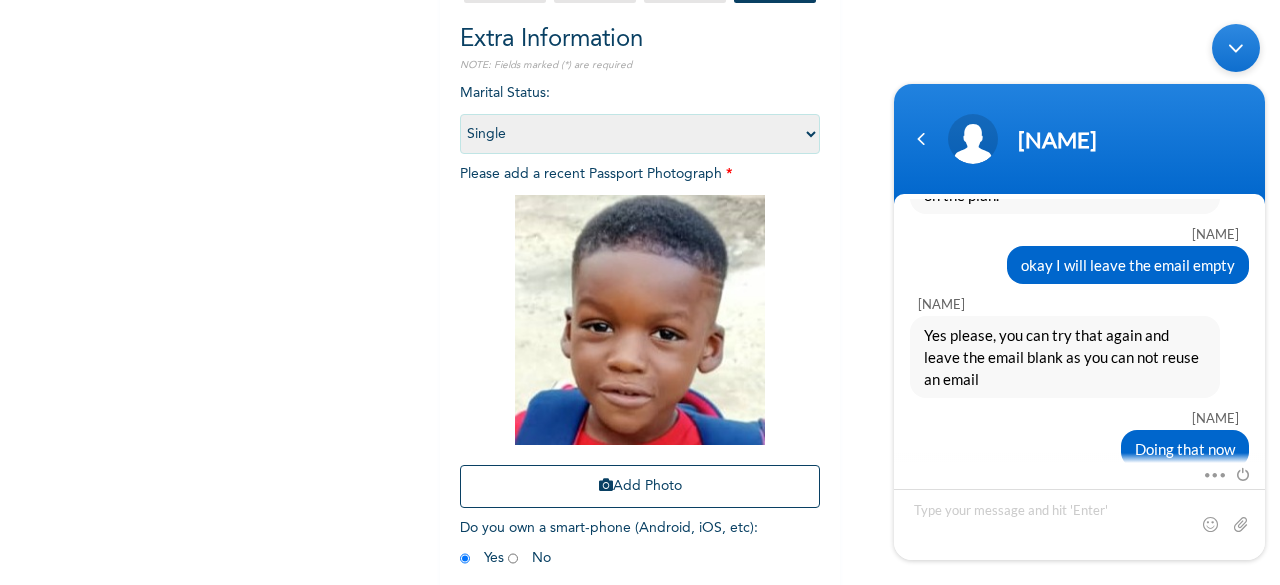 scroll, scrollTop: 292, scrollLeft: 0, axis: vertical 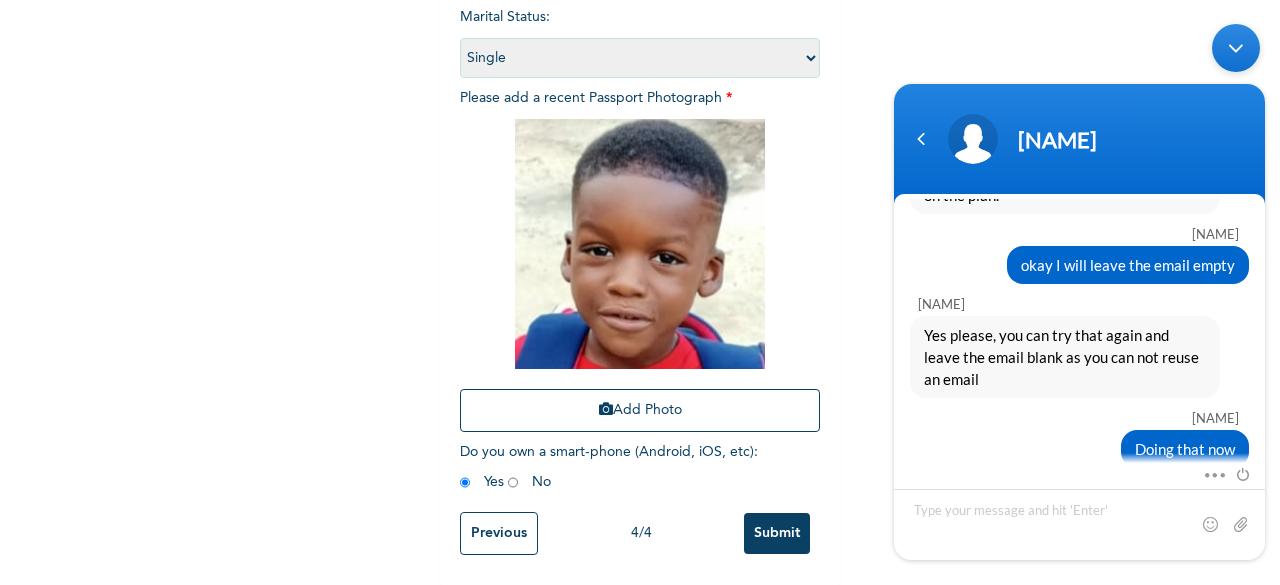 click on "Submit" at bounding box center (777, 533) 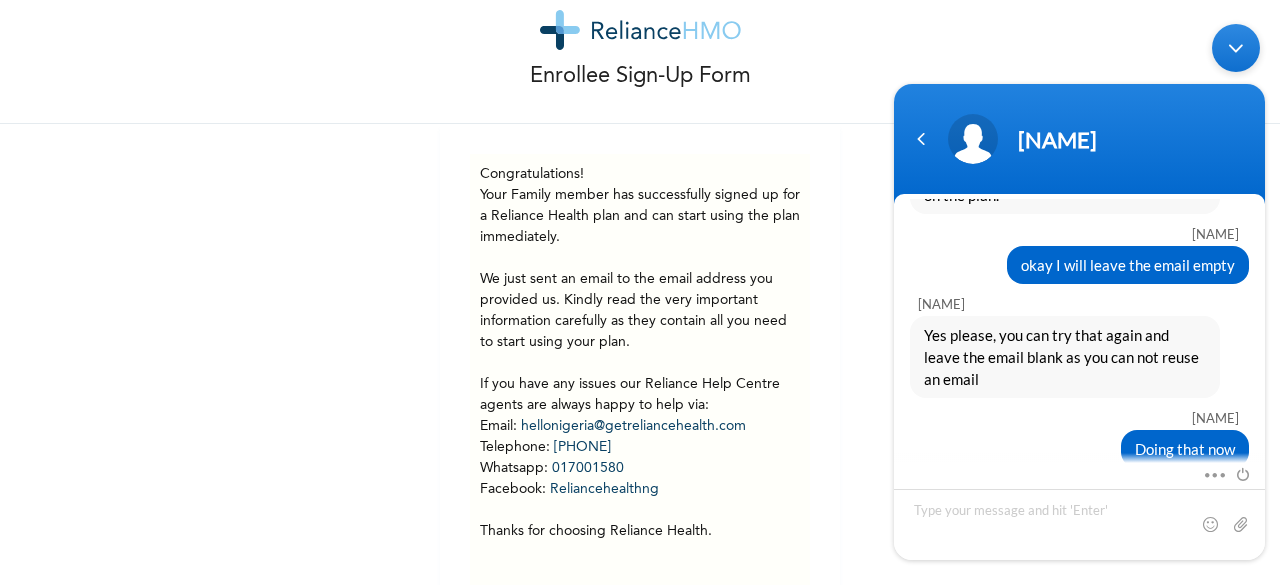 scroll, scrollTop: 119, scrollLeft: 0, axis: vertical 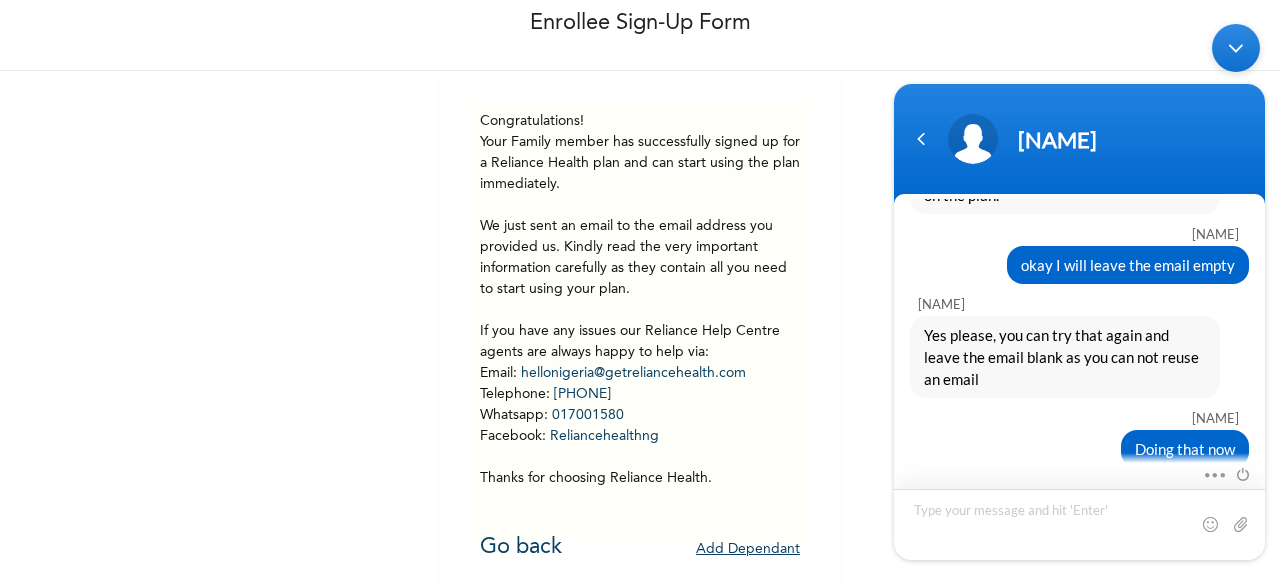 click at bounding box center [1079, 524] 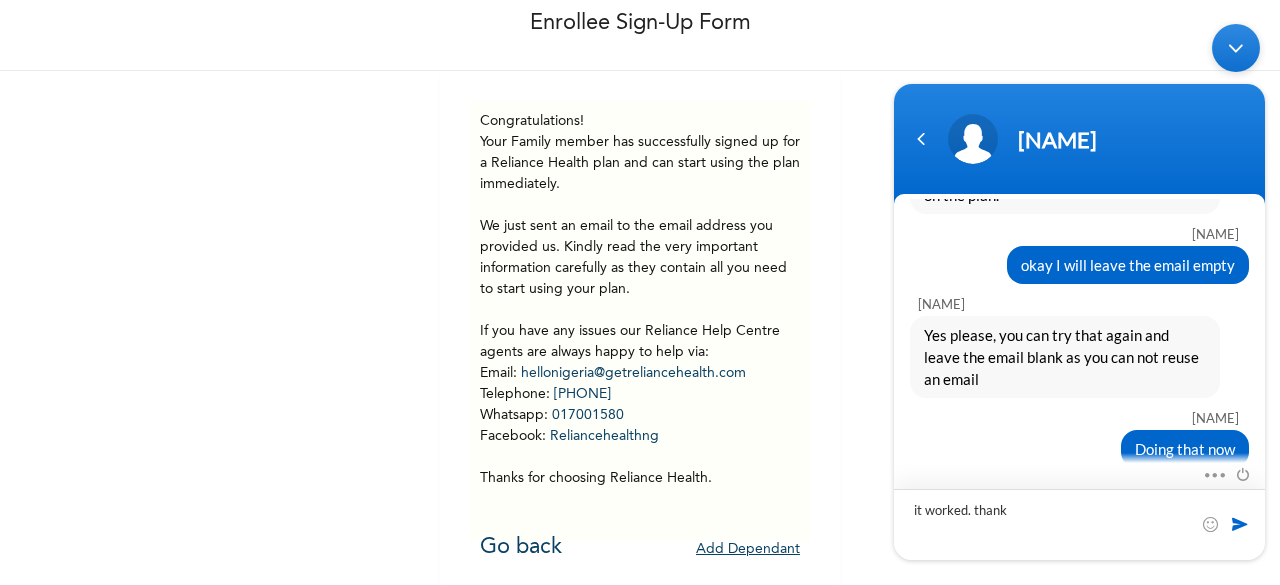 type on "it worked. thanks" 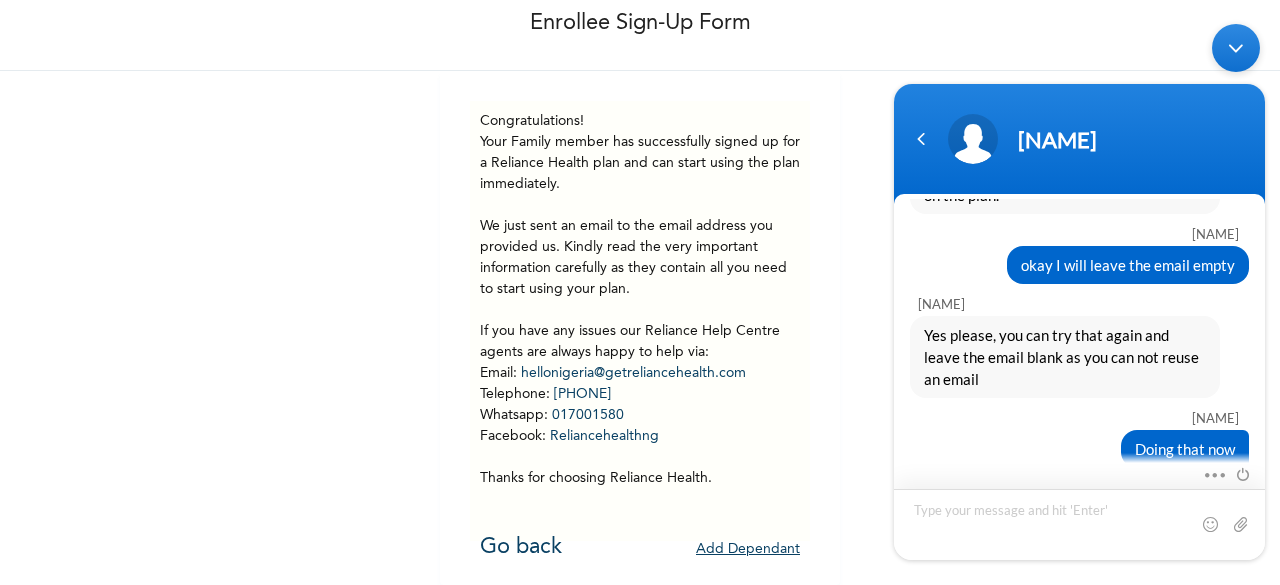 scroll, scrollTop: 2988, scrollLeft: 0, axis: vertical 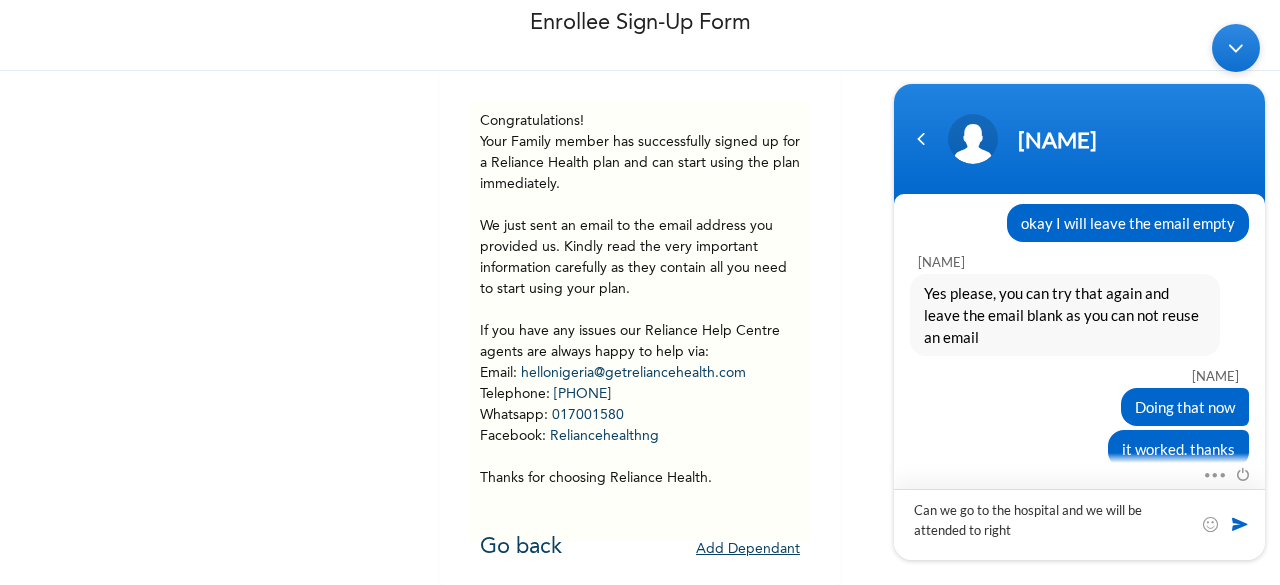 type on "Can we go to the hospital and we will be attended to right" 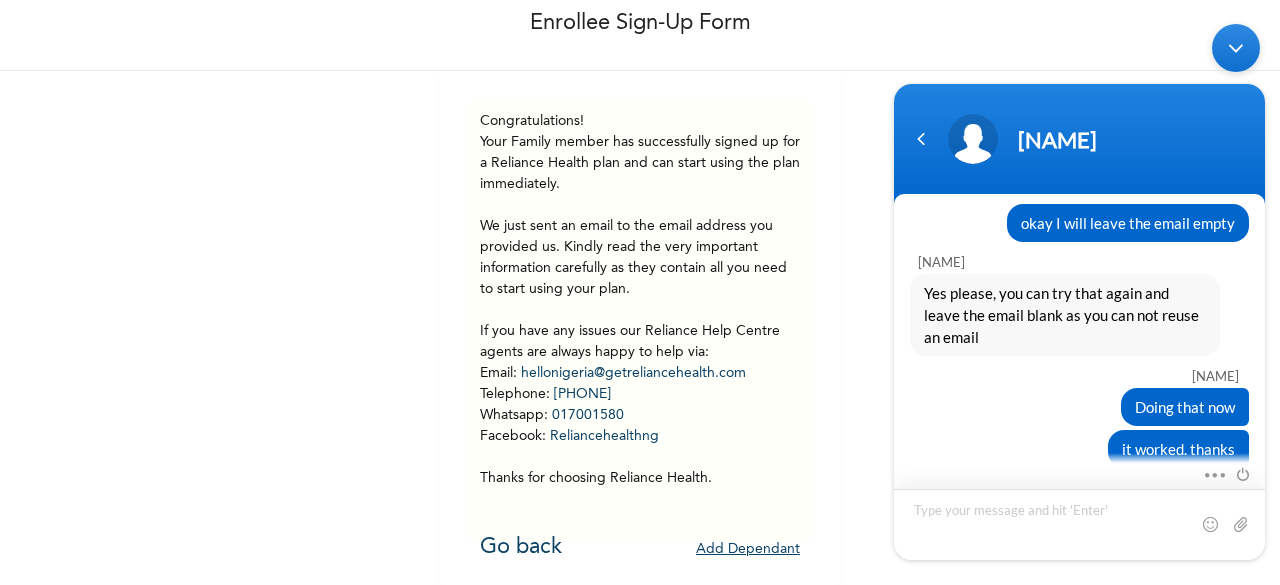 scroll, scrollTop: 3052, scrollLeft: 0, axis: vertical 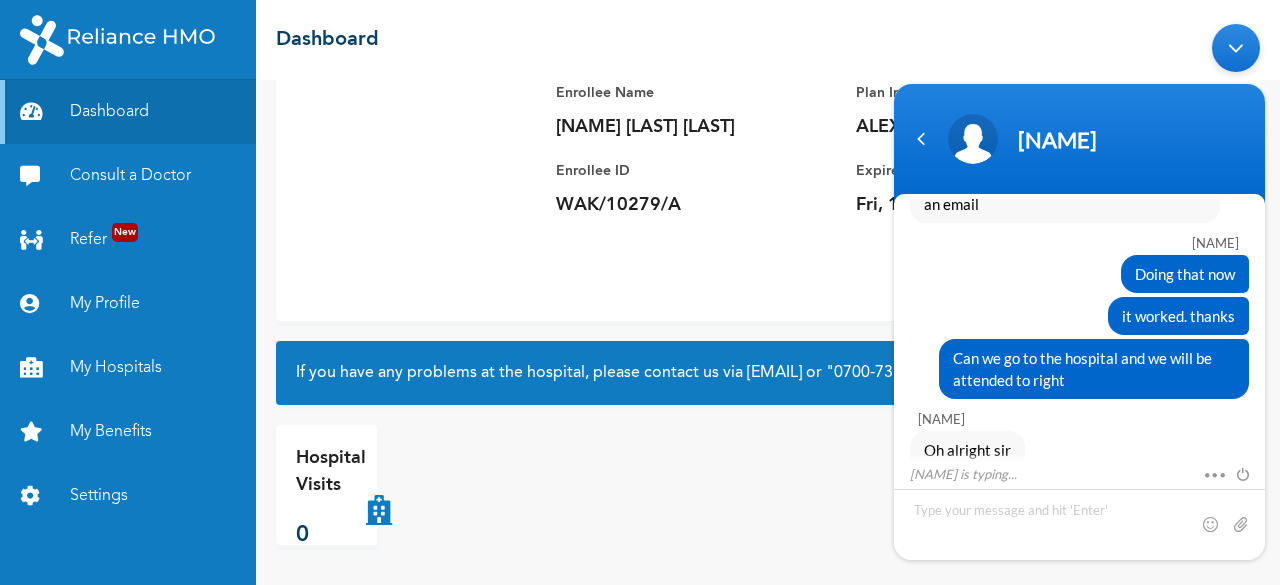 click on "Enrollee Name [NAME] [LAST] [LAST] Enrollee ID WAK/10279/A Plan Info ALEXANDRITE FAMILY PLAN Expires on Fri, 15th August 2025" at bounding box center [768, 181] 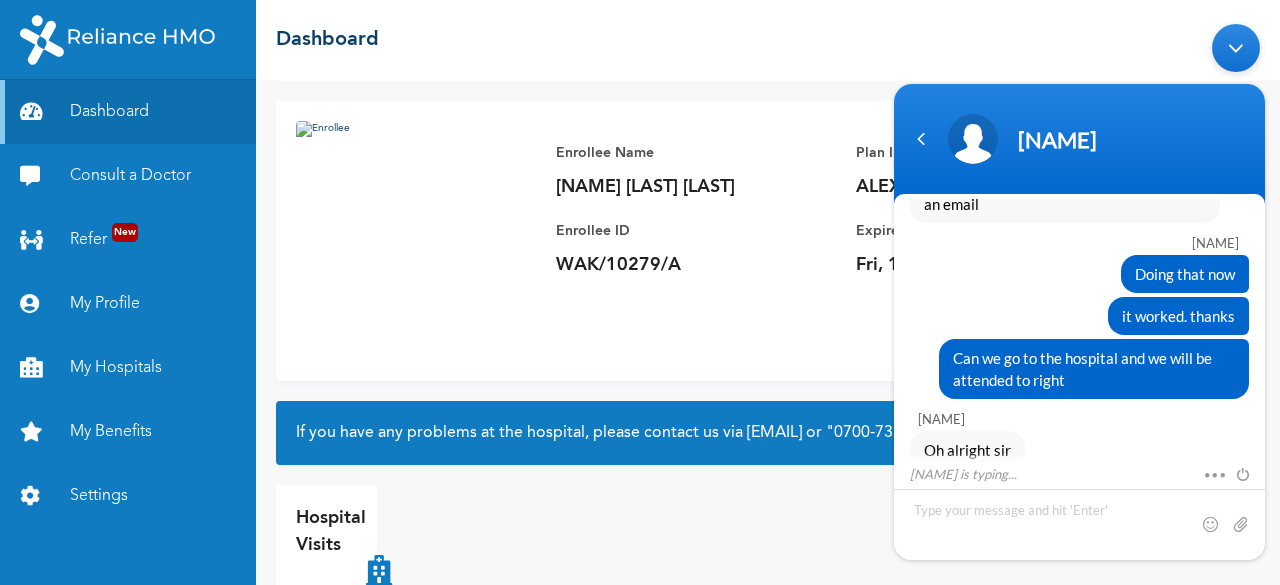 scroll, scrollTop: 0, scrollLeft: 0, axis: both 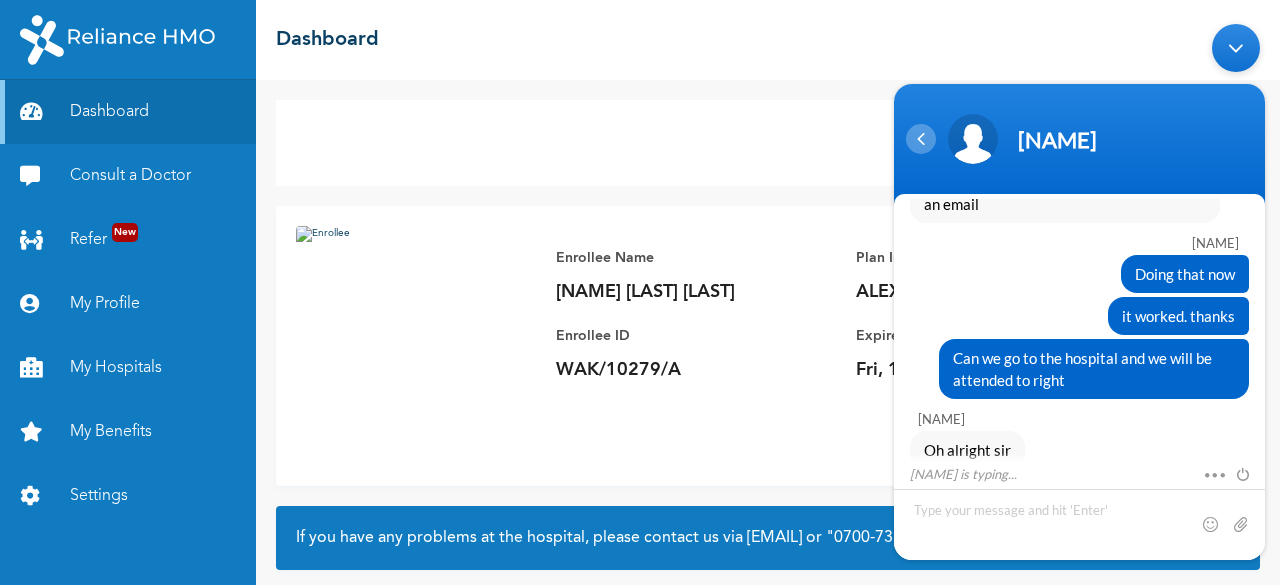 click at bounding box center [921, 139] 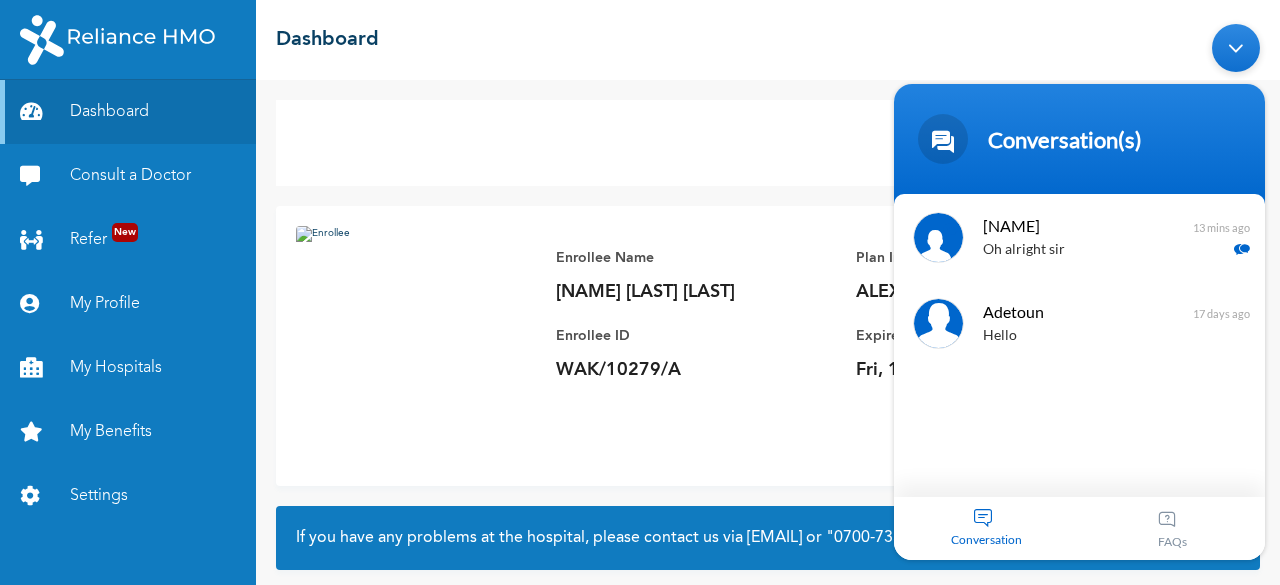 click at bounding box center [1236, 48] 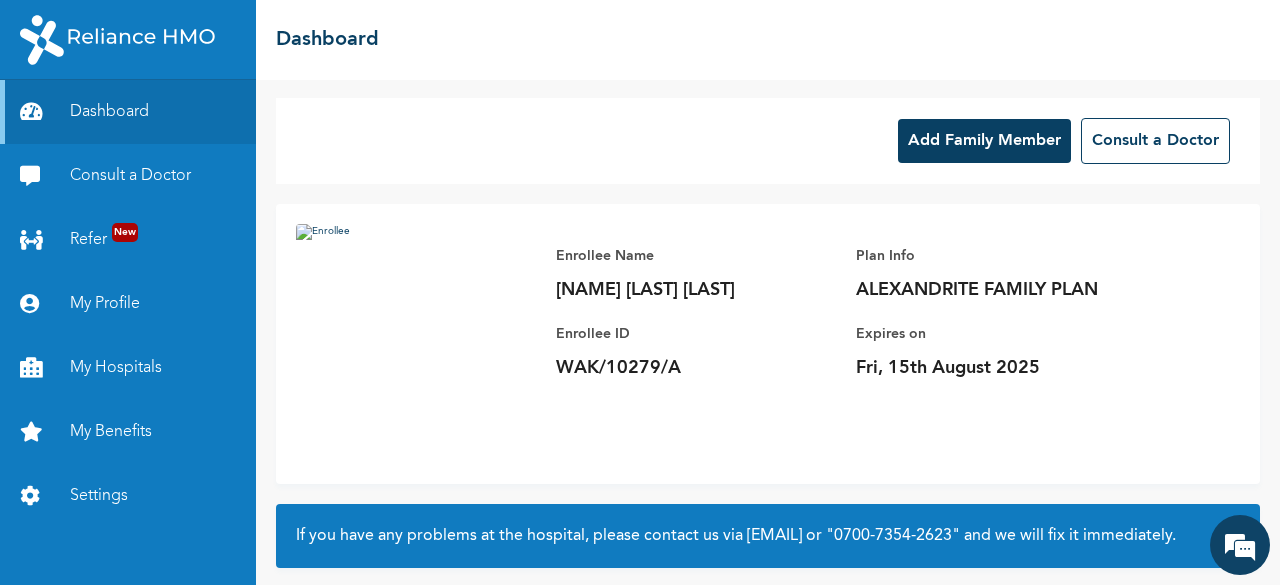 scroll, scrollTop: 0, scrollLeft: 0, axis: both 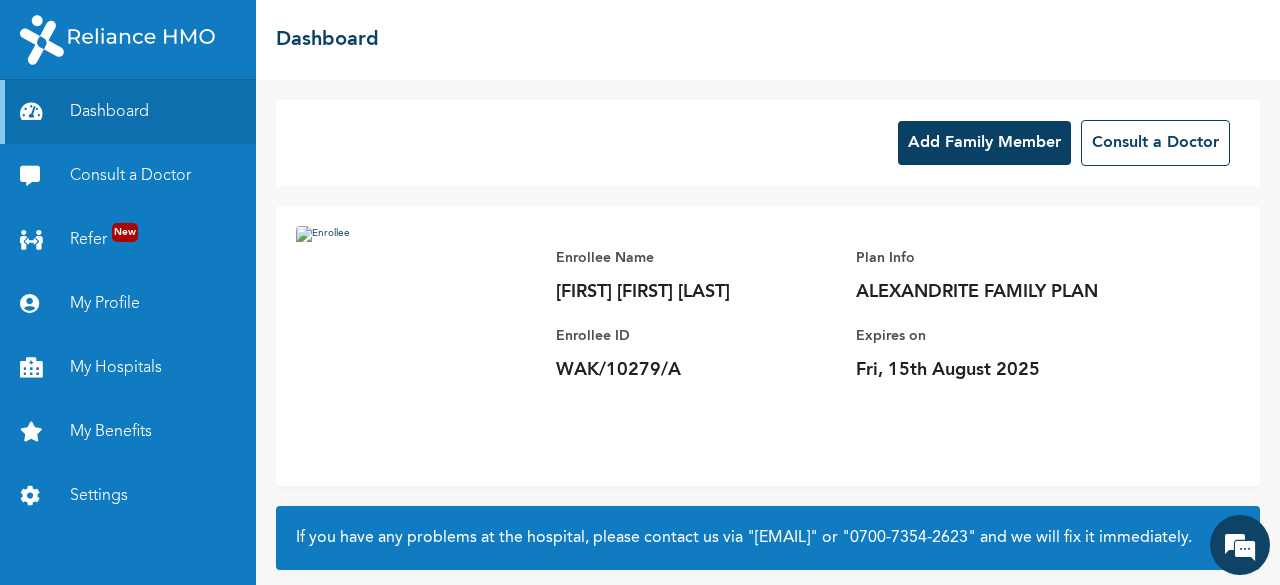 click on "Add Family Member" at bounding box center [984, 143] 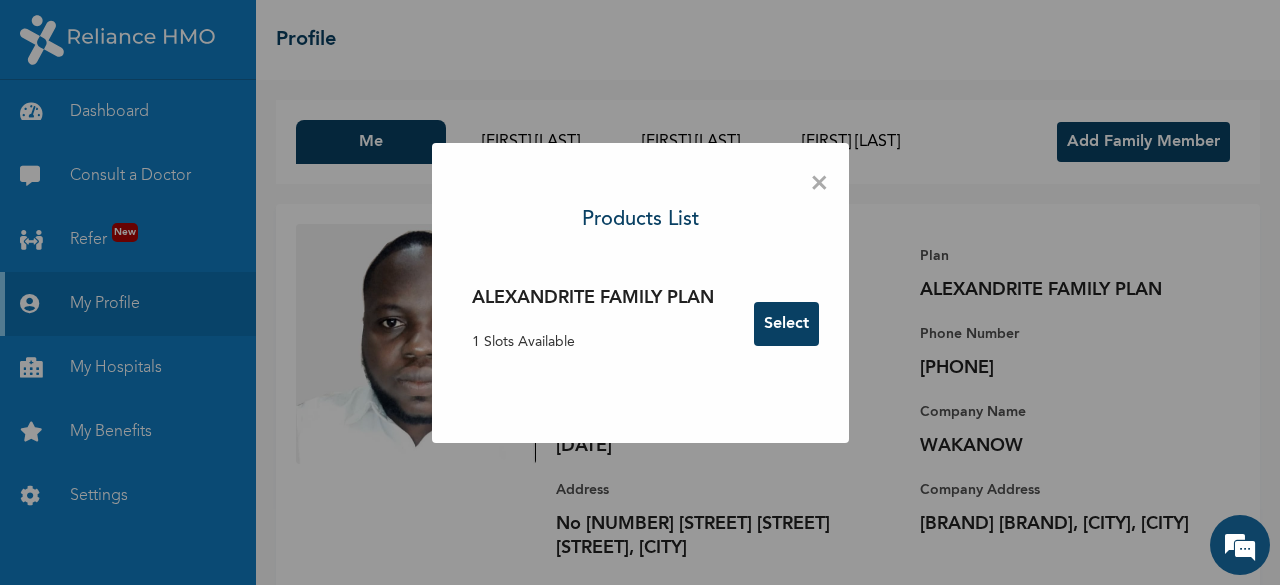 click on "×" at bounding box center (819, 184) 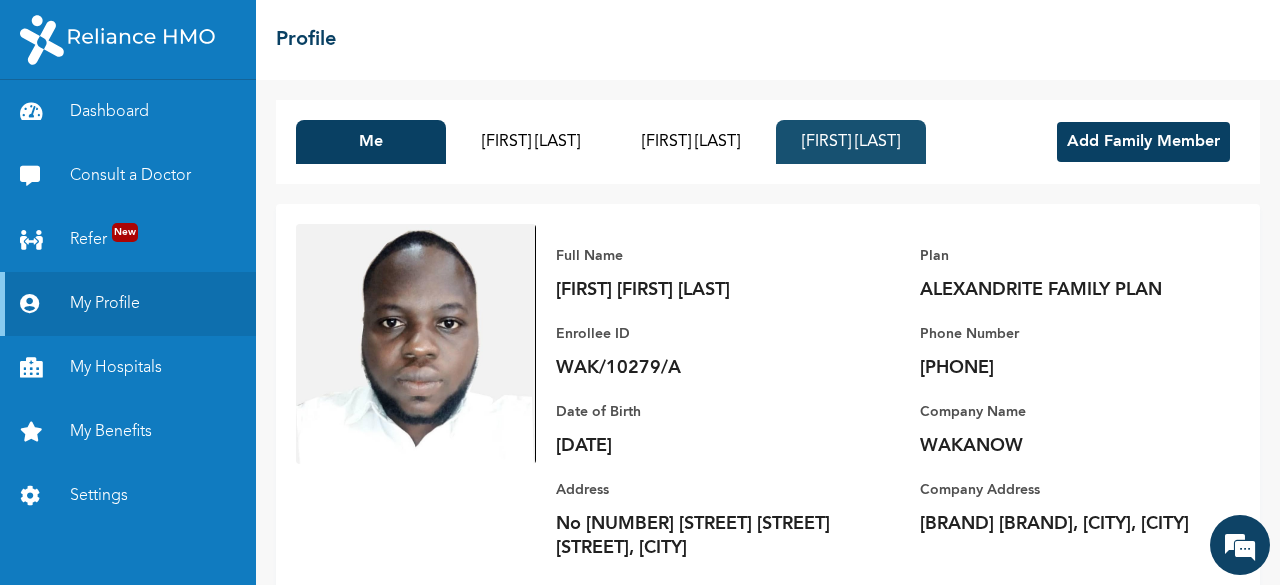click on "[FIRST] [LAST]" at bounding box center [851, 142] 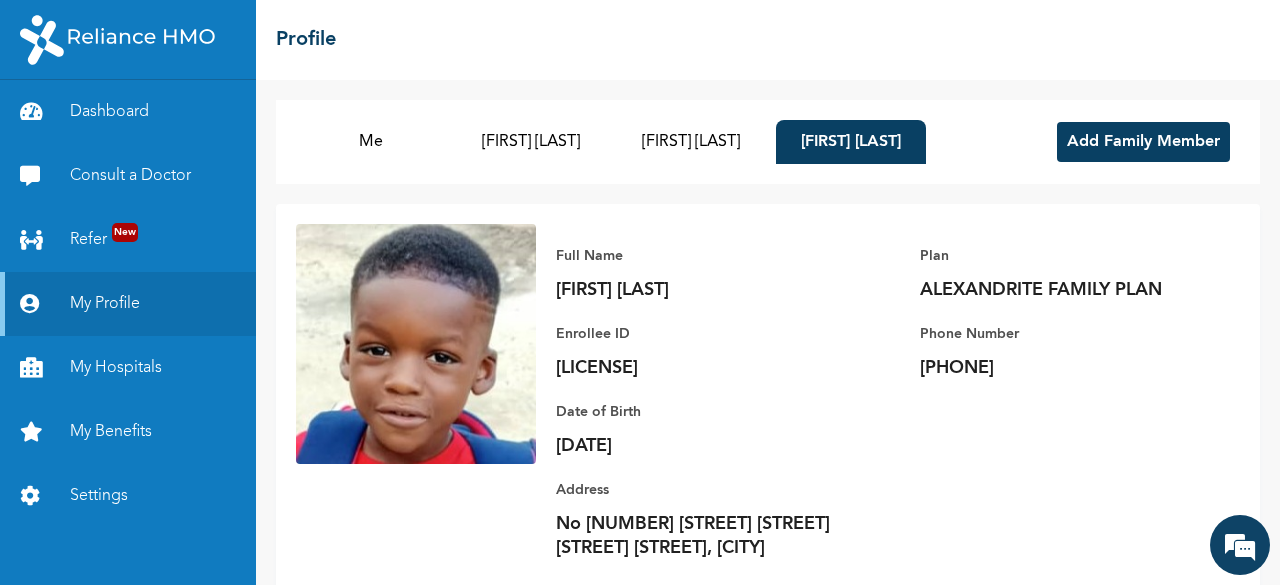 scroll, scrollTop: 100, scrollLeft: 0, axis: vertical 